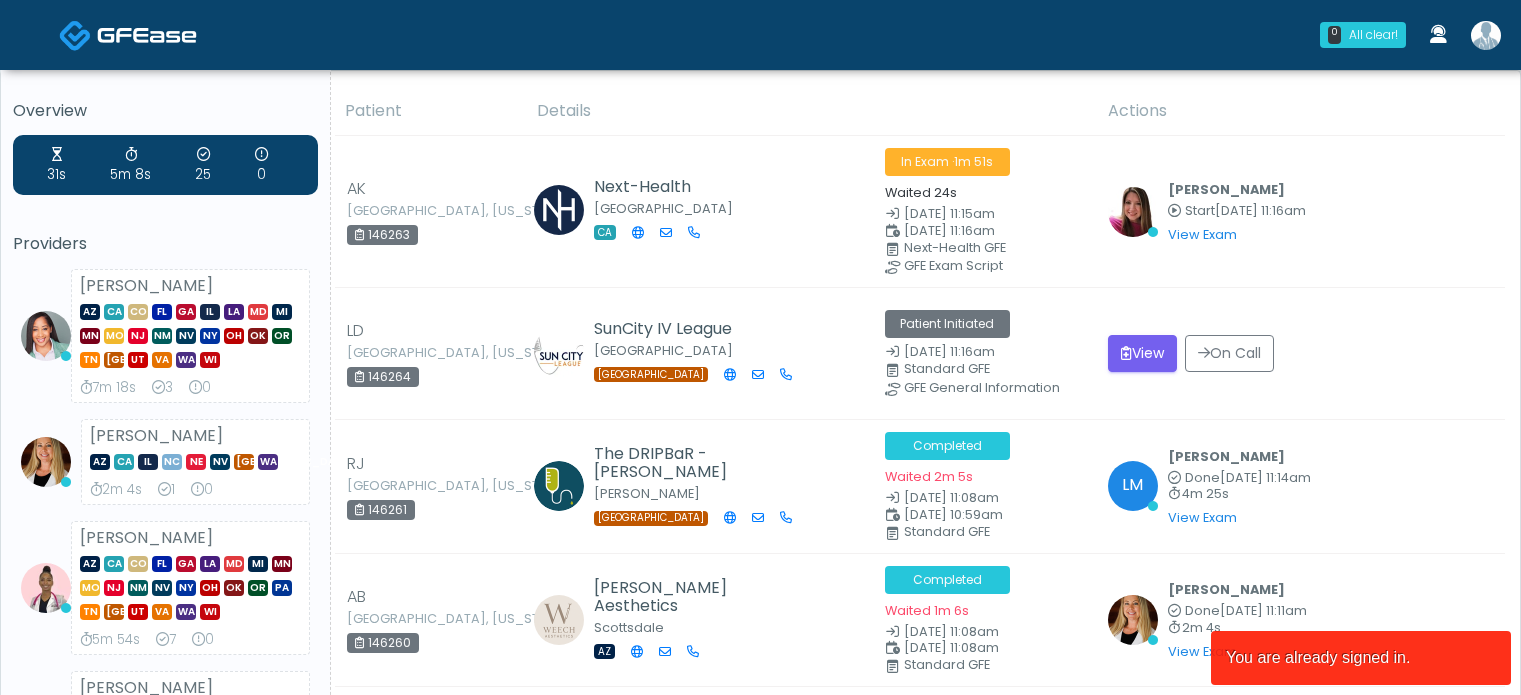 scroll, scrollTop: 0, scrollLeft: 0, axis: both 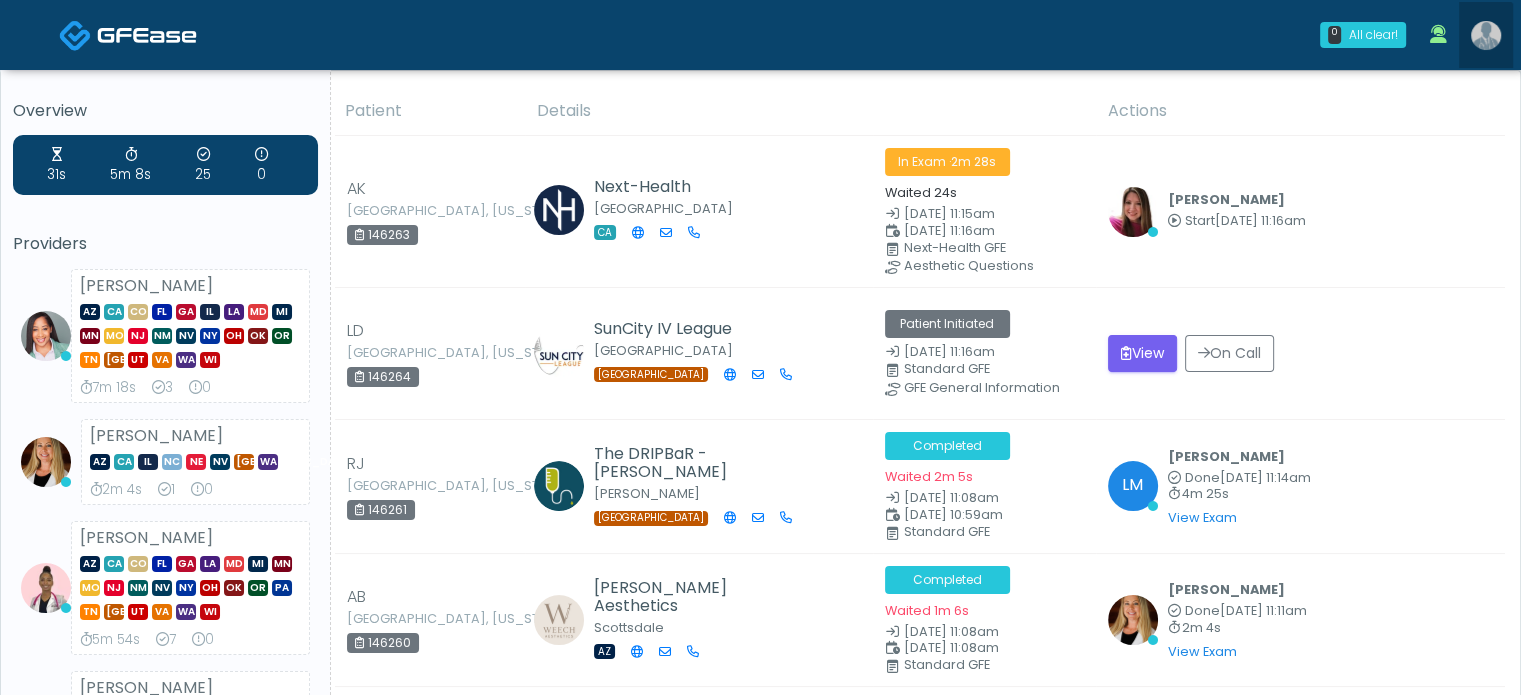 click at bounding box center [1486, 35] 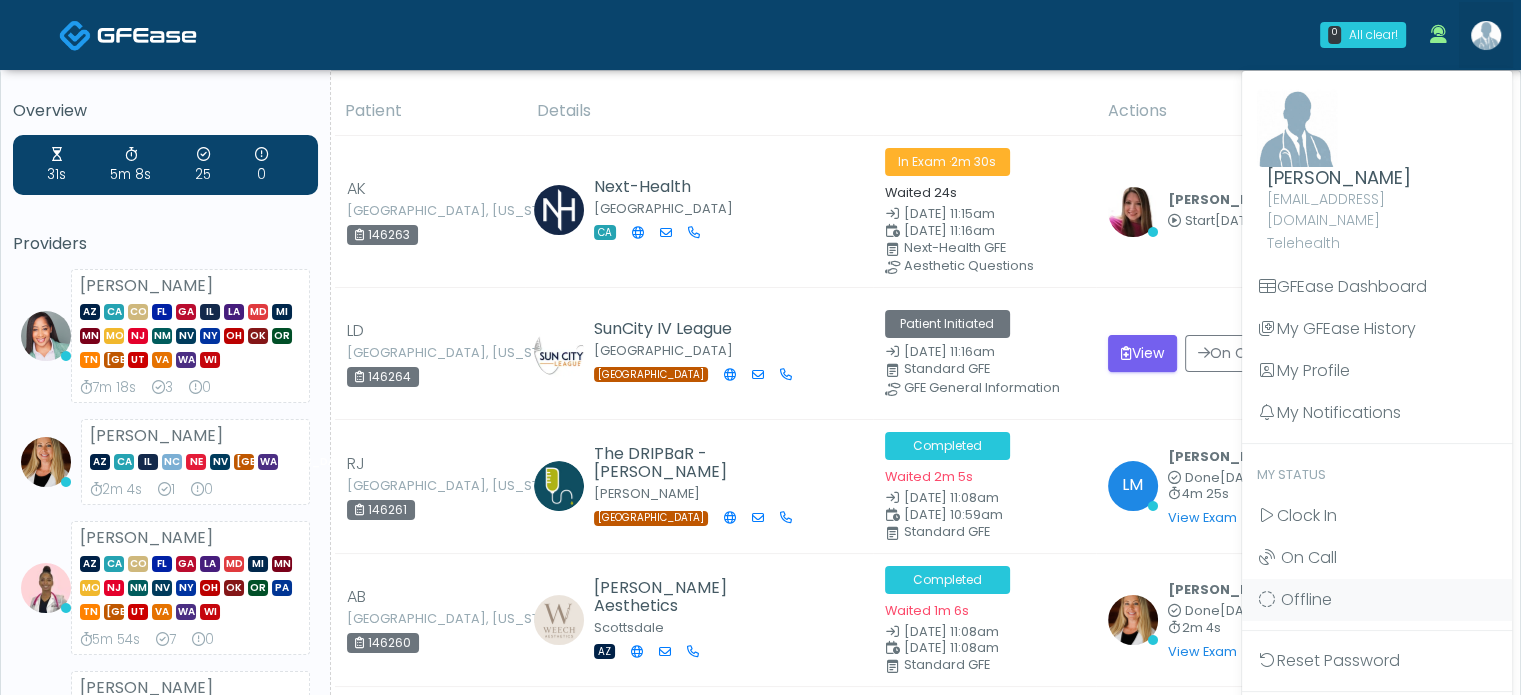 click on "0
All clear!
All clear!
Jennifer Ekeh
AZ
CA
CO
FL
GA
IL
LA
MD
MI
MN
MO
NJ
NM
NV
NY
OH
OK
OR
TN
TX
UT
VA" at bounding box center [880, 35] 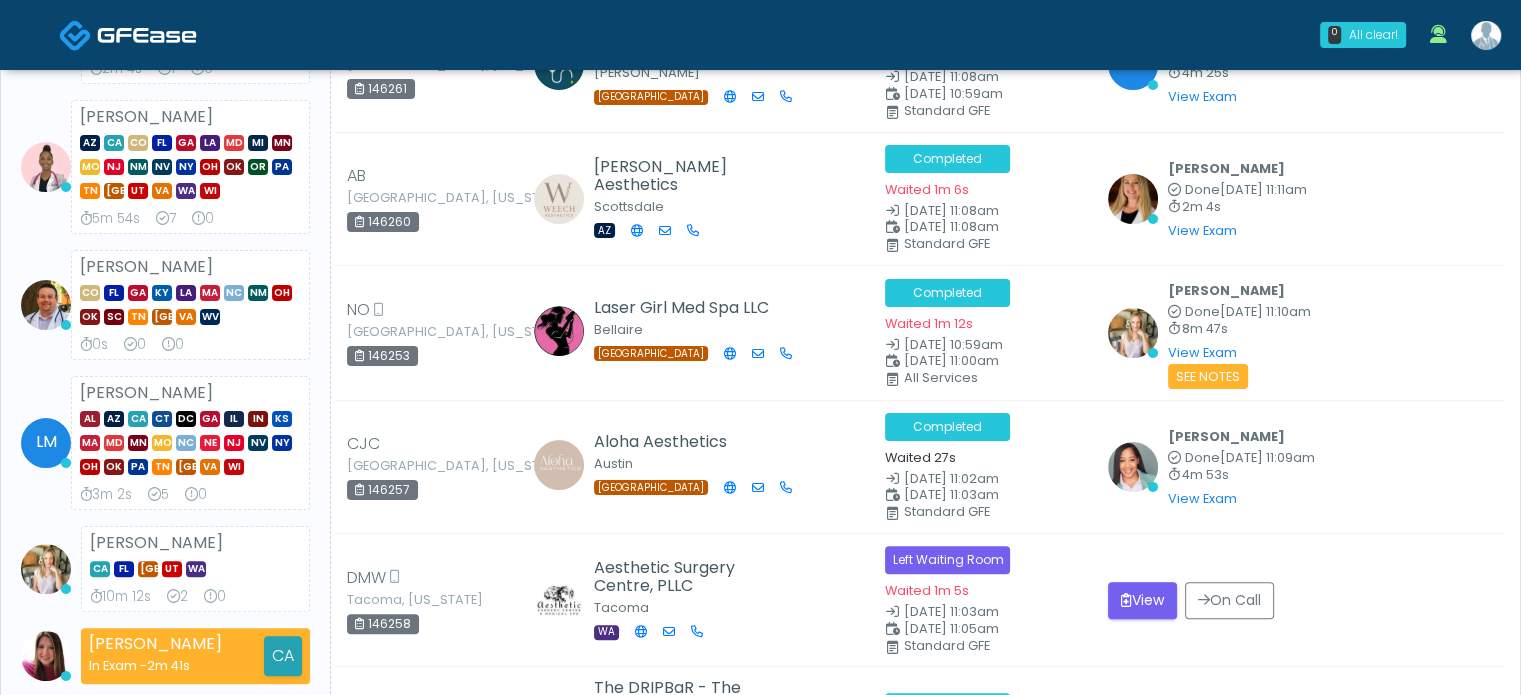 scroll, scrollTop: 0, scrollLeft: 0, axis: both 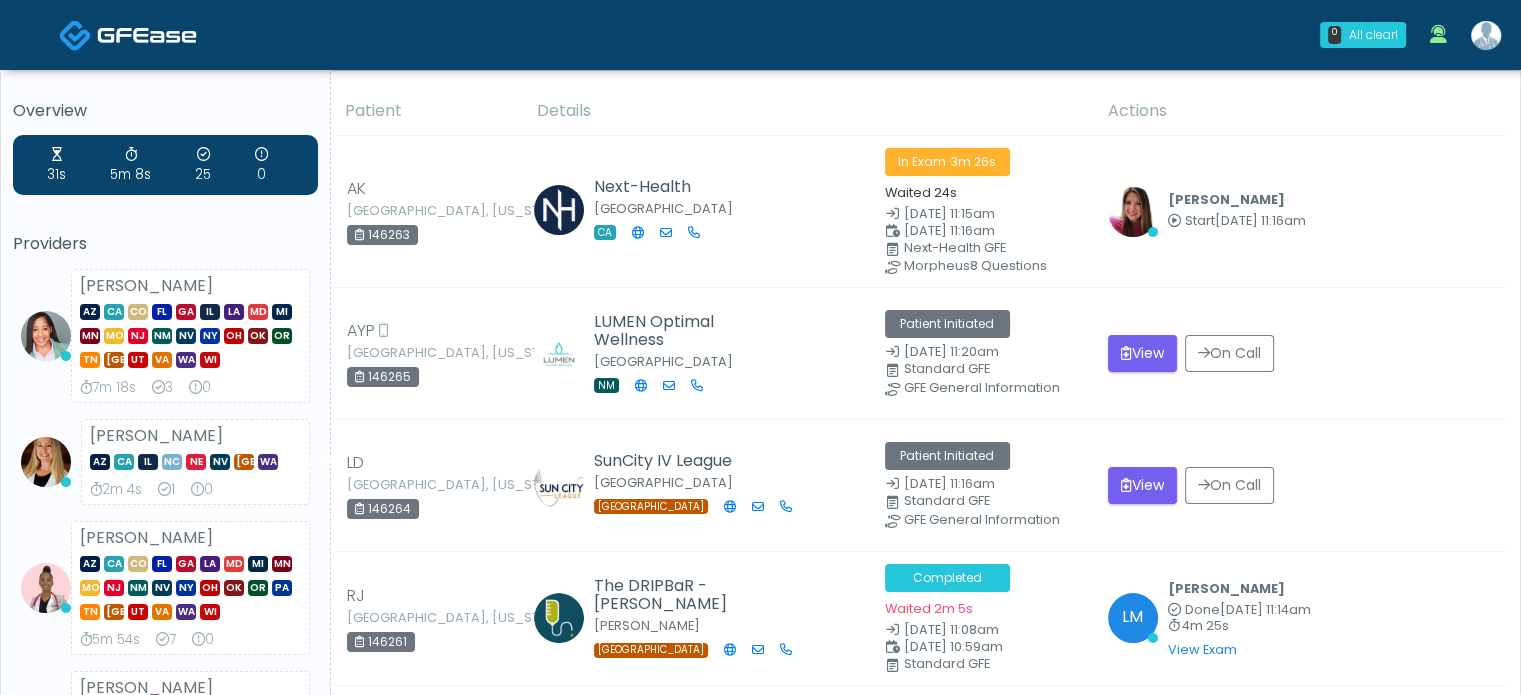 click at bounding box center (1486, 35) 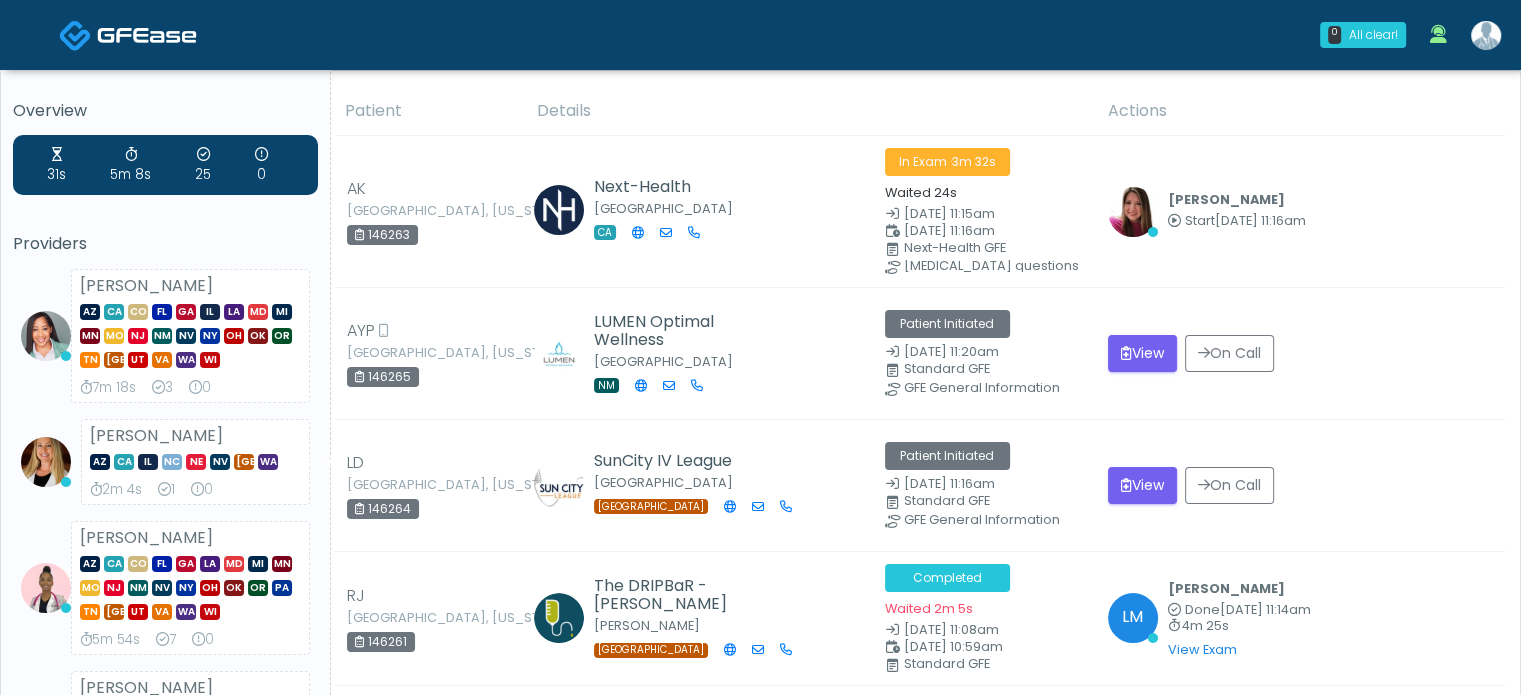 click at bounding box center [1486, 35] 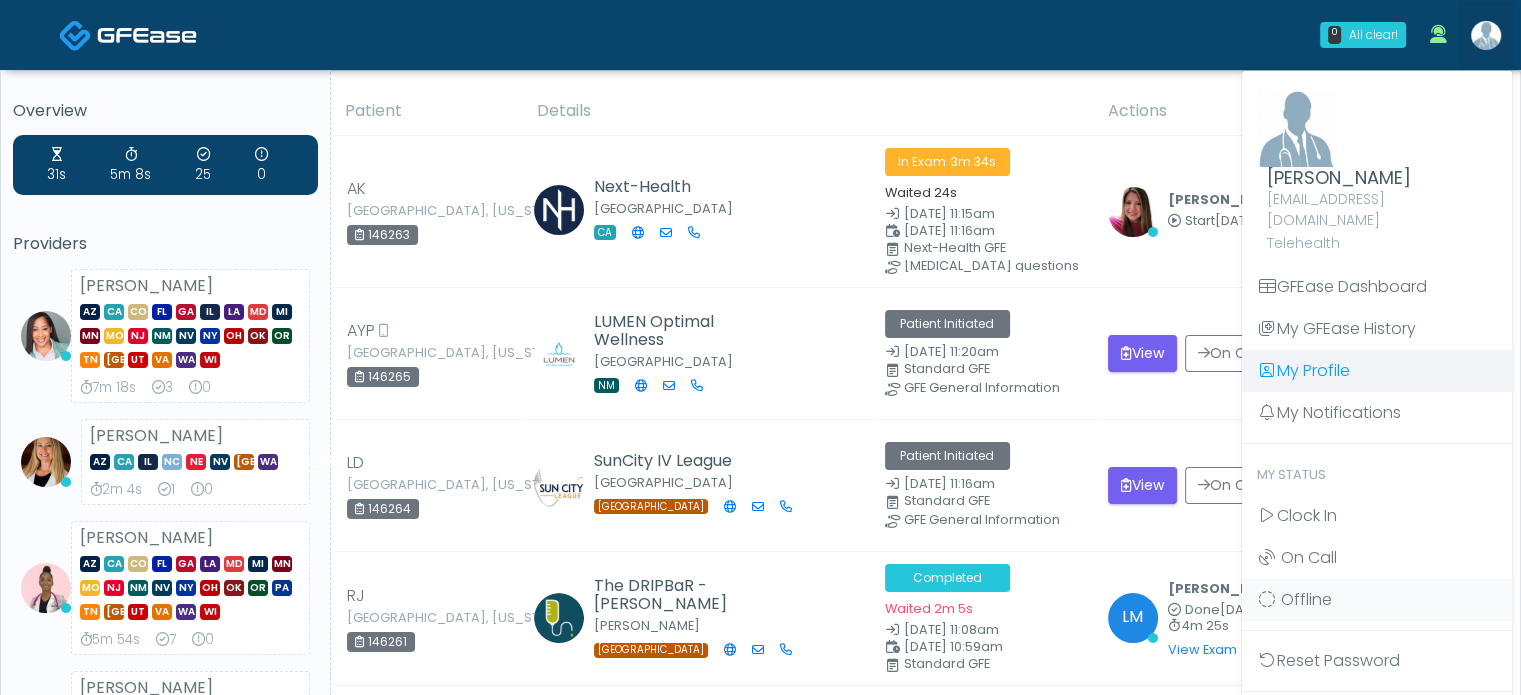 click on "My Profile" at bounding box center [1377, 371] 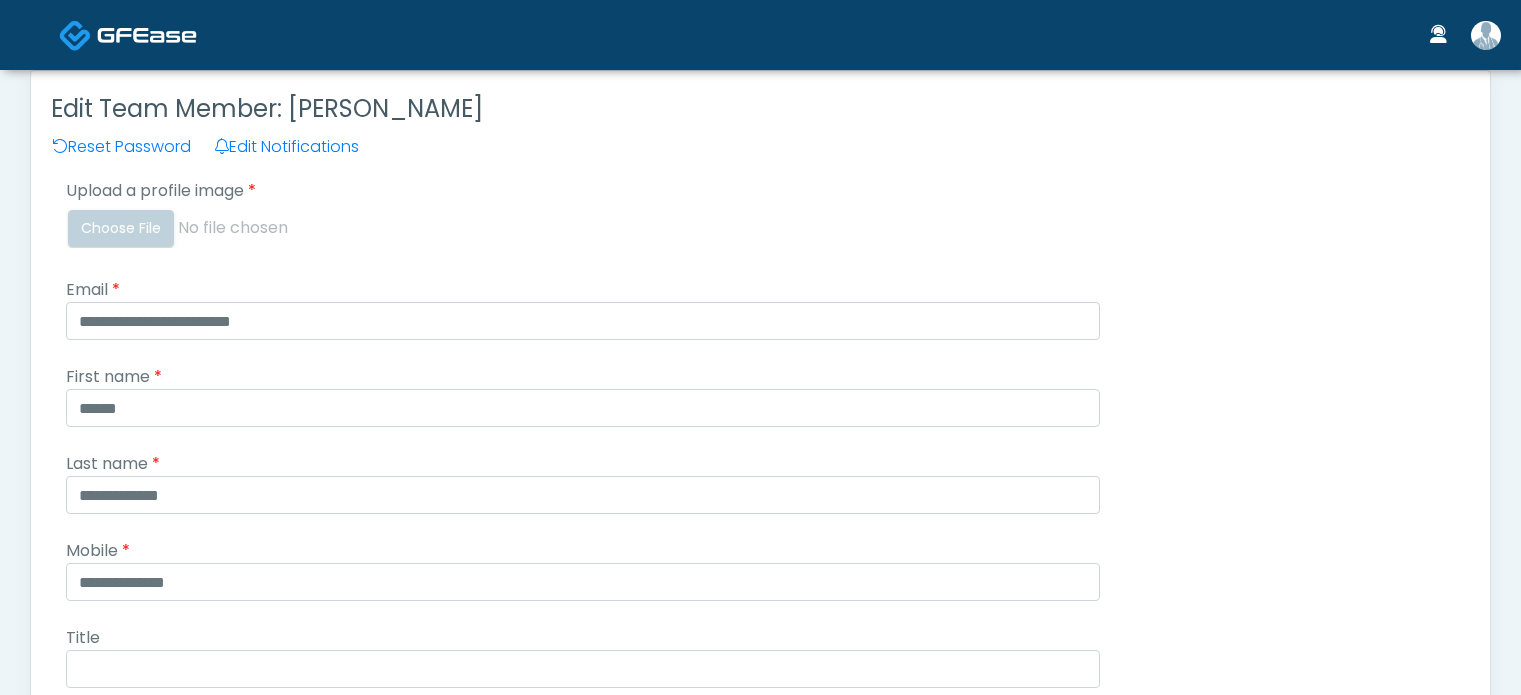 scroll, scrollTop: 0, scrollLeft: 0, axis: both 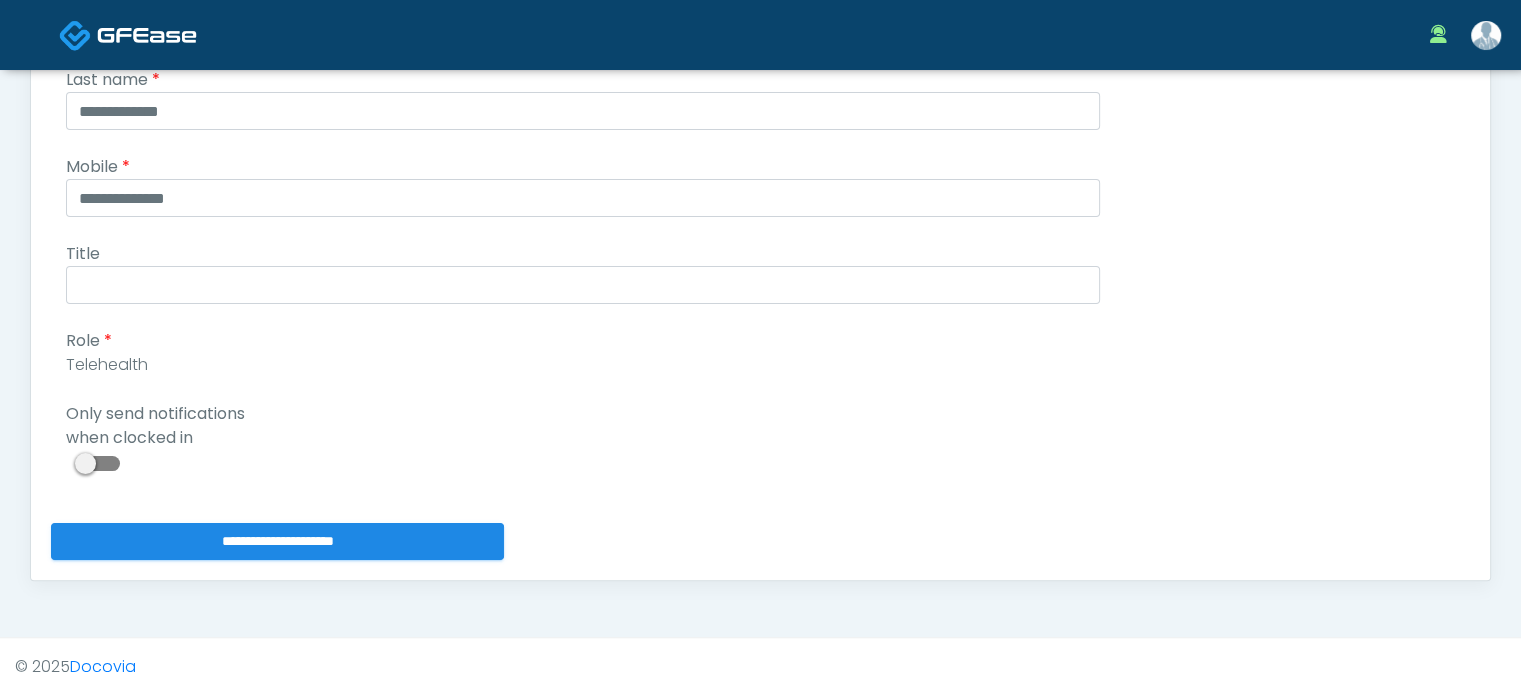 click at bounding box center (100, 463) 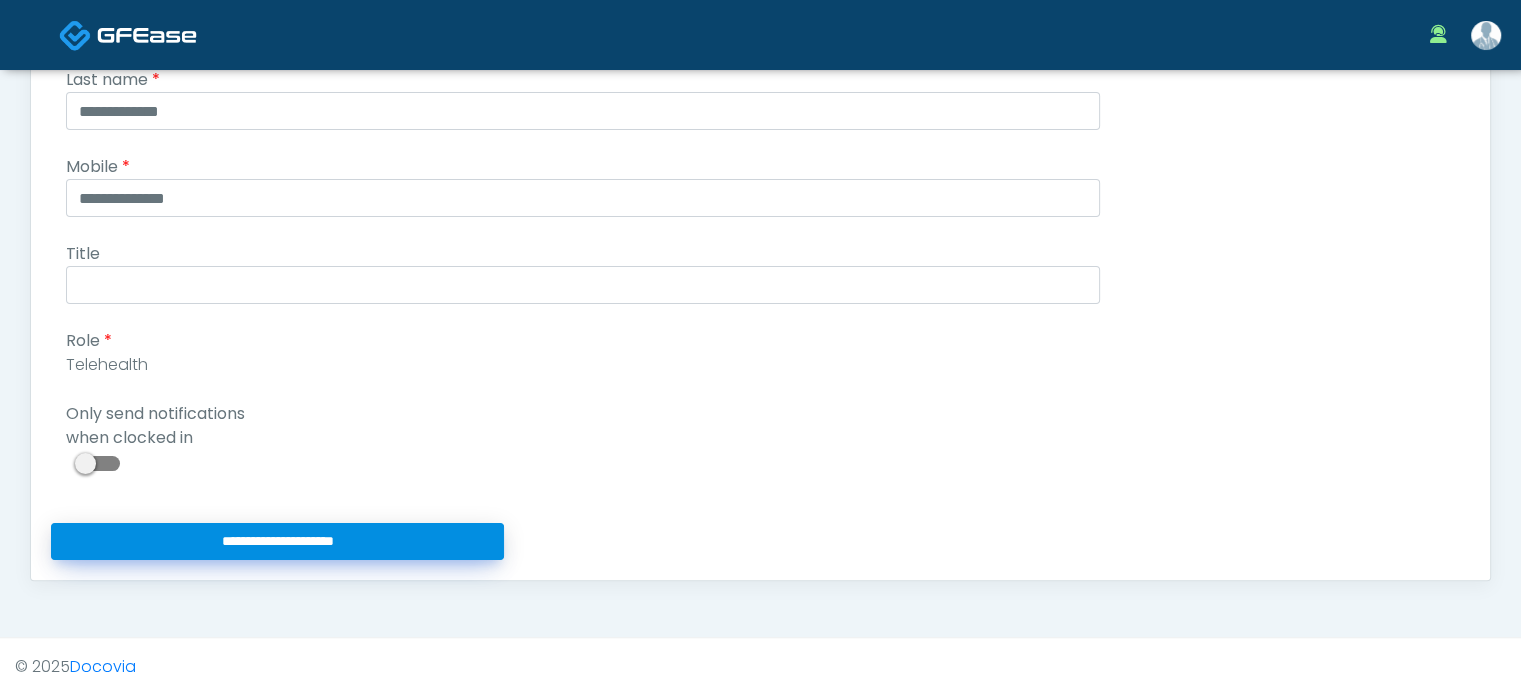 click on "**********" at bounding box center (277, 541) 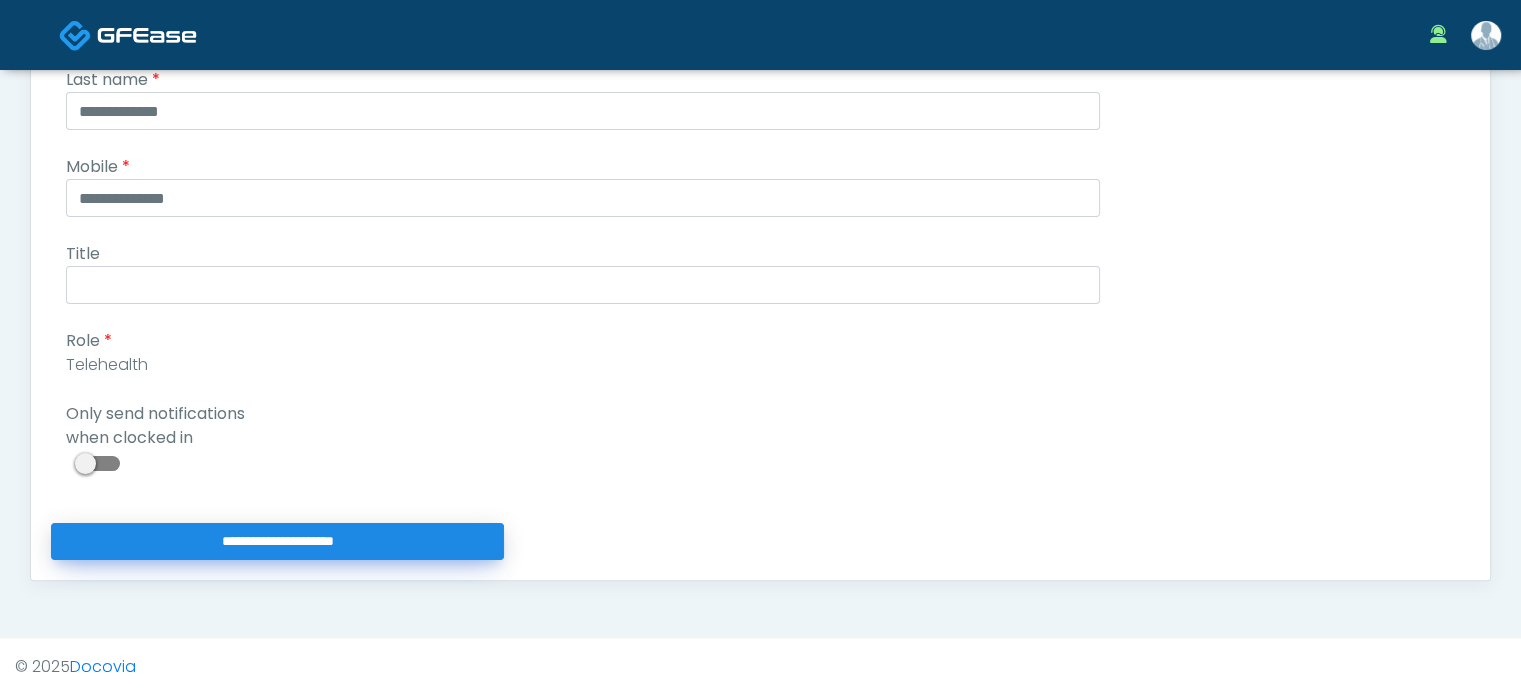 type on "**********" 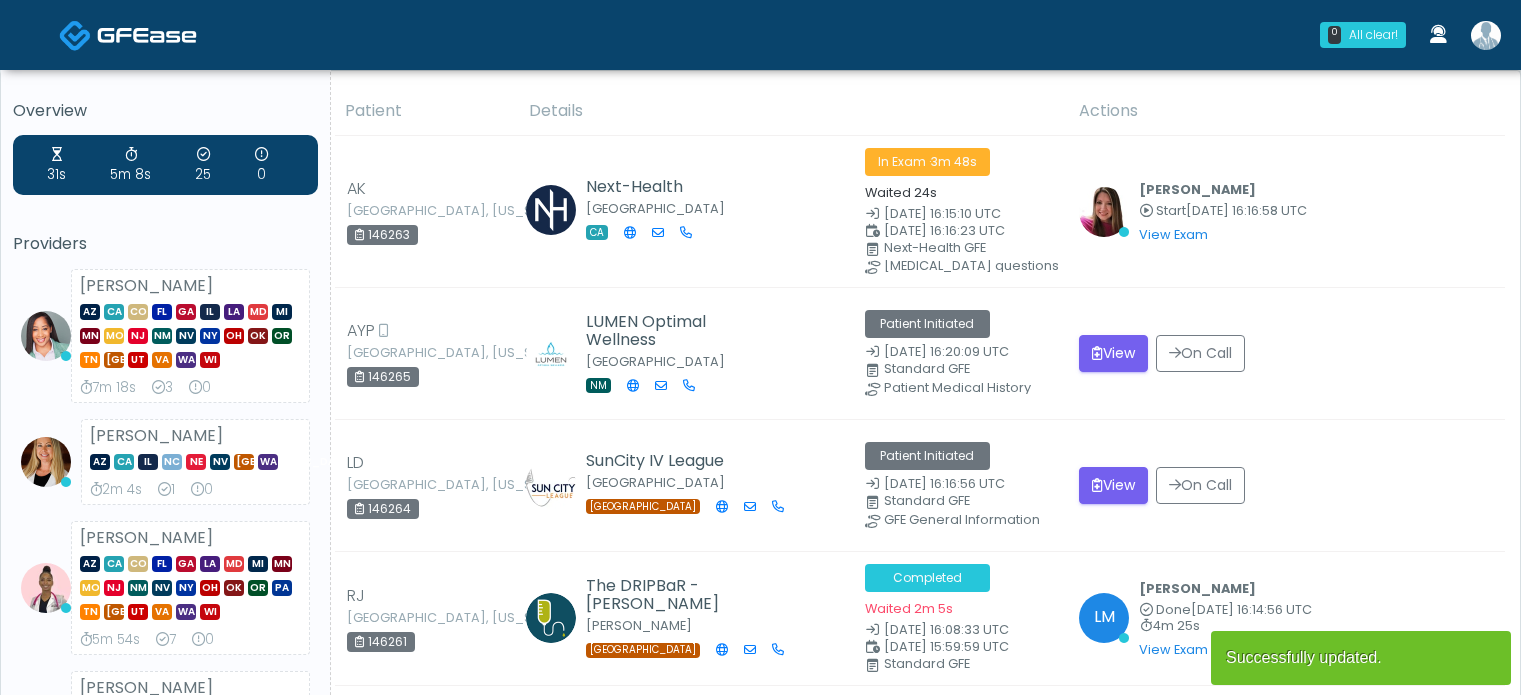 scroll, scrollTop: 0, scrollLeft: 0, axis: both 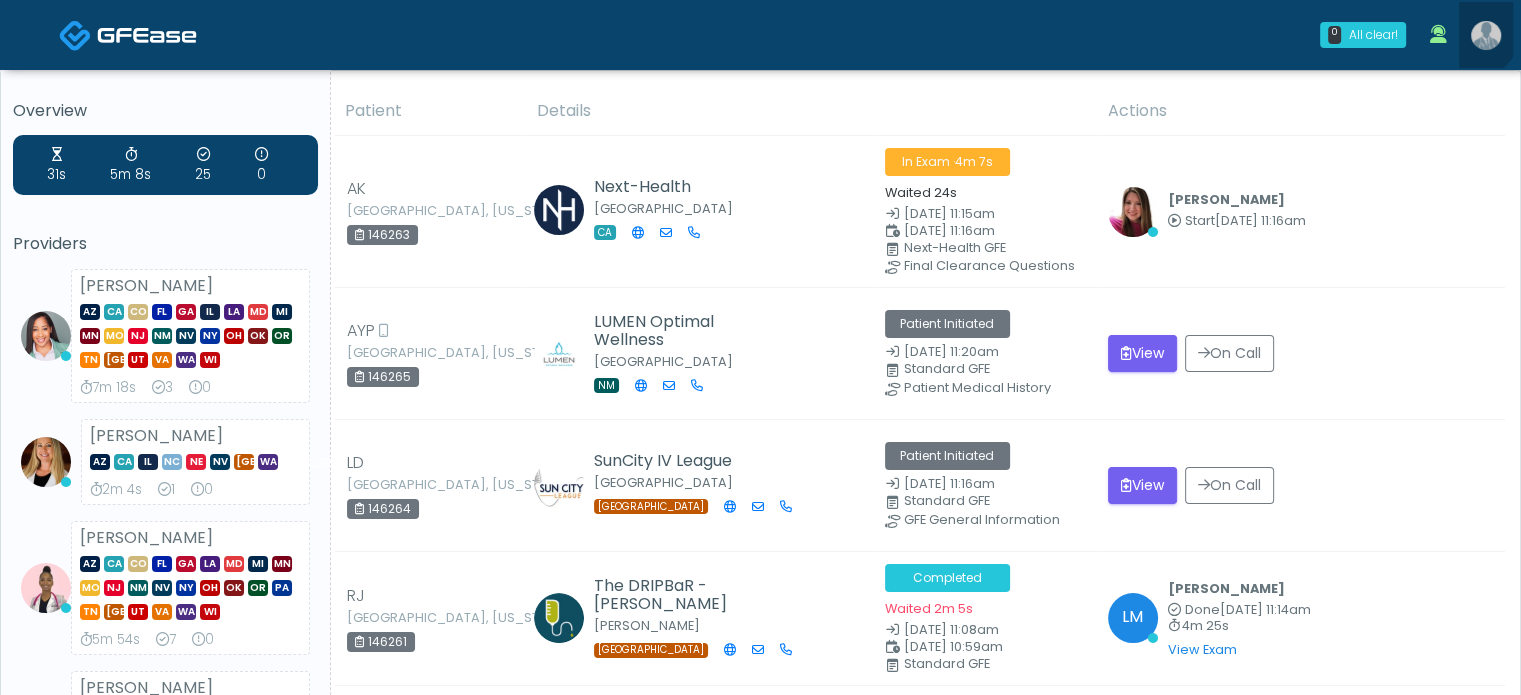 click at bounding box center (1486, 35) 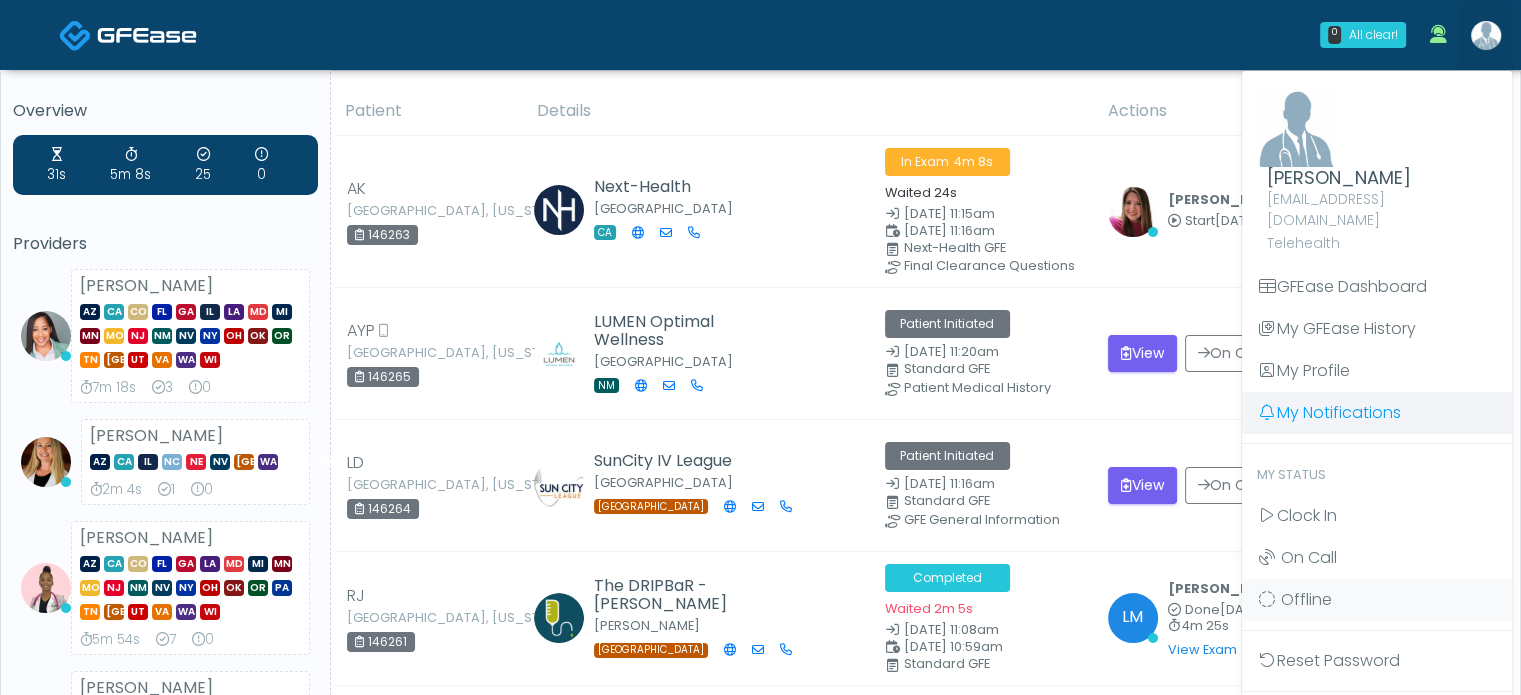 click on "My Notifications" at bounding box center [1377, 413] 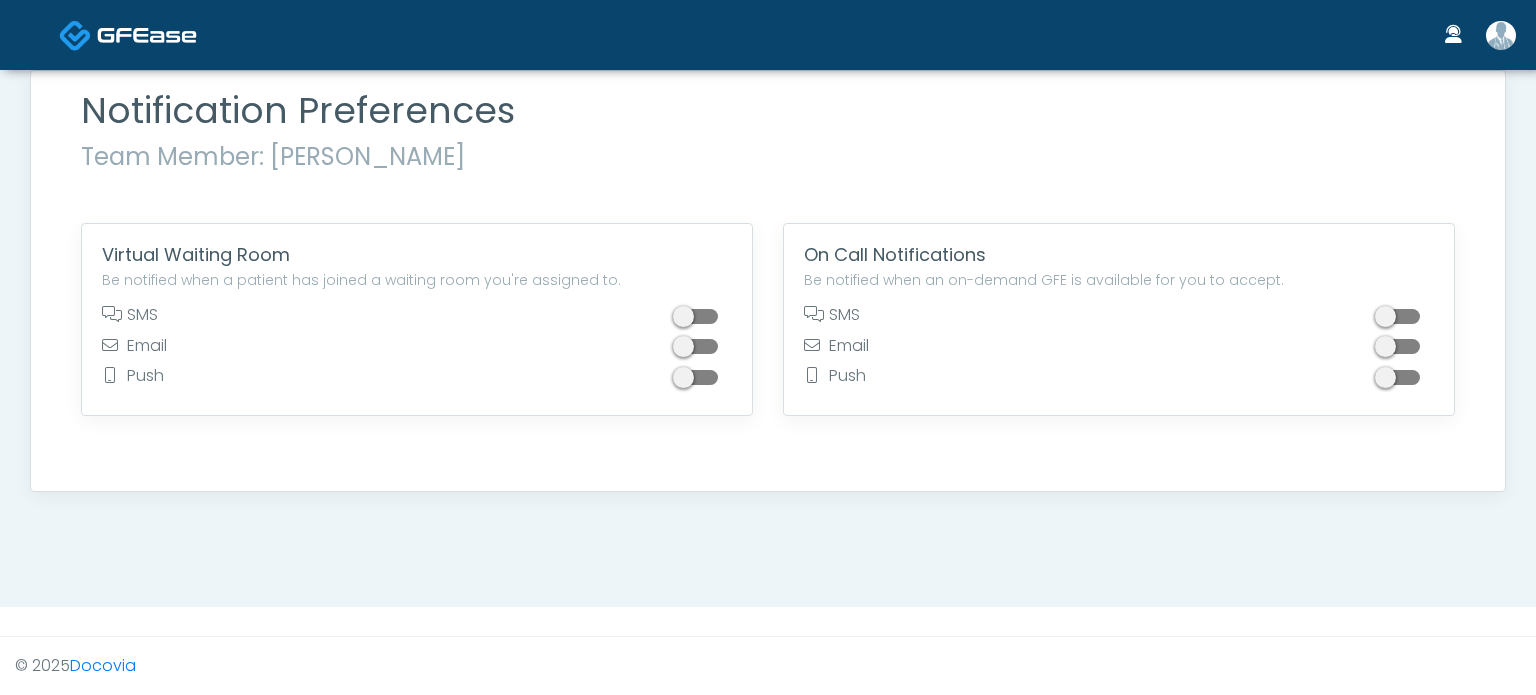 scroll, scrollTop: 0, scrollLeft: 0, axis: both 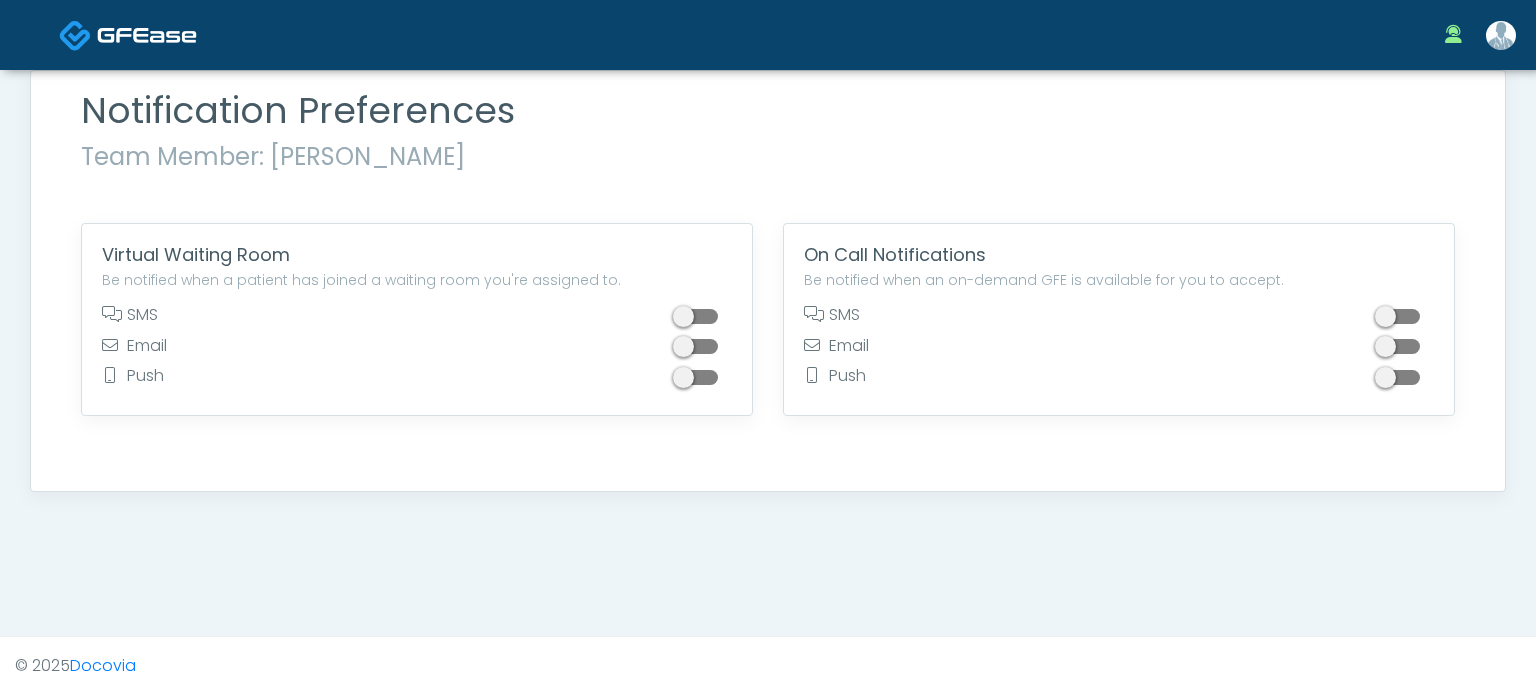 click at bounding box center [698, 316] 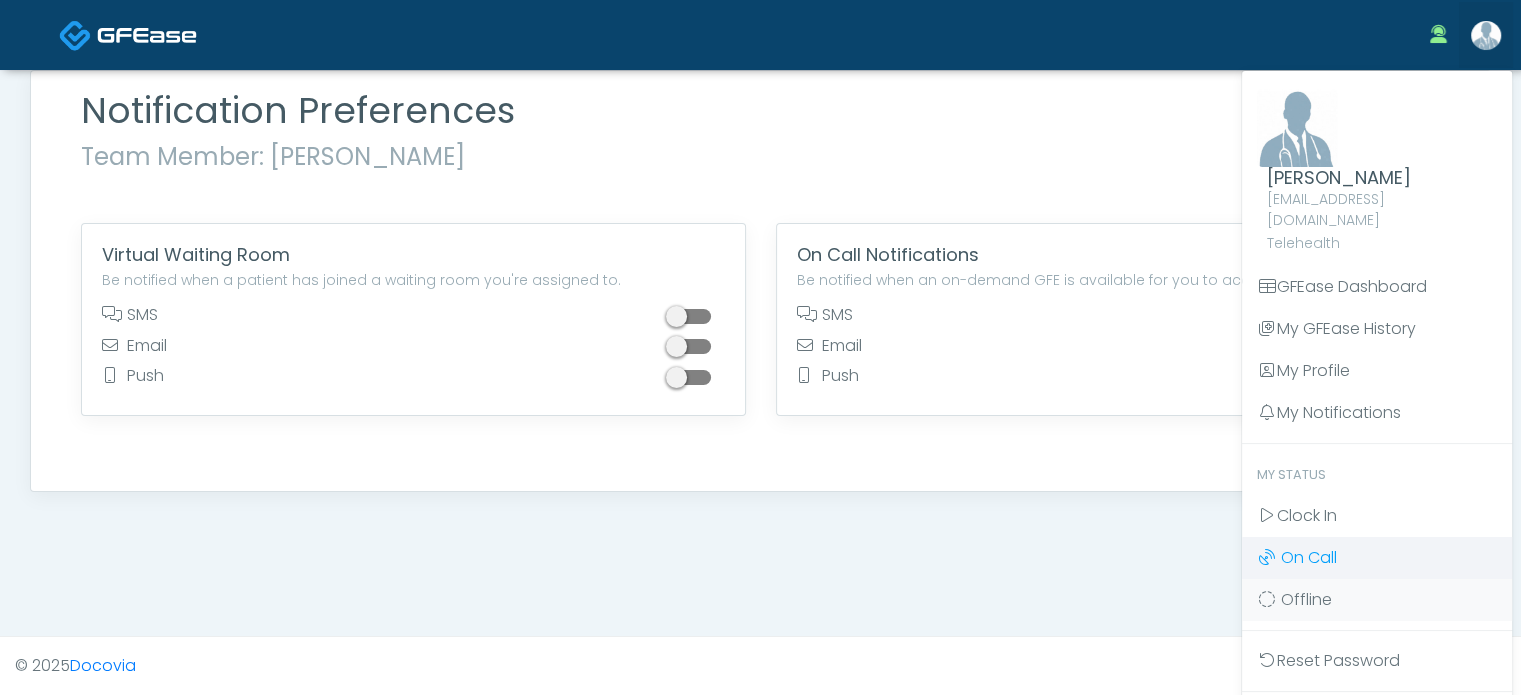 click on "Clock In" at bounding box center [1377, 516] 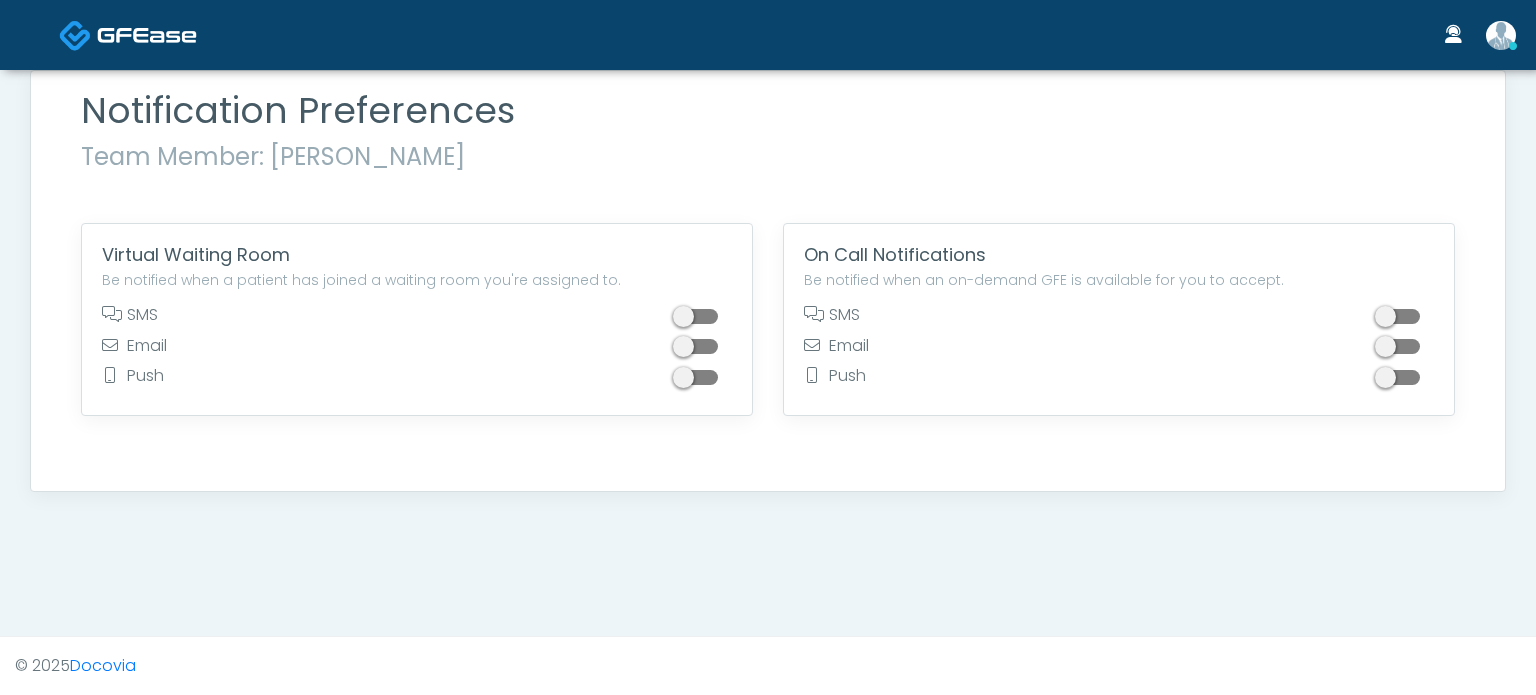 scroll, scrollTop: 0, scrollLeft: 0, axis: both 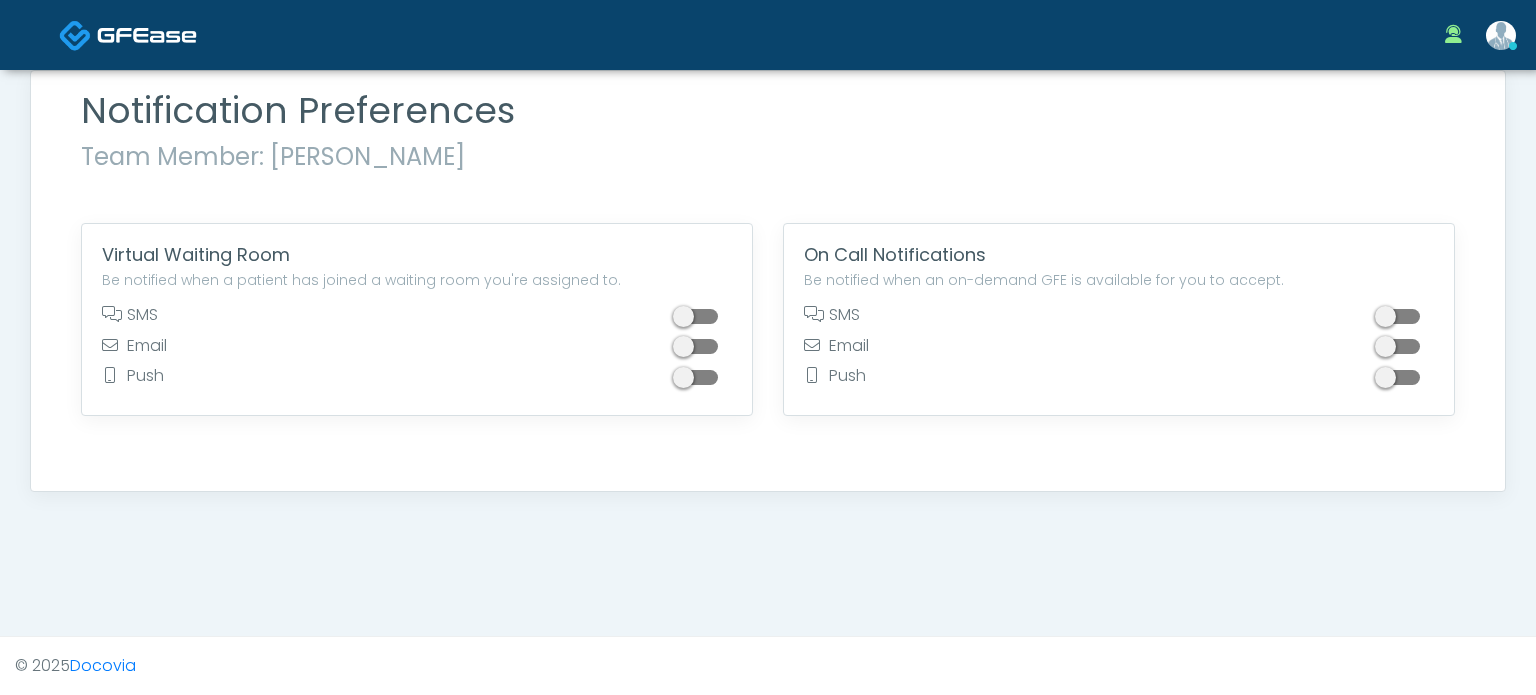 click at bounding box center [1501, 35] 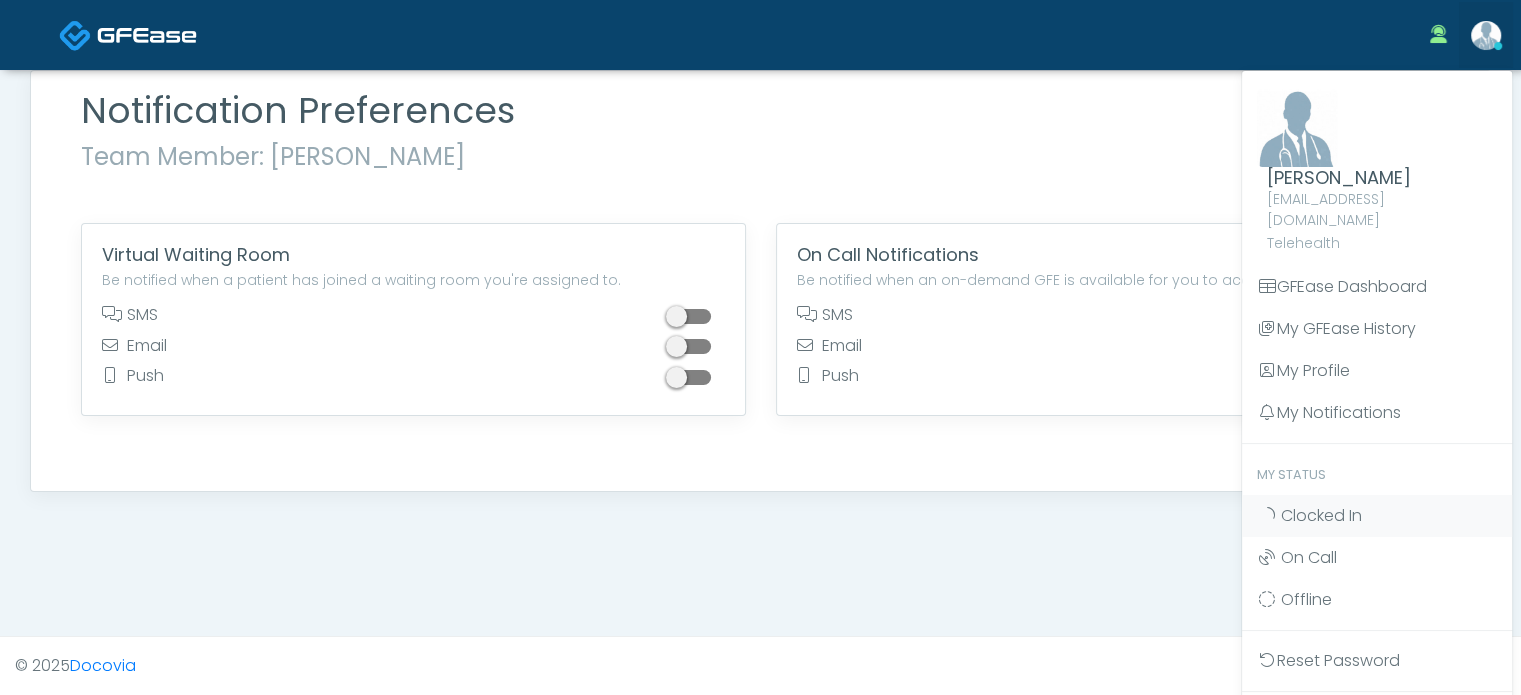 click at bounding box center [1486, 35] 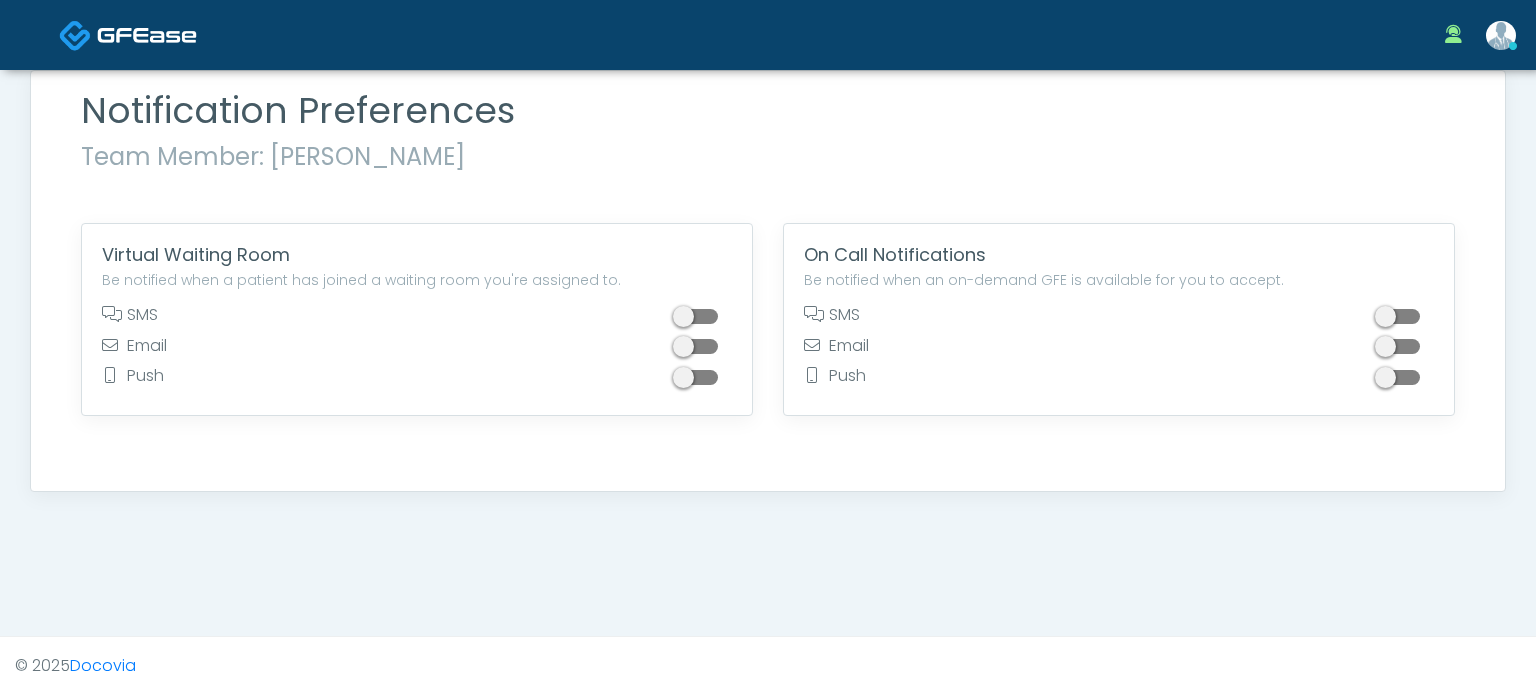 click at bounding box center (147, 35) 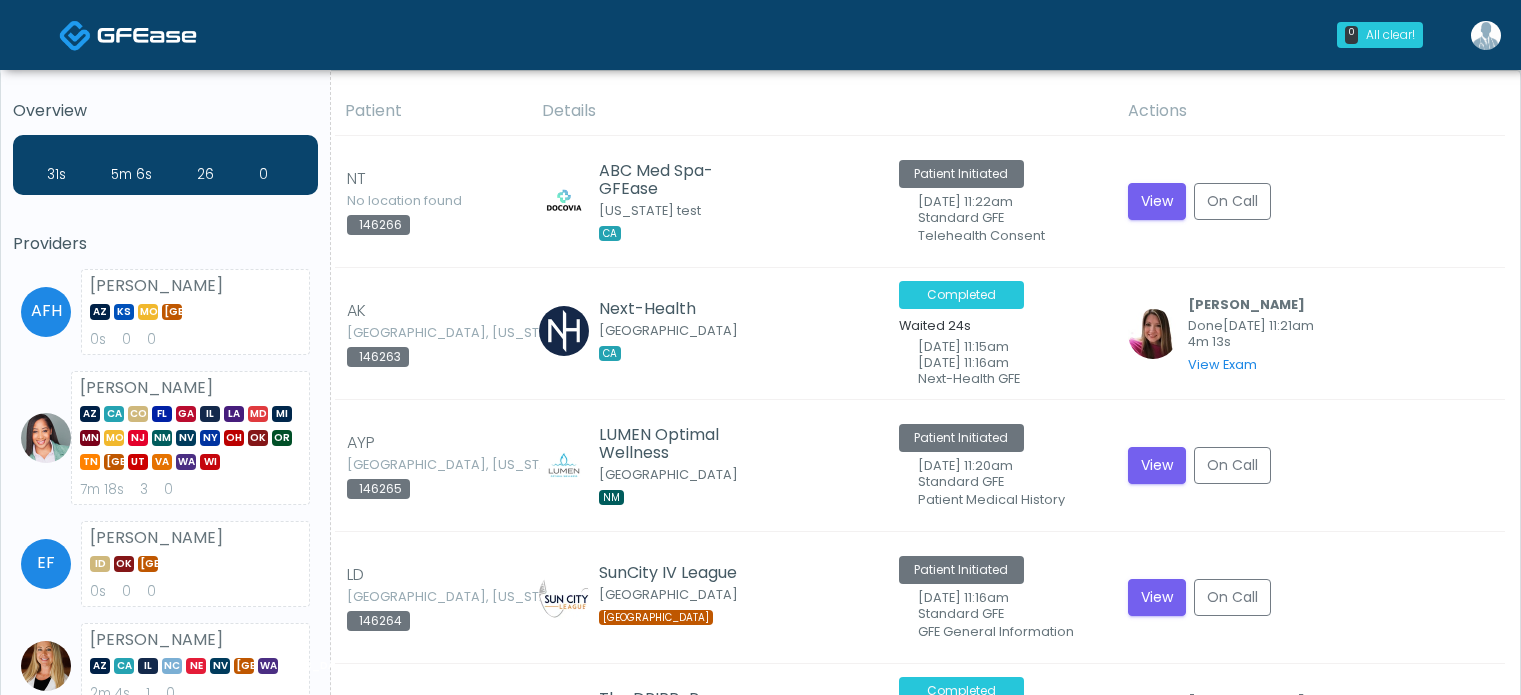 scroll, scrollTop: 0, scrollLeft: 0, axis: both 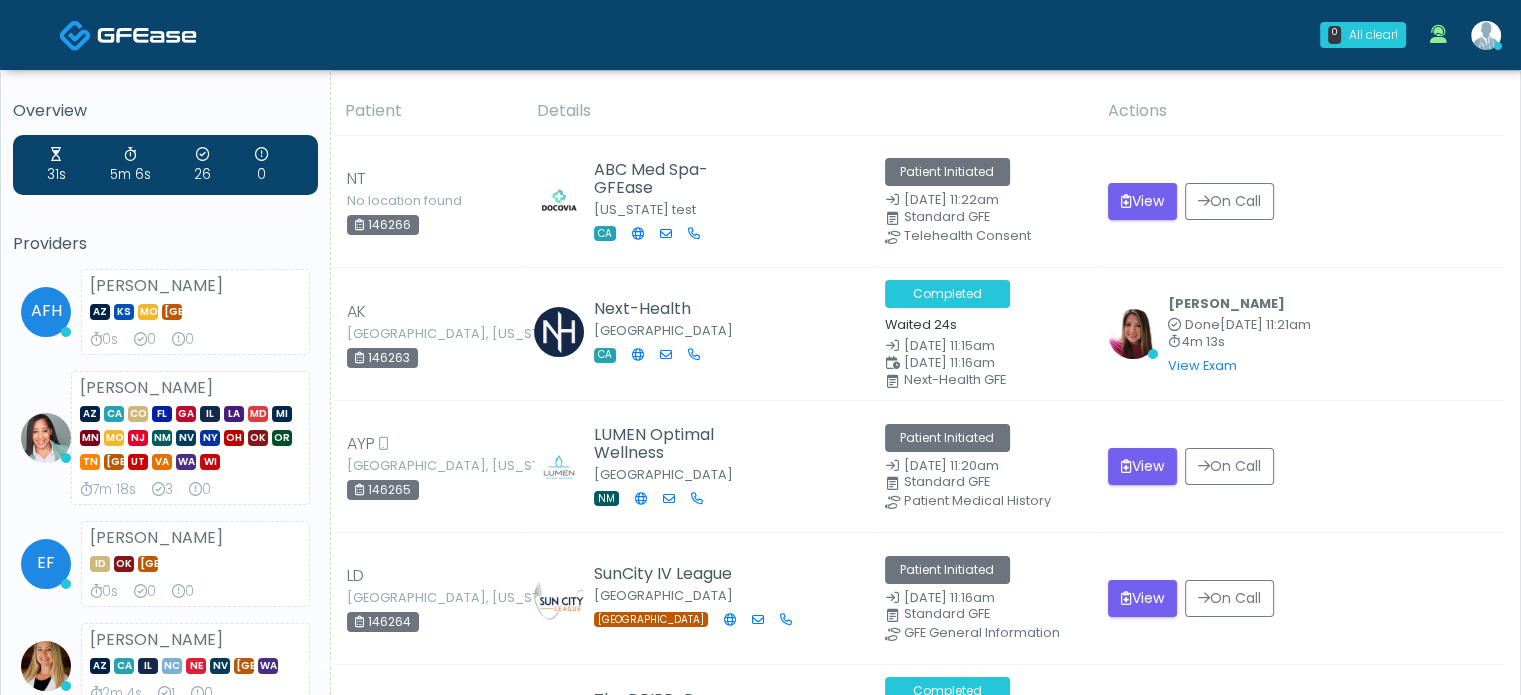 click at bounding box center [1486, 35] 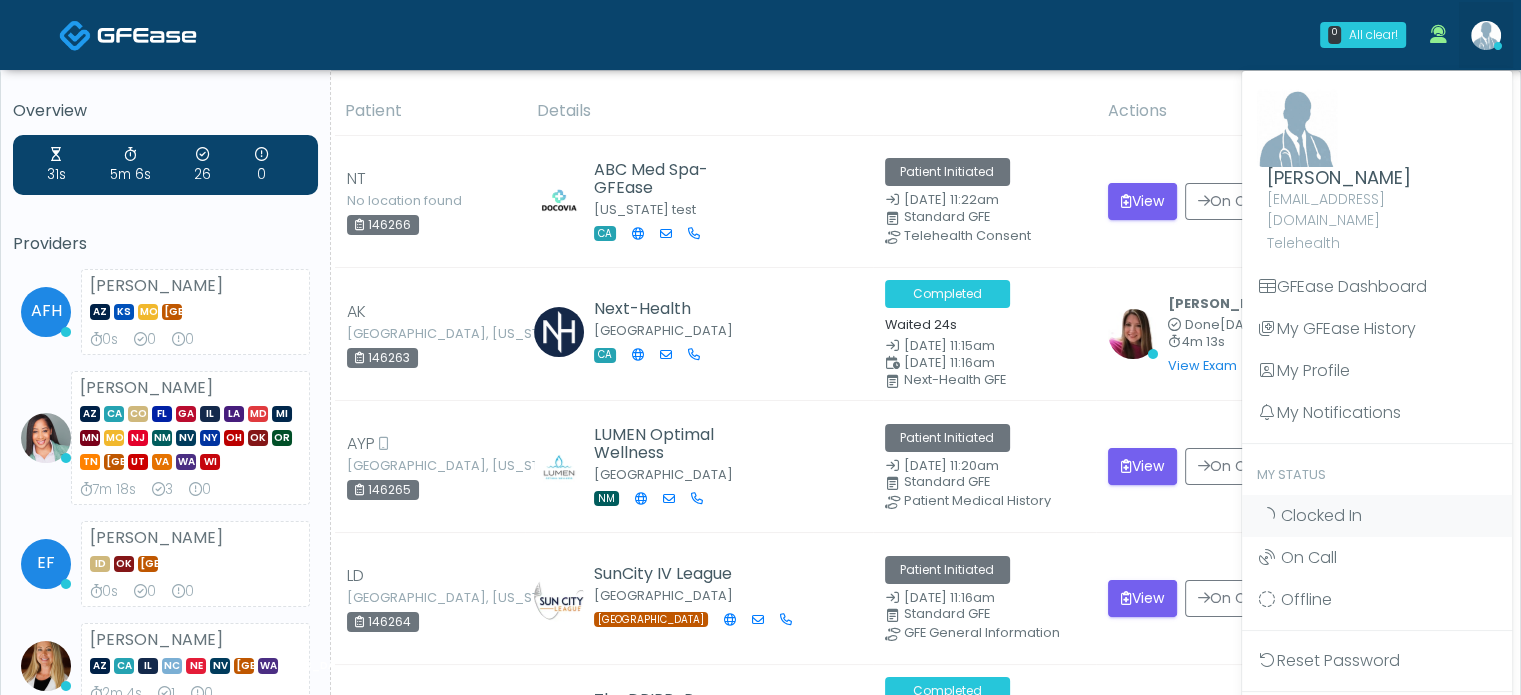 click on "0
All clear!
All clear!
AFH
Alexis Foster-Horton
AZ
KS
MO
TX
0s
0
0
Jennifer Ekeh
AZ
CA
CO
FL
GA
IL
LA
MD
MI
MN" at bounding box center (880, 35) 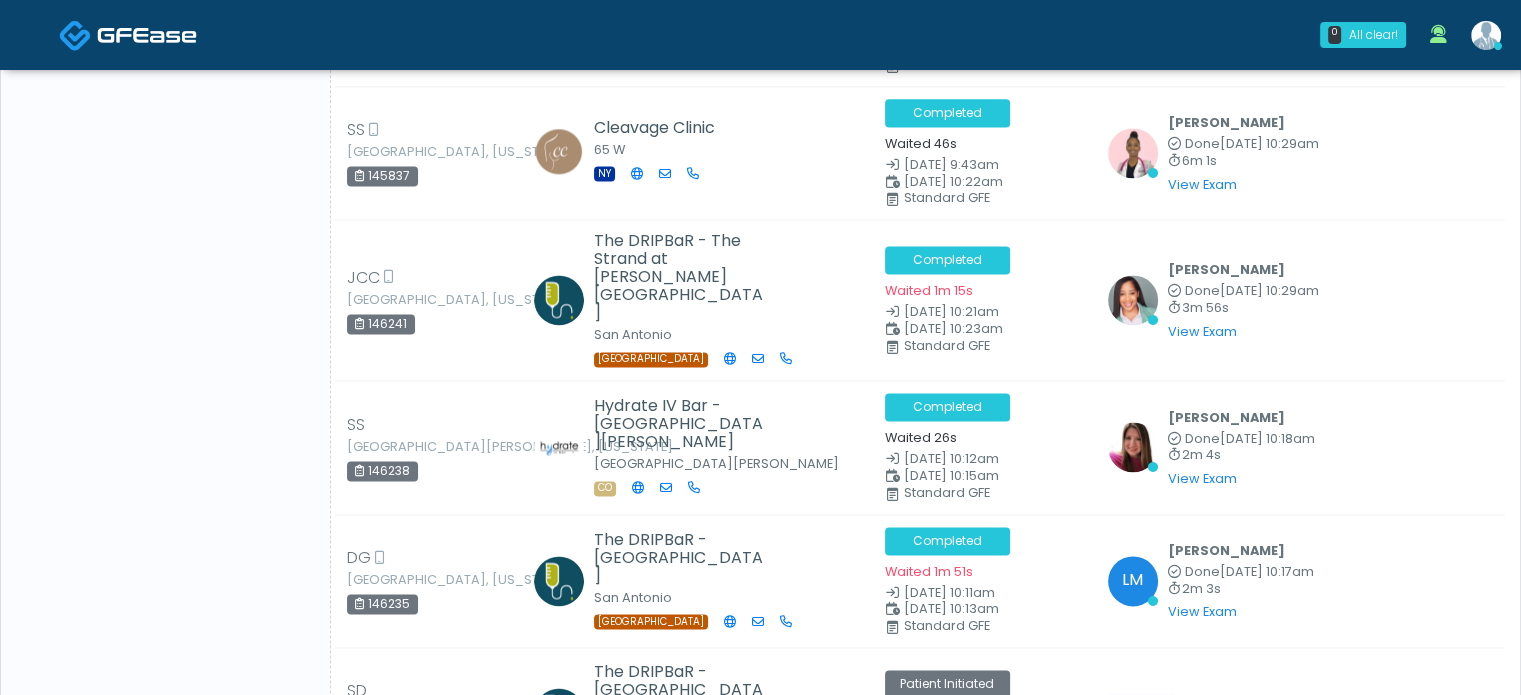 scroll, scrollTop: 2772, scrollLeft: 0, axis: vertical 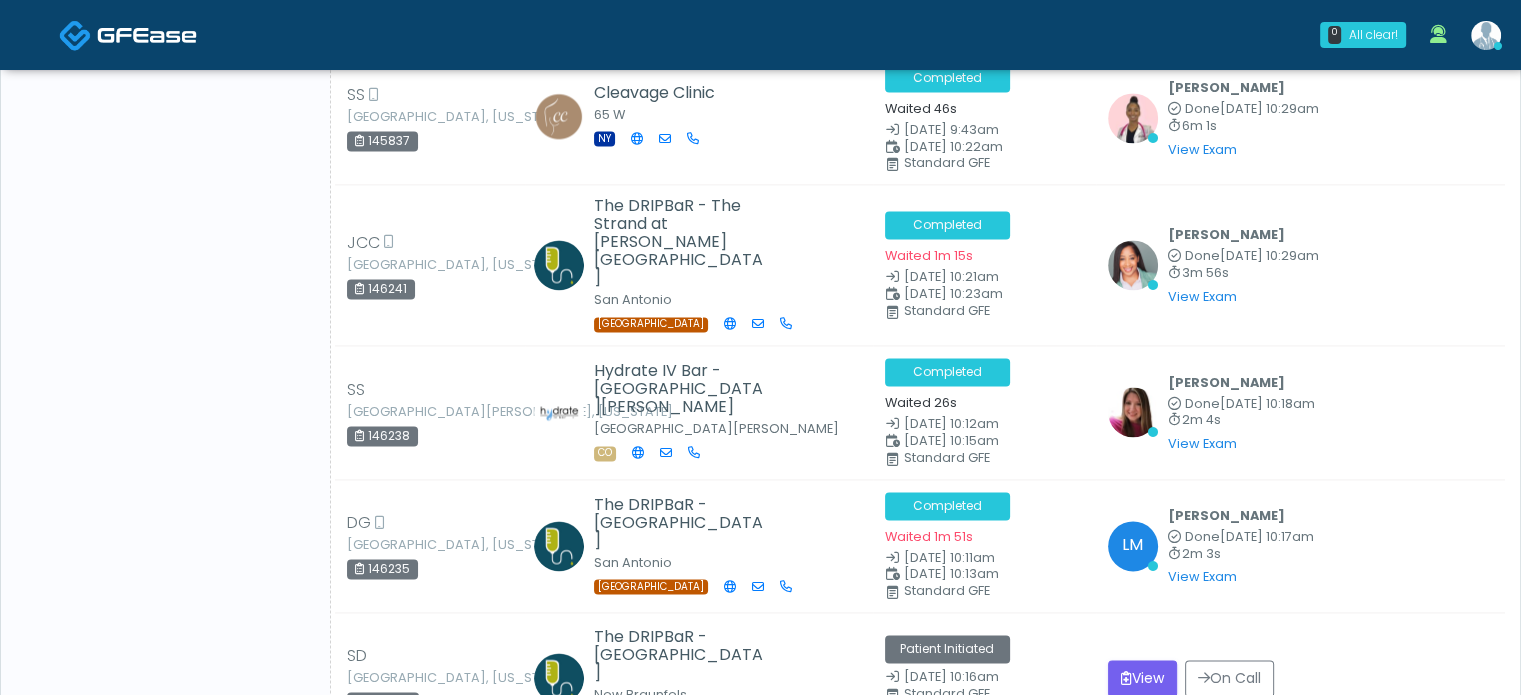 click on "Overview
31s
5m 6s
26
0
Providers
AFH
Alexis Foster-Horton
AZ
KS
MO
TX
0s
0
0
Jennifer Ekeh
AZ
CA
CO
FL
GA
IL
LA
MD
MI
MN" at bounding box center [166, 424] 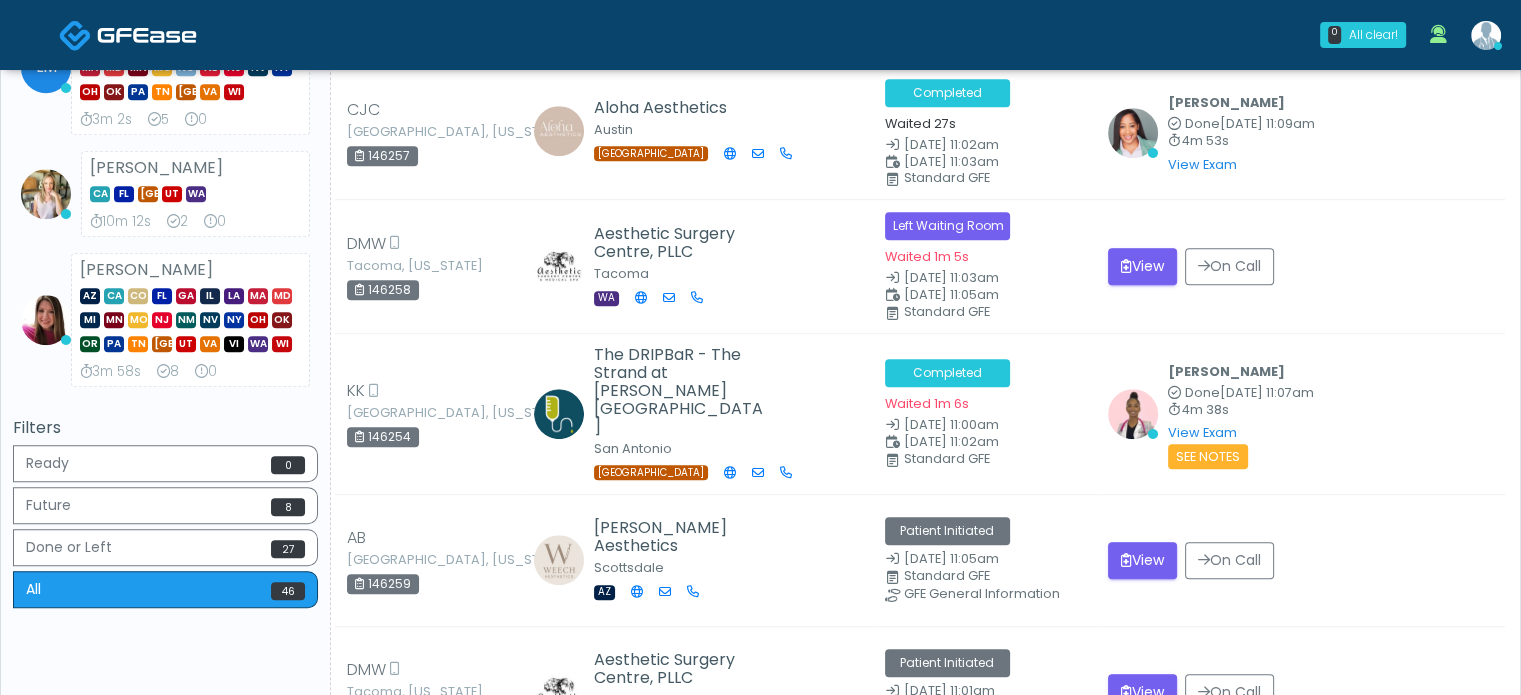 scroll, scrollTop: 1100, scrollLeft: 0, axis: vertical 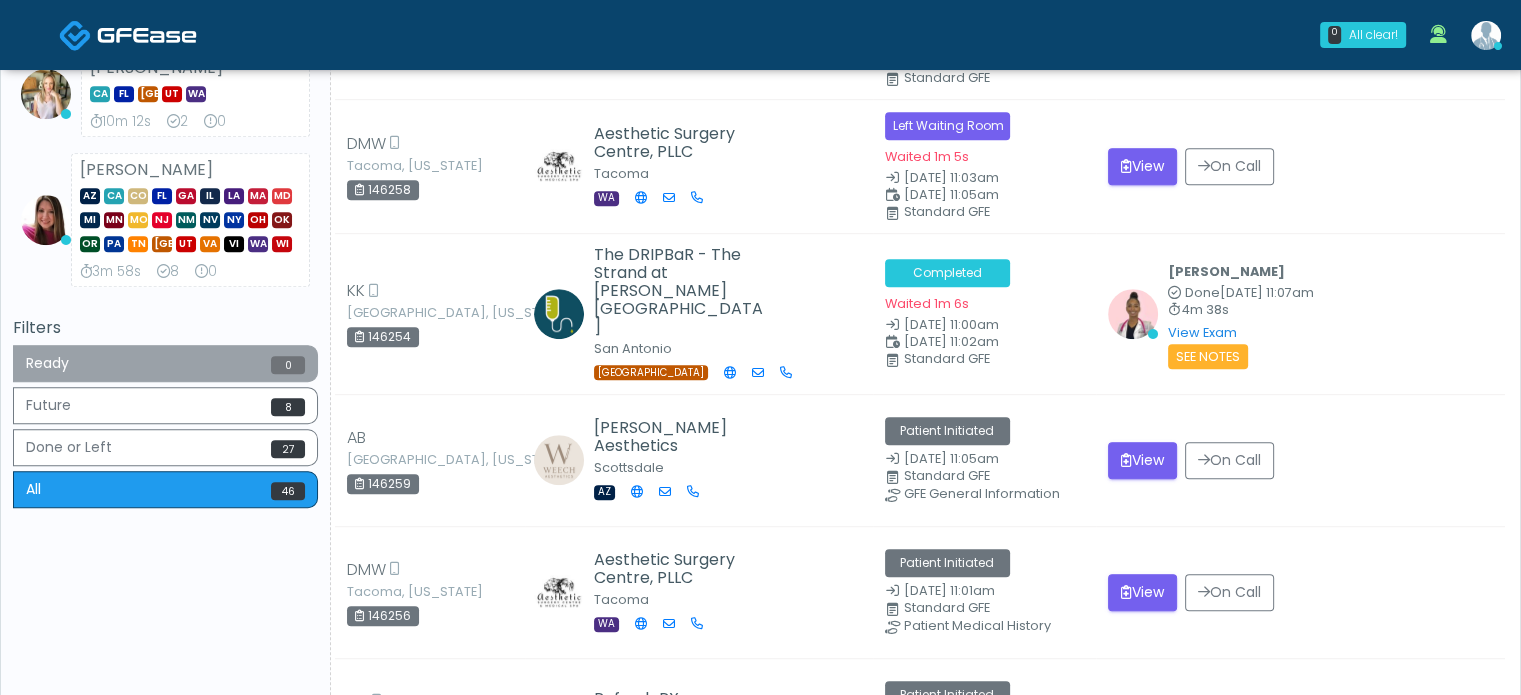 click on "Ready
0" at bounding box center (165, 363) 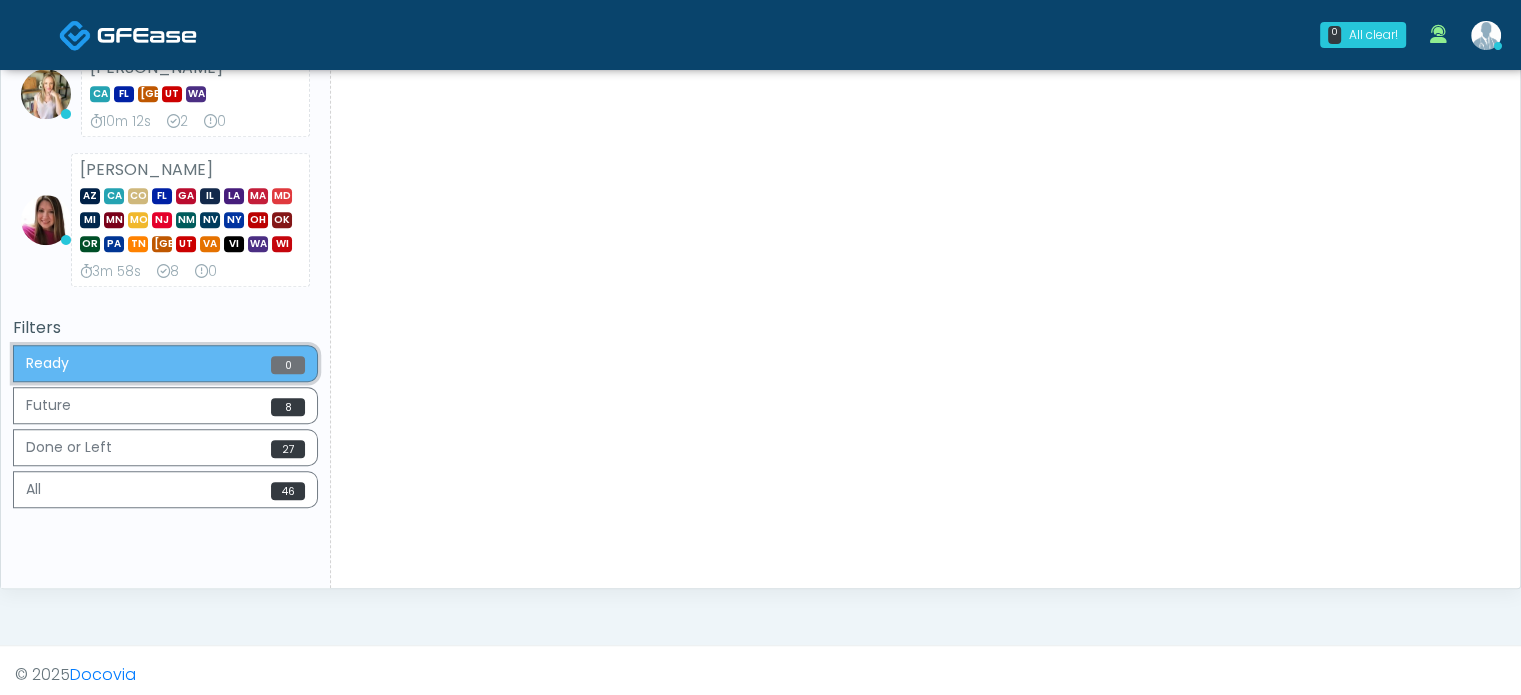 click on "Ready
0" at bounding box center [165, 363] 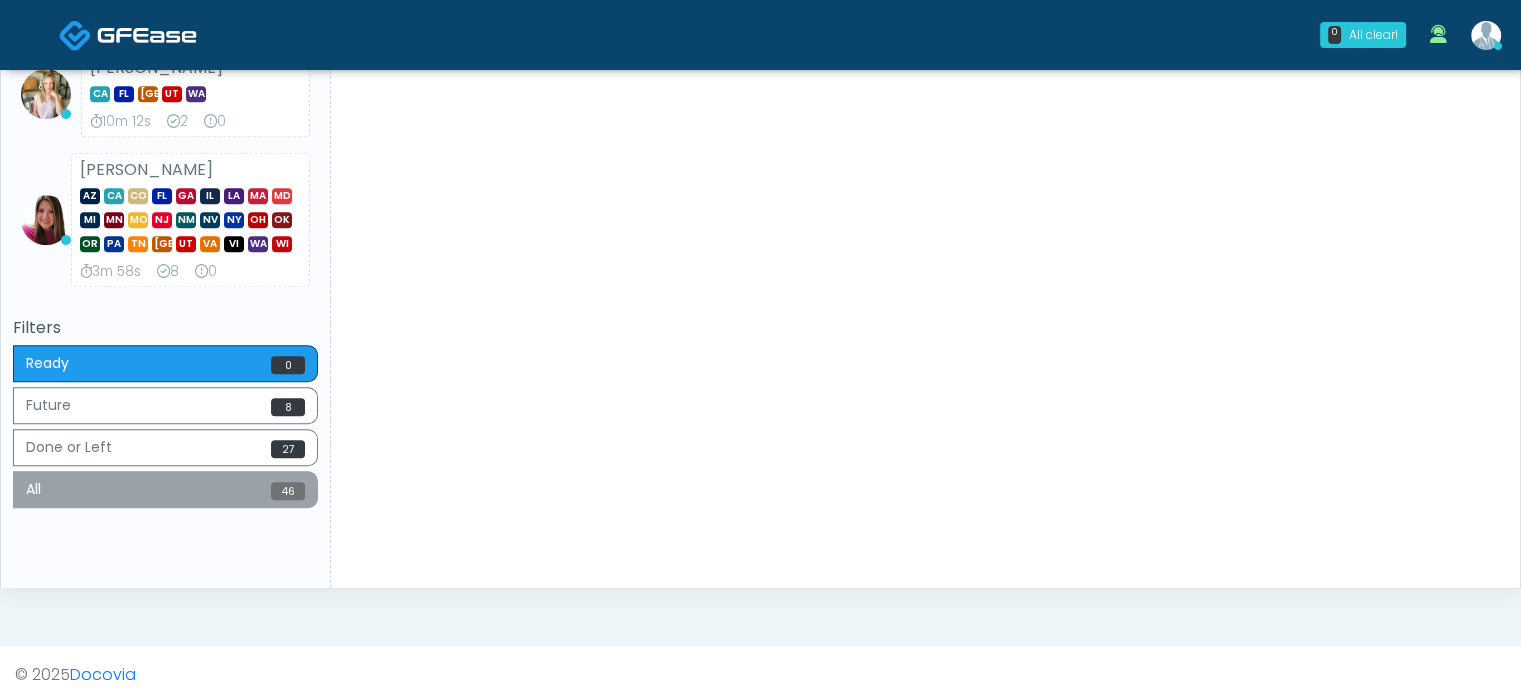 click on "All
46" at bounding box center [165, 489] 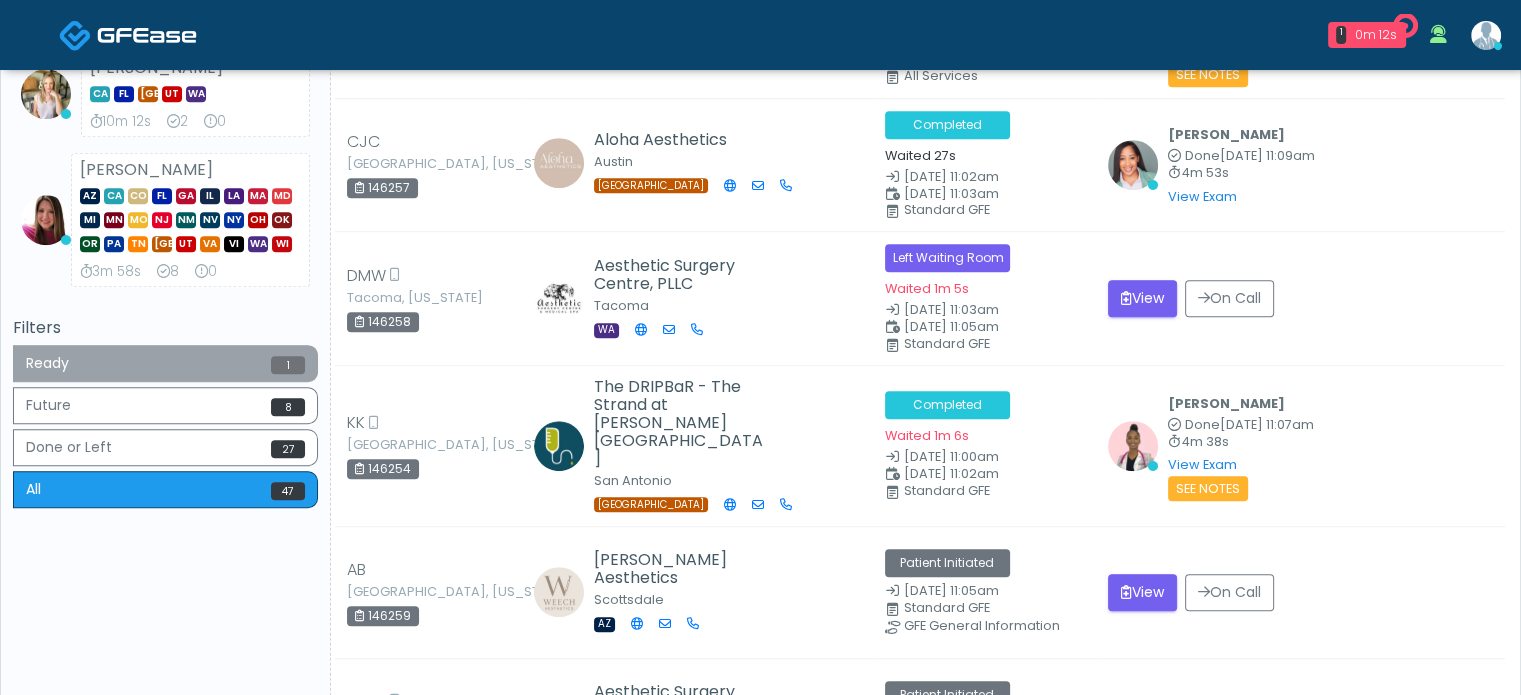 click on "Ready
1" at bounding box center (165, 363) 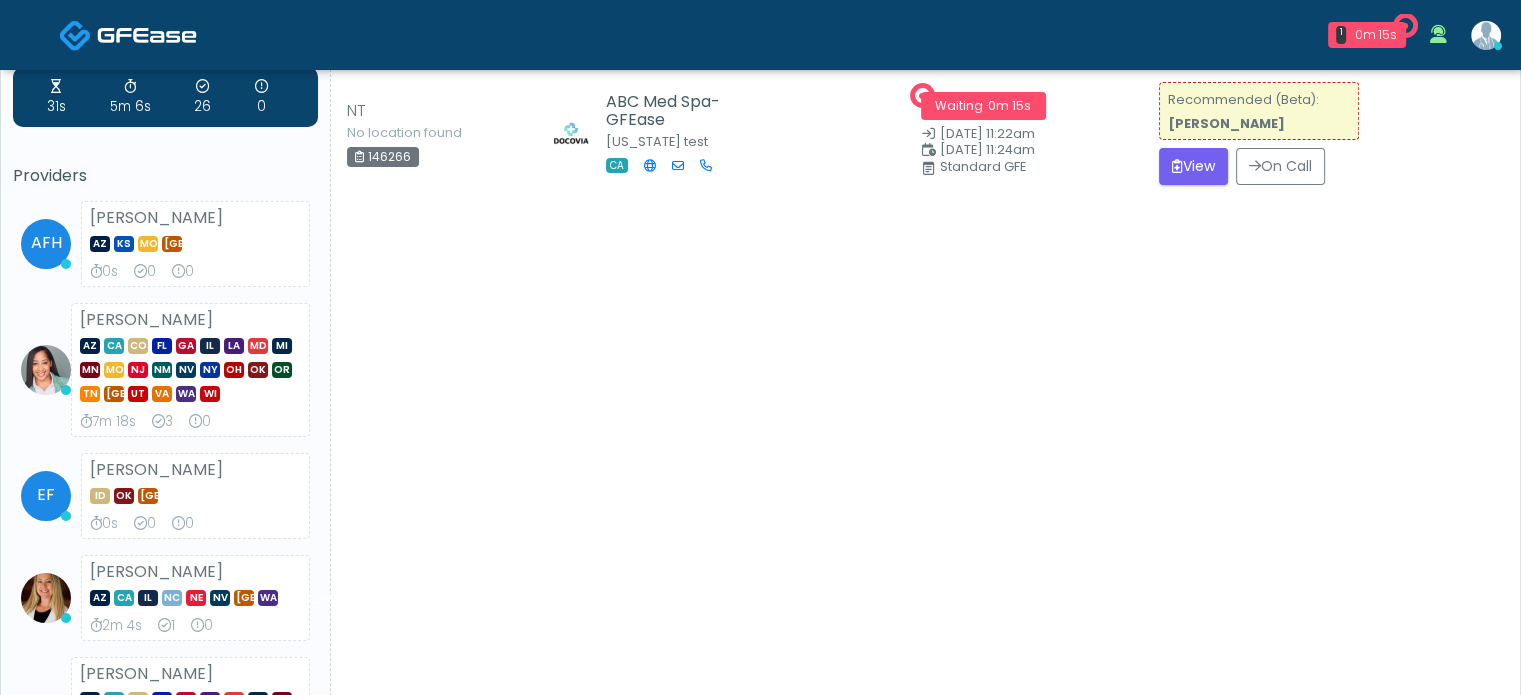 scroll, scrollTop: 0, scrollLeft: 0, axis: both 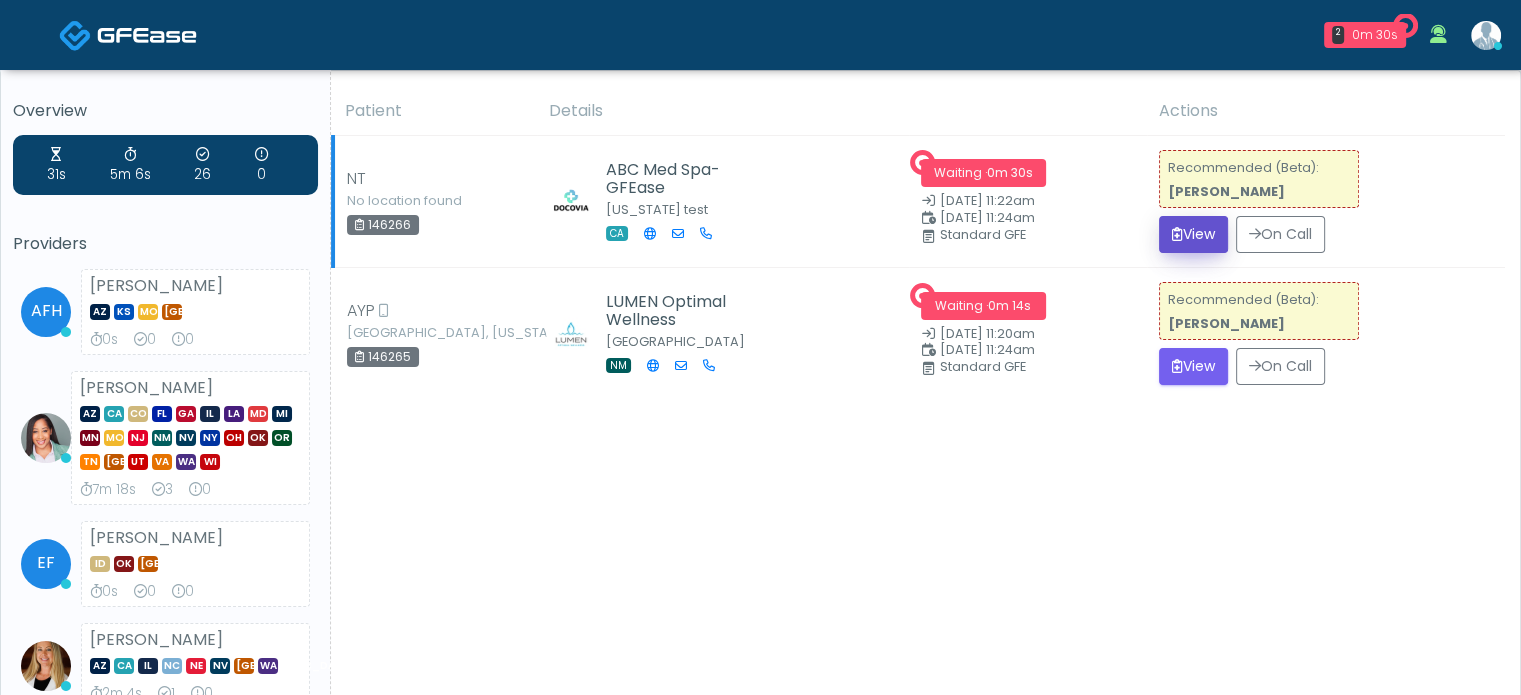 click on "View" at bounding box center (1193, 234) 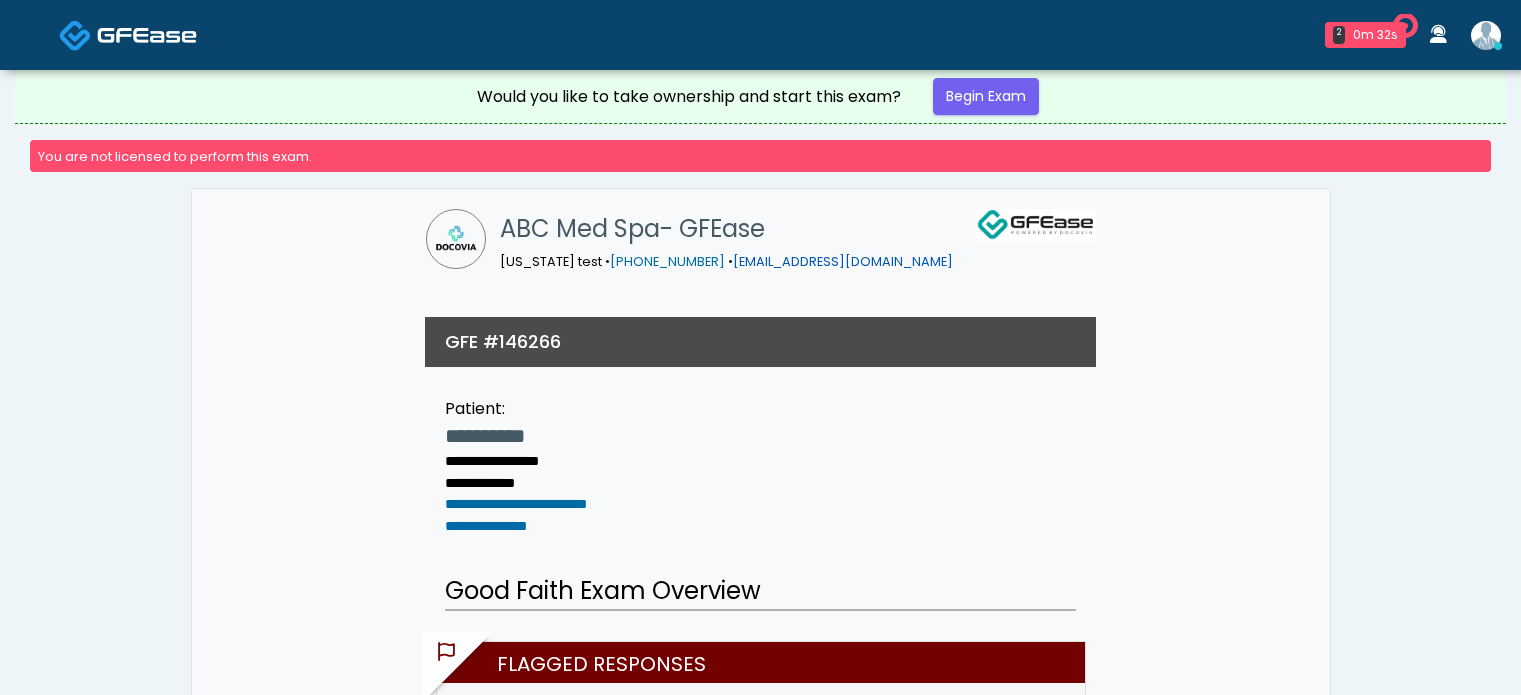 scroll, scrollTop: 0, scrollLeft: 0, axis: both 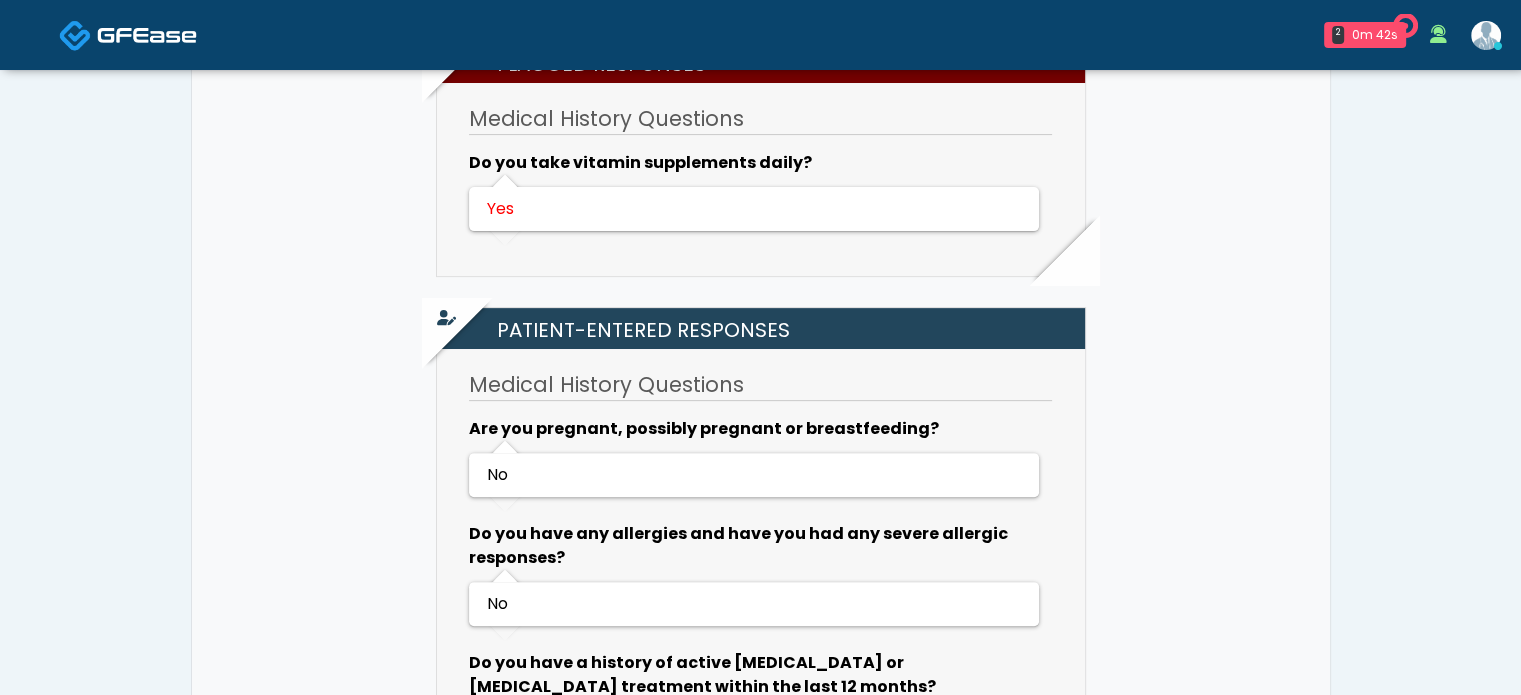 click on "**********" at bounding box center [761, 986] 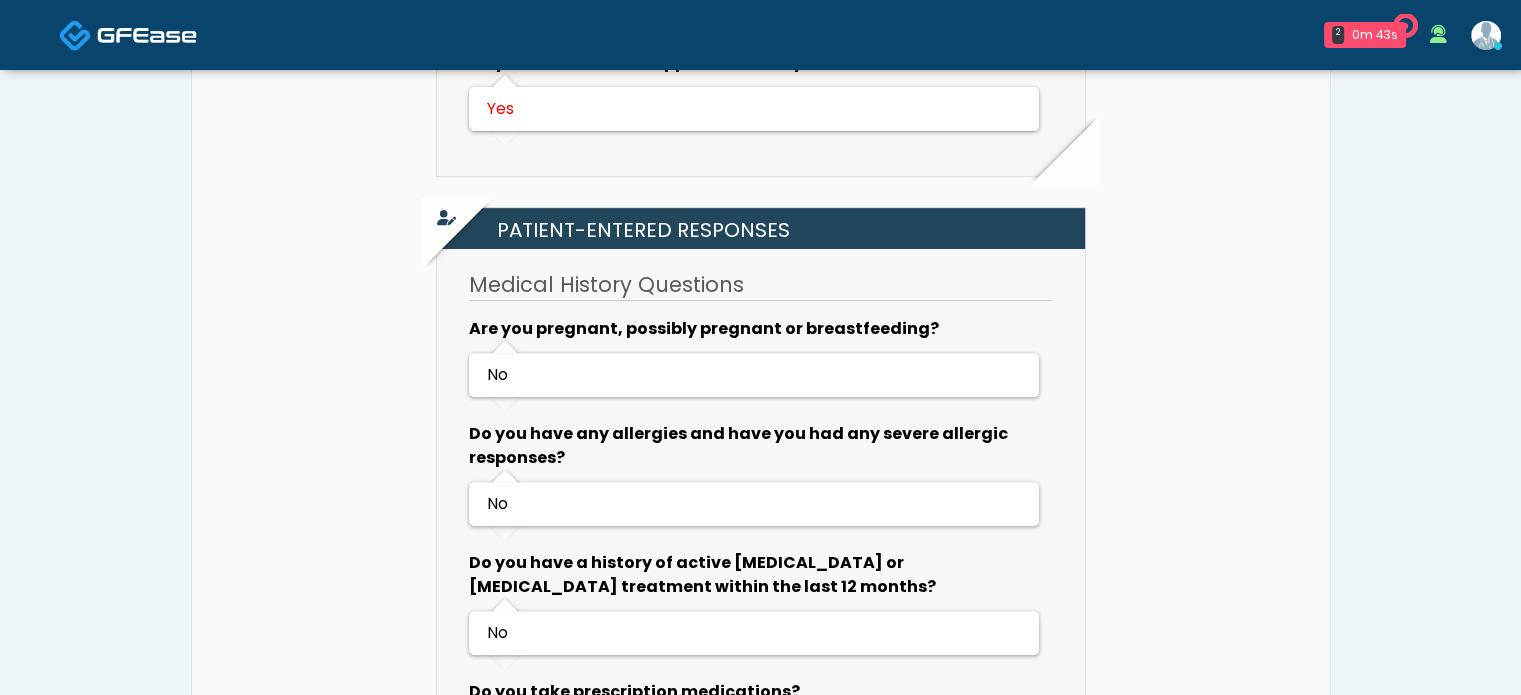 scroll, scrollTop: 800, scrollLeft: 0, axis: vertical 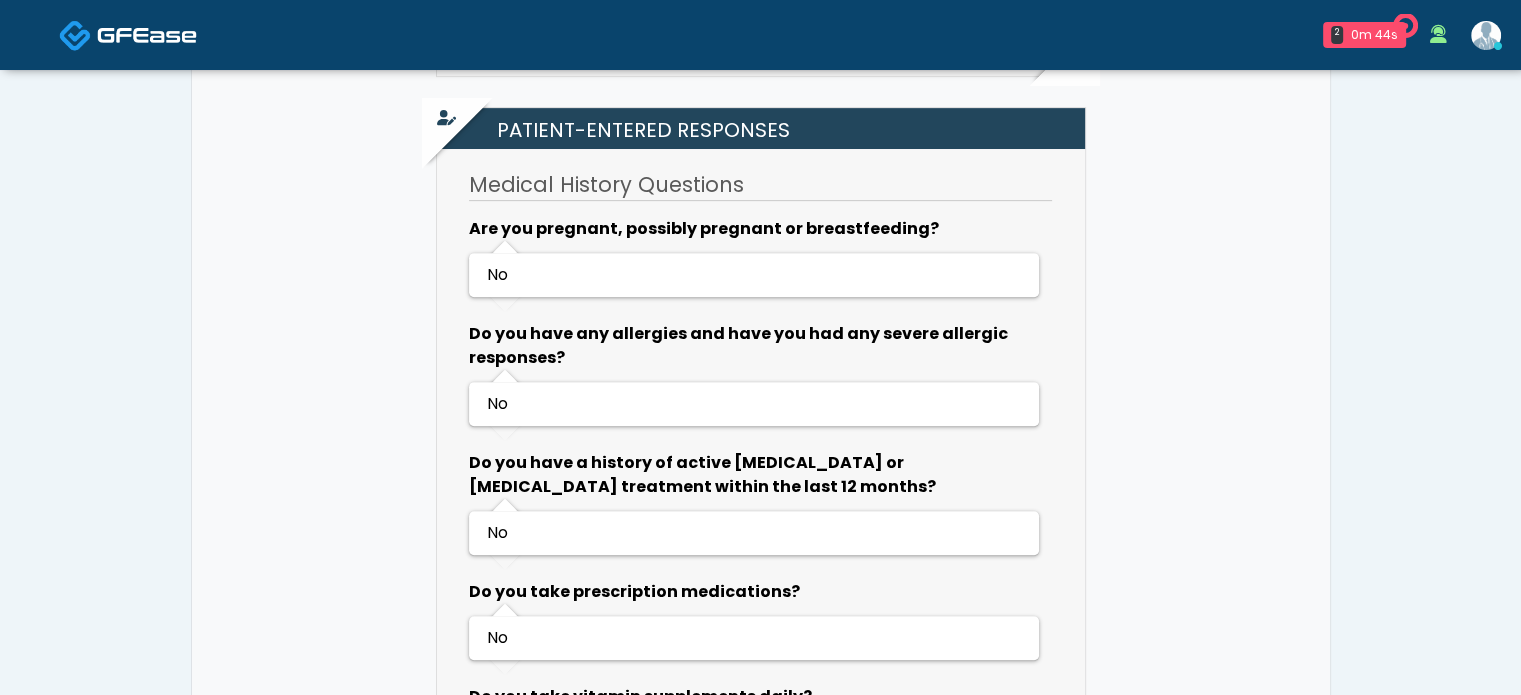 click on "**********" at bounding box center [761, 786] 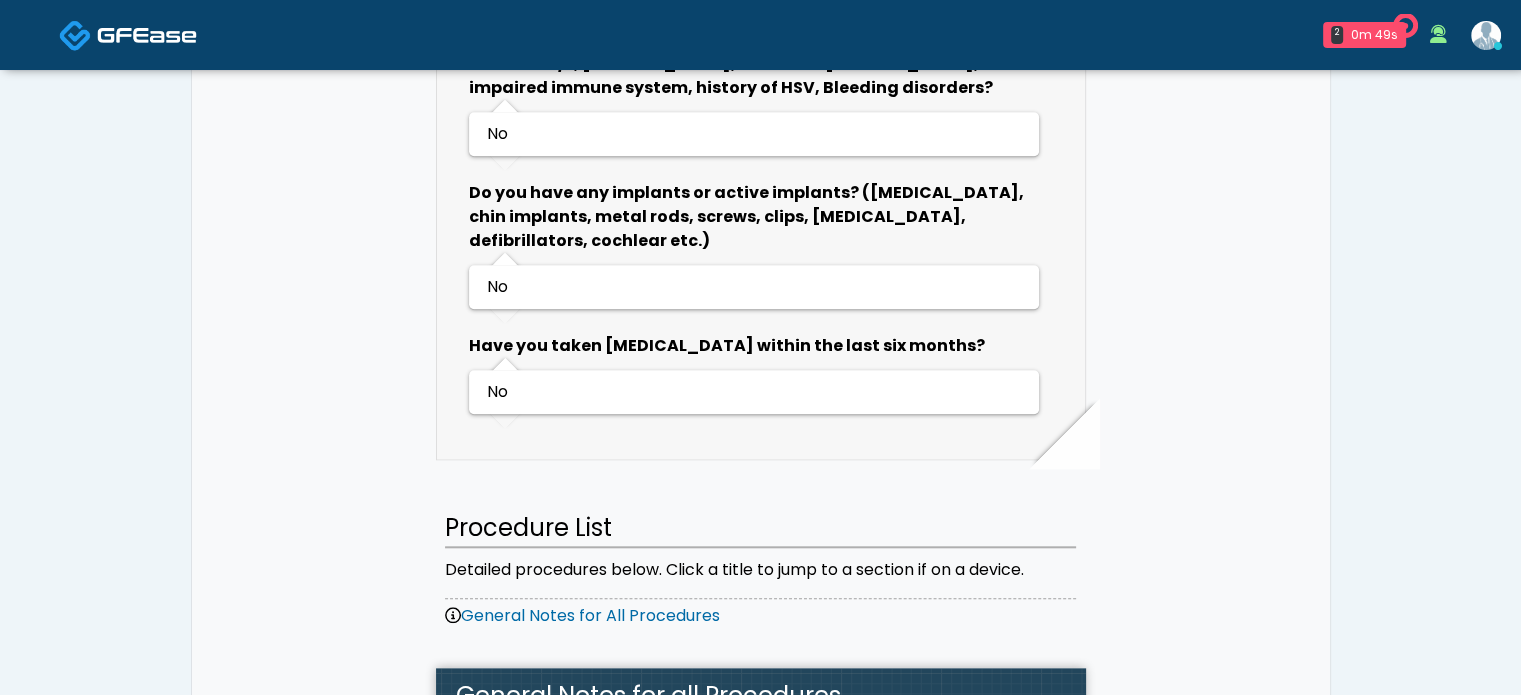 scroll, scrollTop: 2000, scrollLeft: 0, axis: vertical 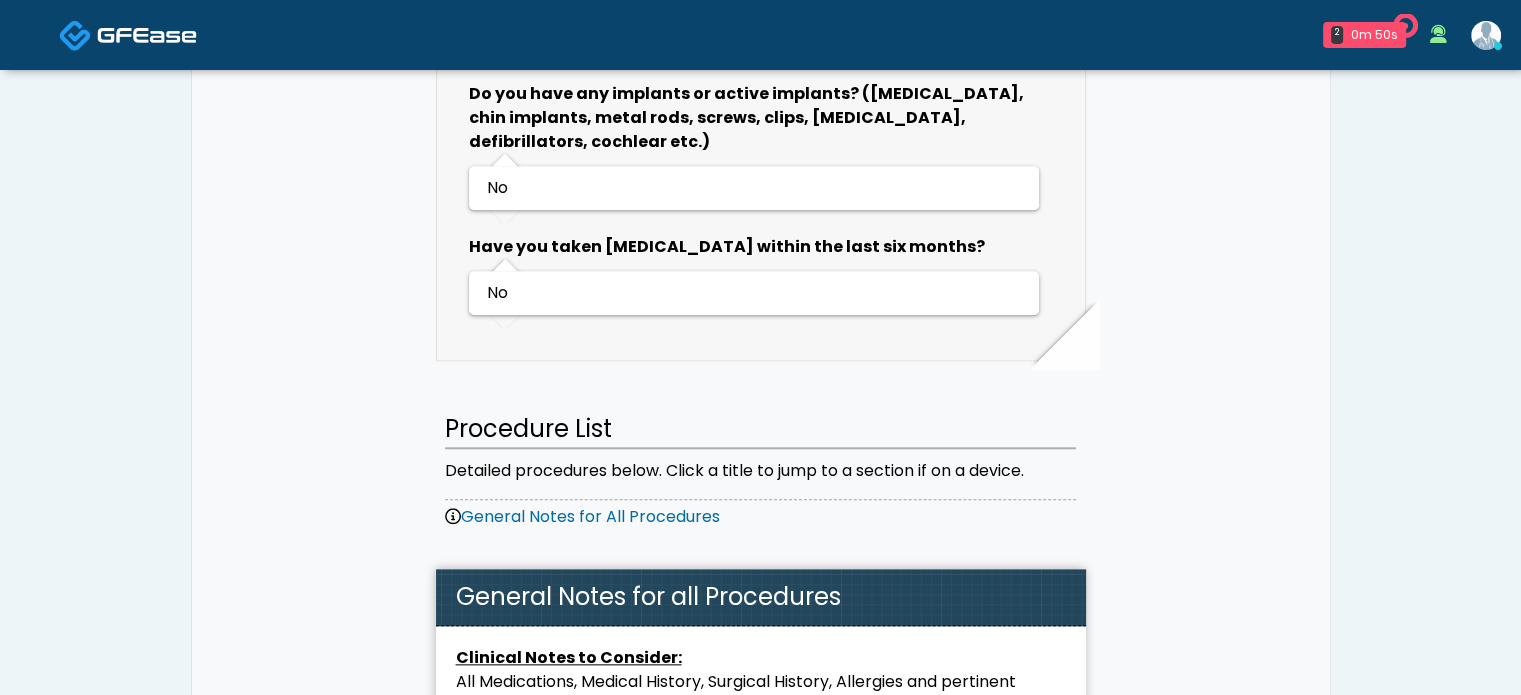 click on "Procedure List" at bounding box center (760, 430) 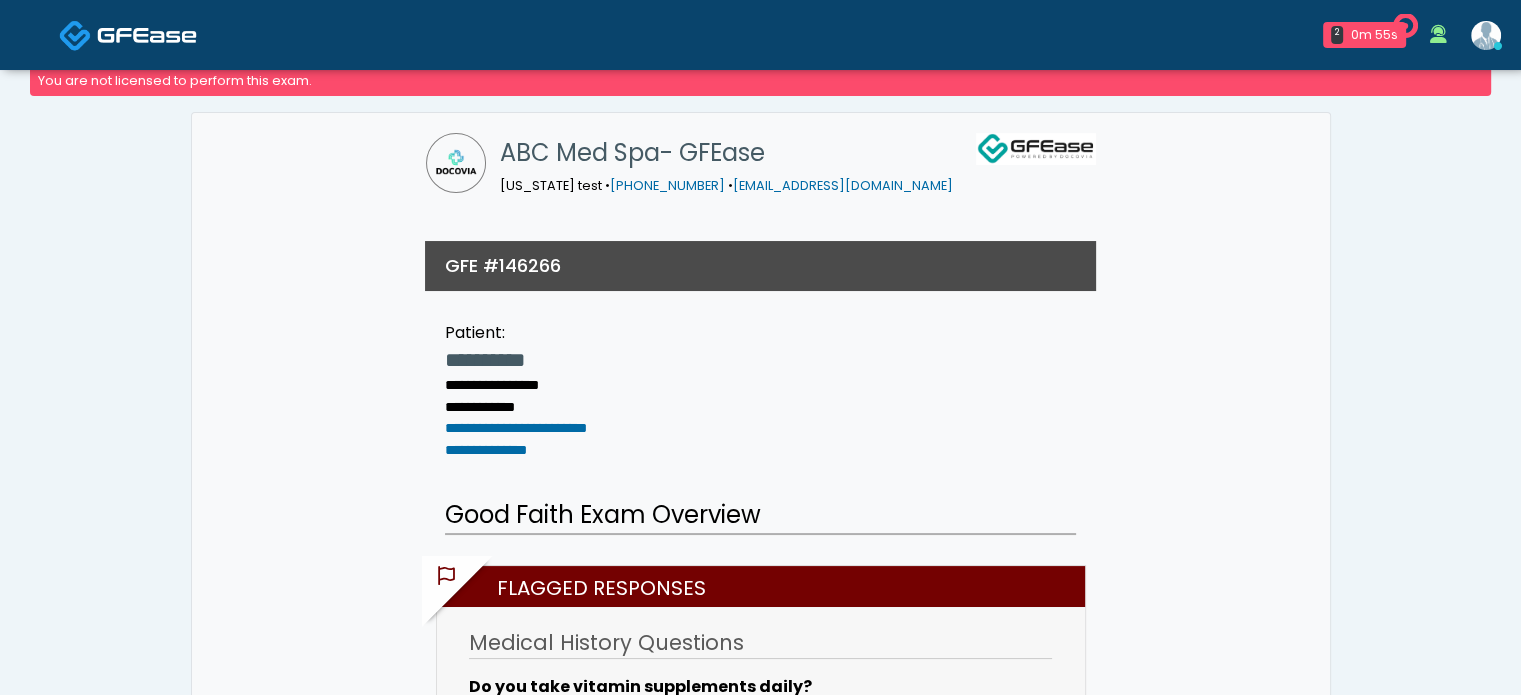 scroll, scrollTop: 0, scrollLeft: 0, axis: both 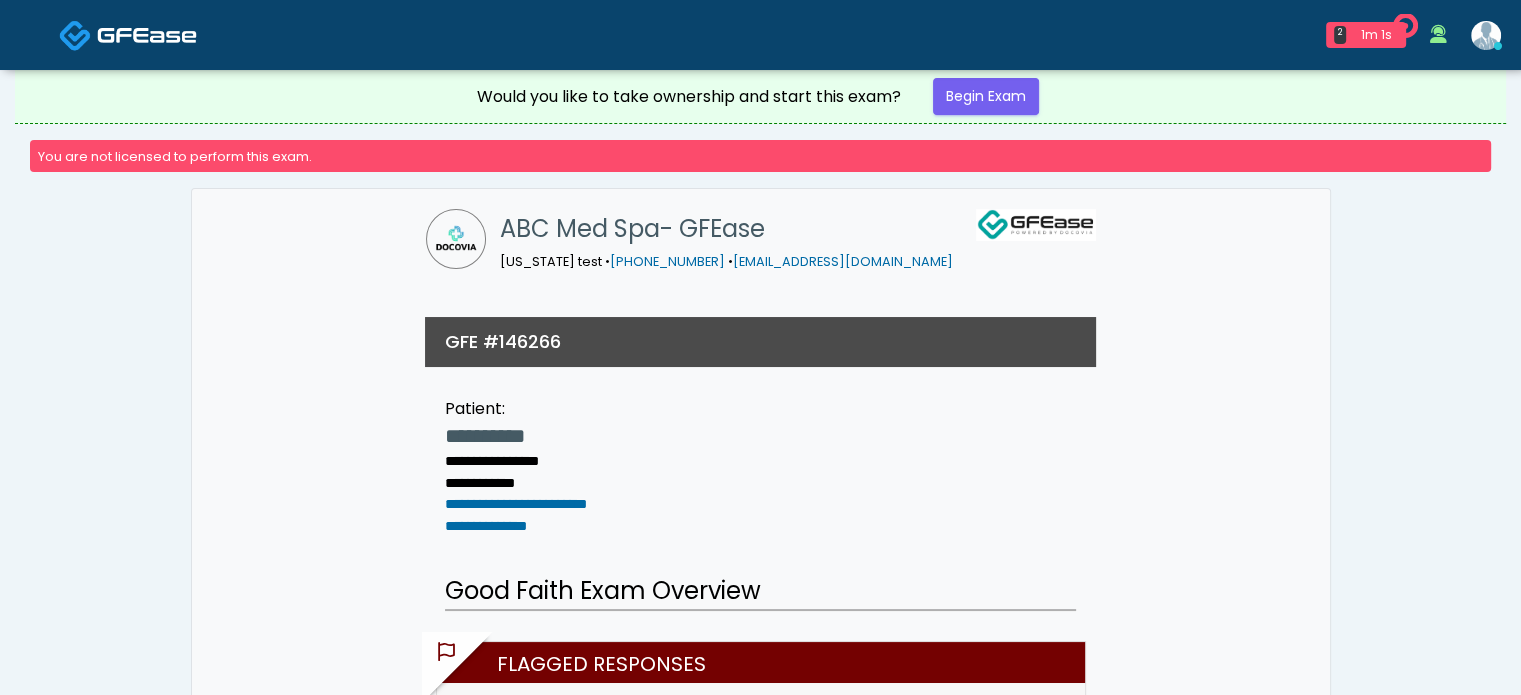 click at bounding box center (147, 35) 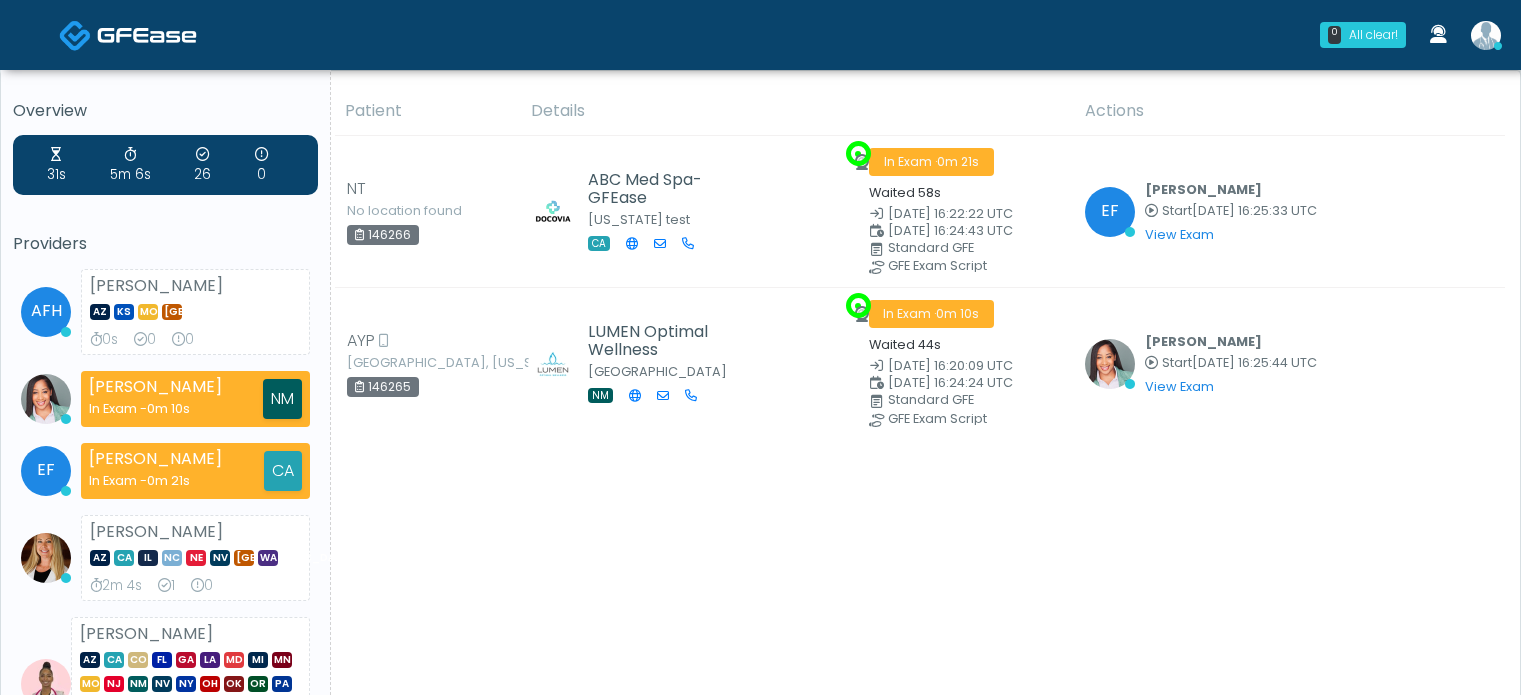 scroll, scrollTop: 0, scrollLeft: 0, axis: both 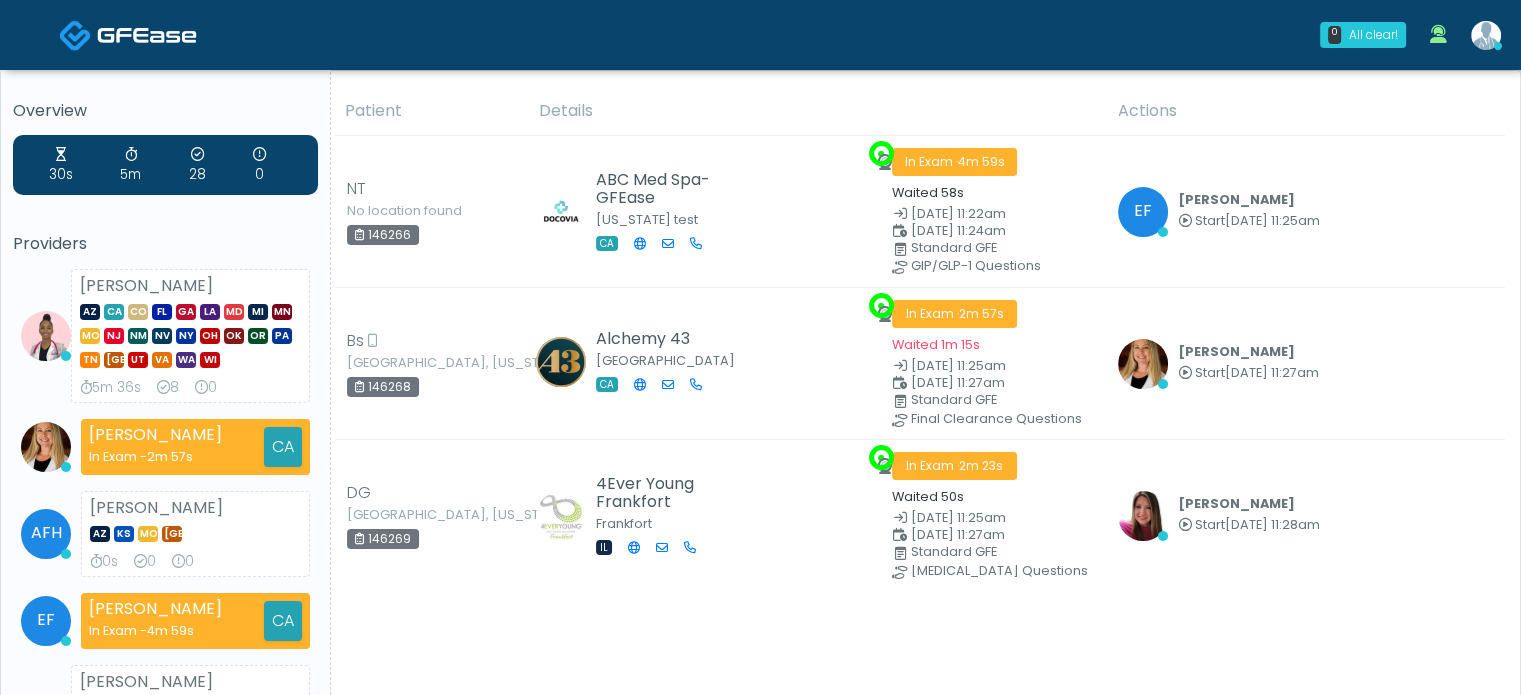 click at bounding box center (1486, 35) 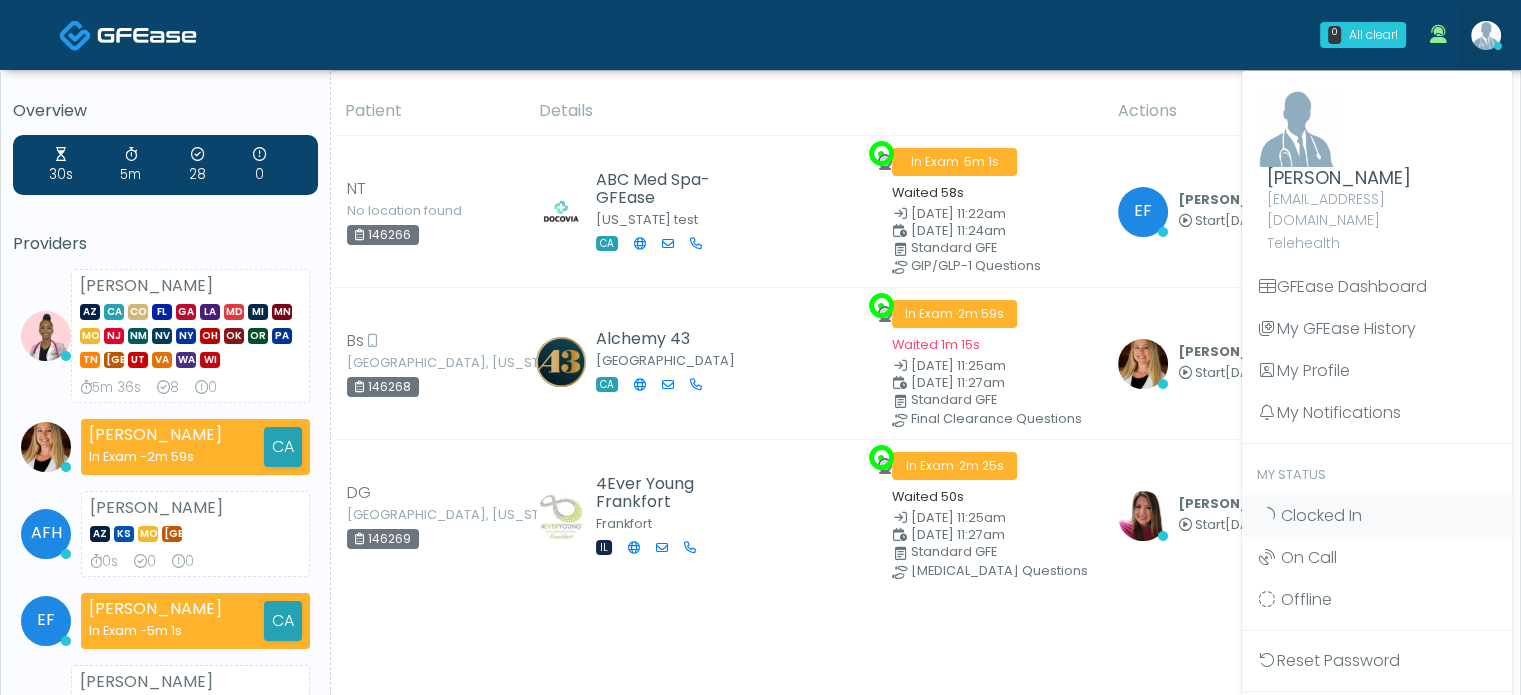 click at bounding box center [1297, 128] 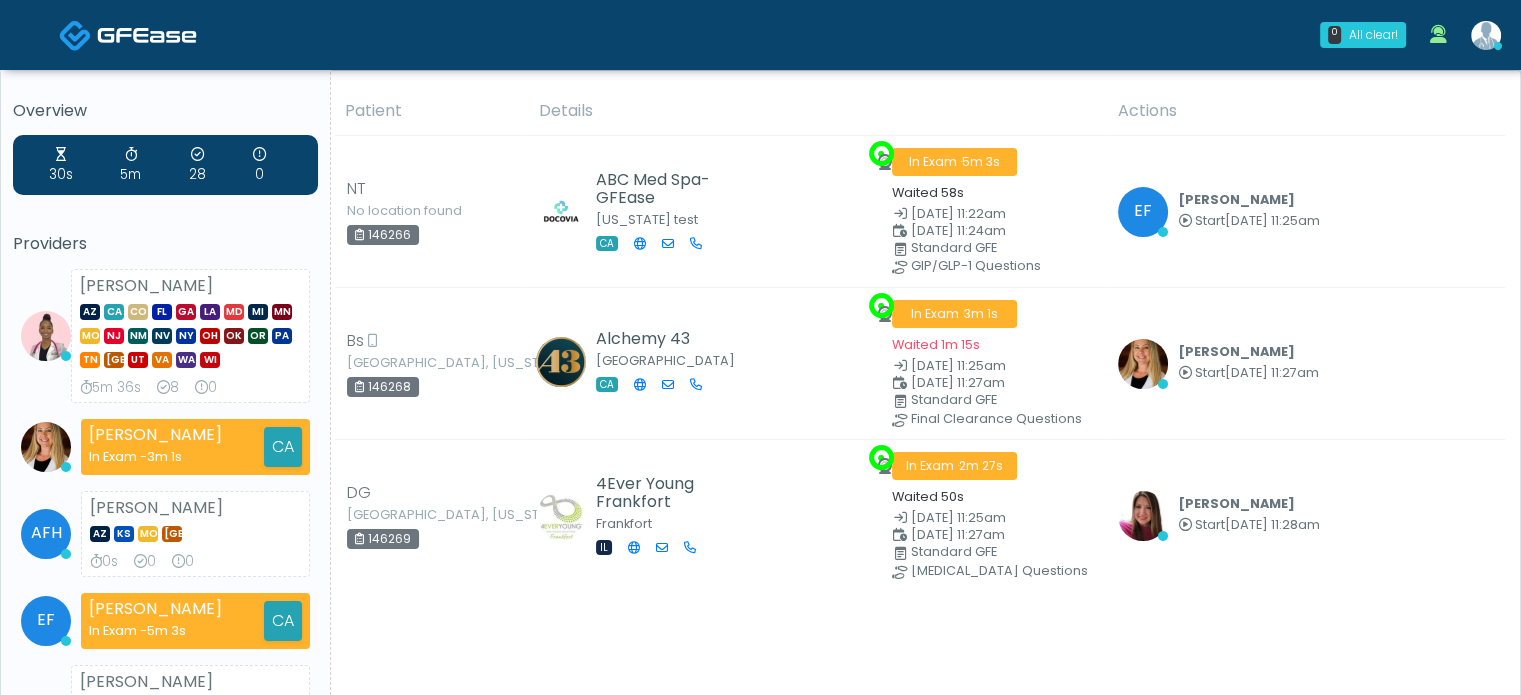 click at bounding box center (1486, 35) 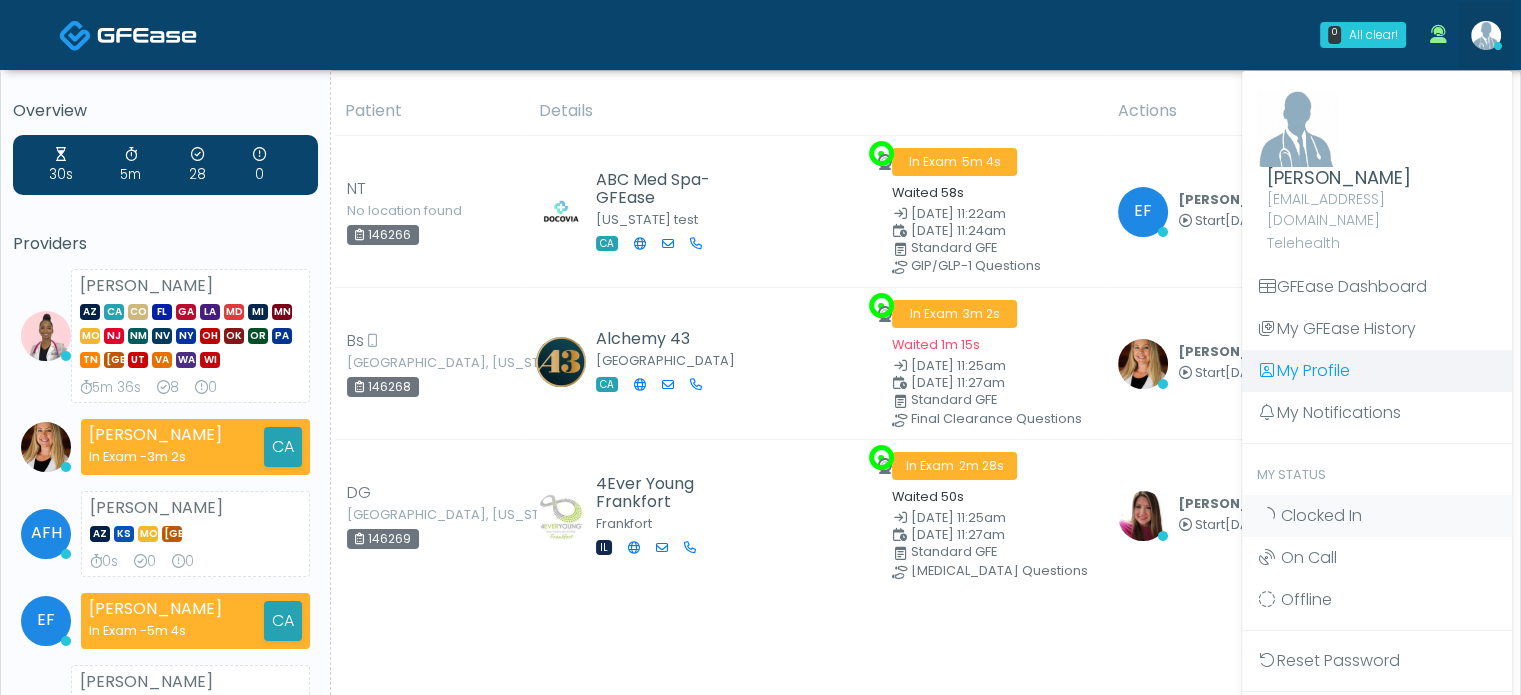 click on "My Profile" at bounding box center [1377, 371] 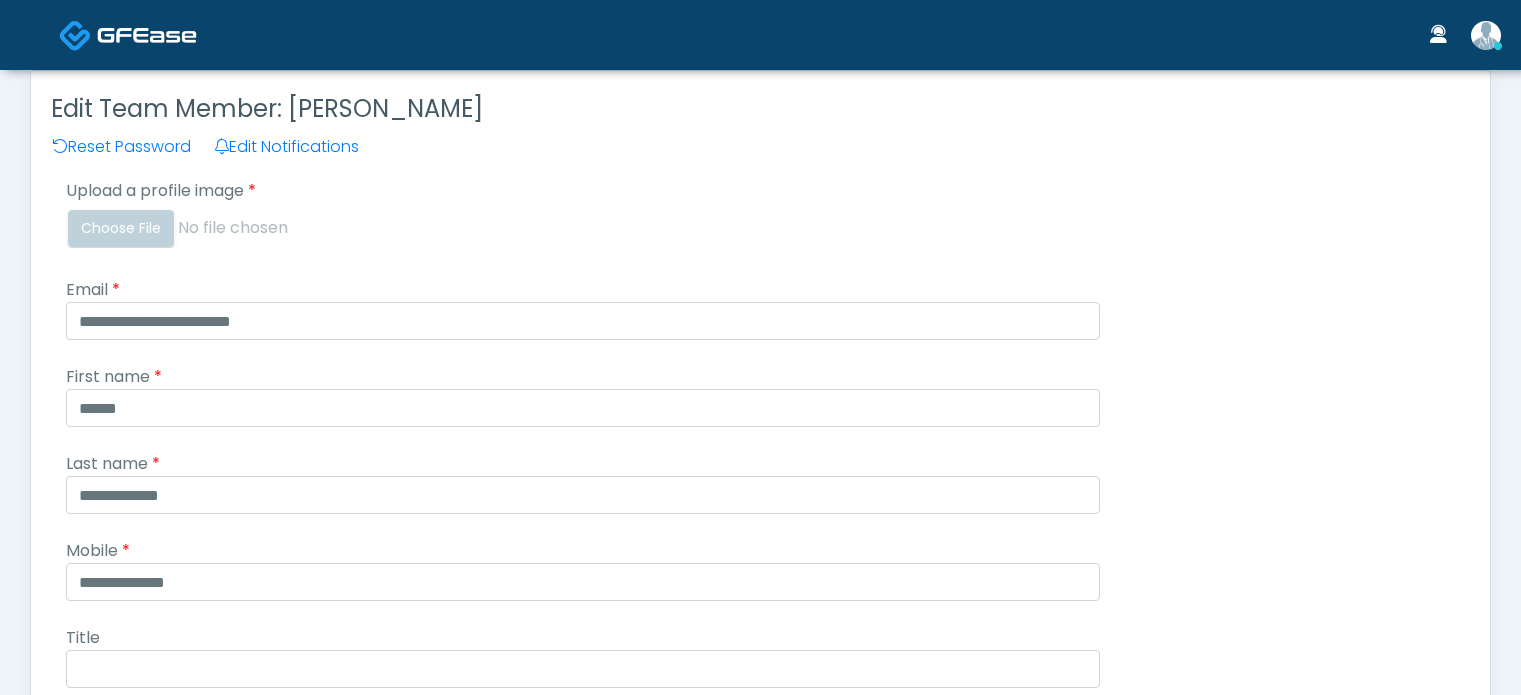 scroll, scrollTop: 0, scrollLeft: 0, axis: both 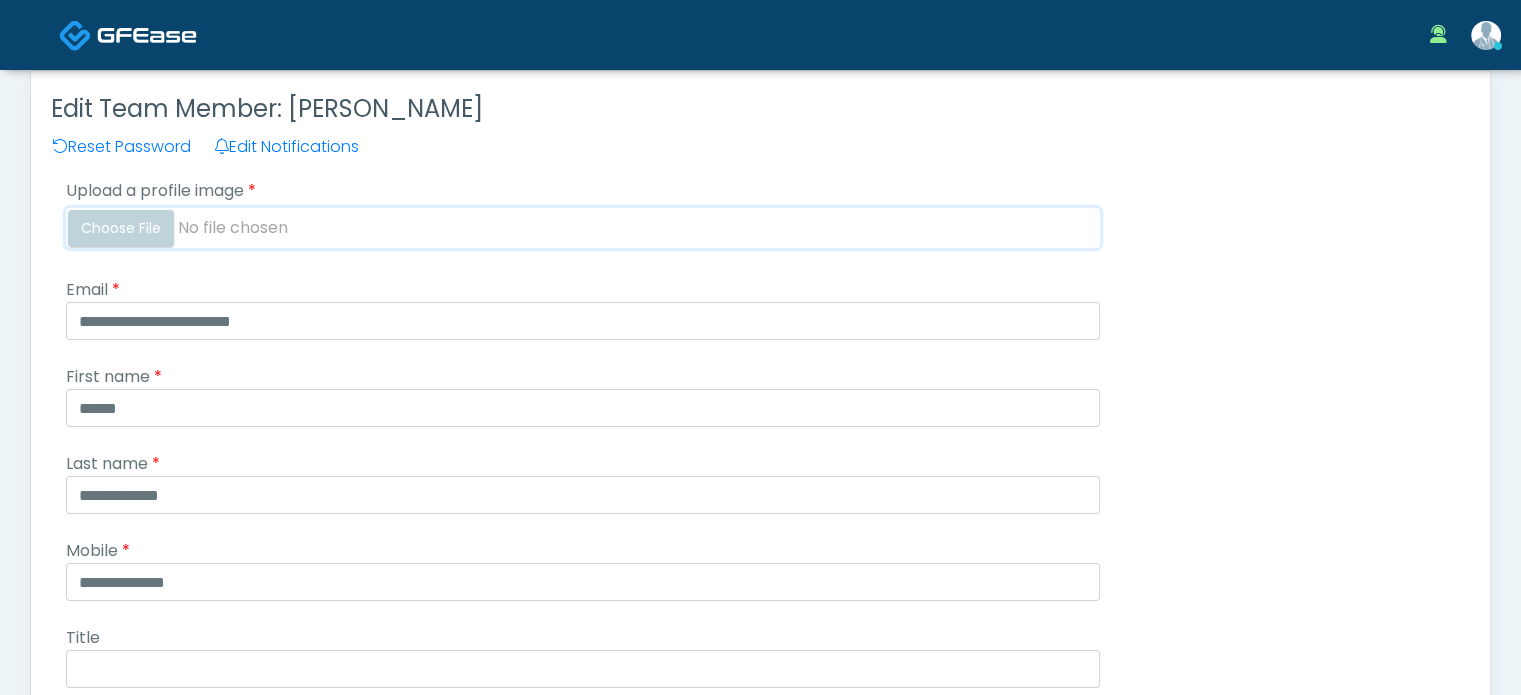 click on "Upload a profile image" at bounding box center [583, 228] 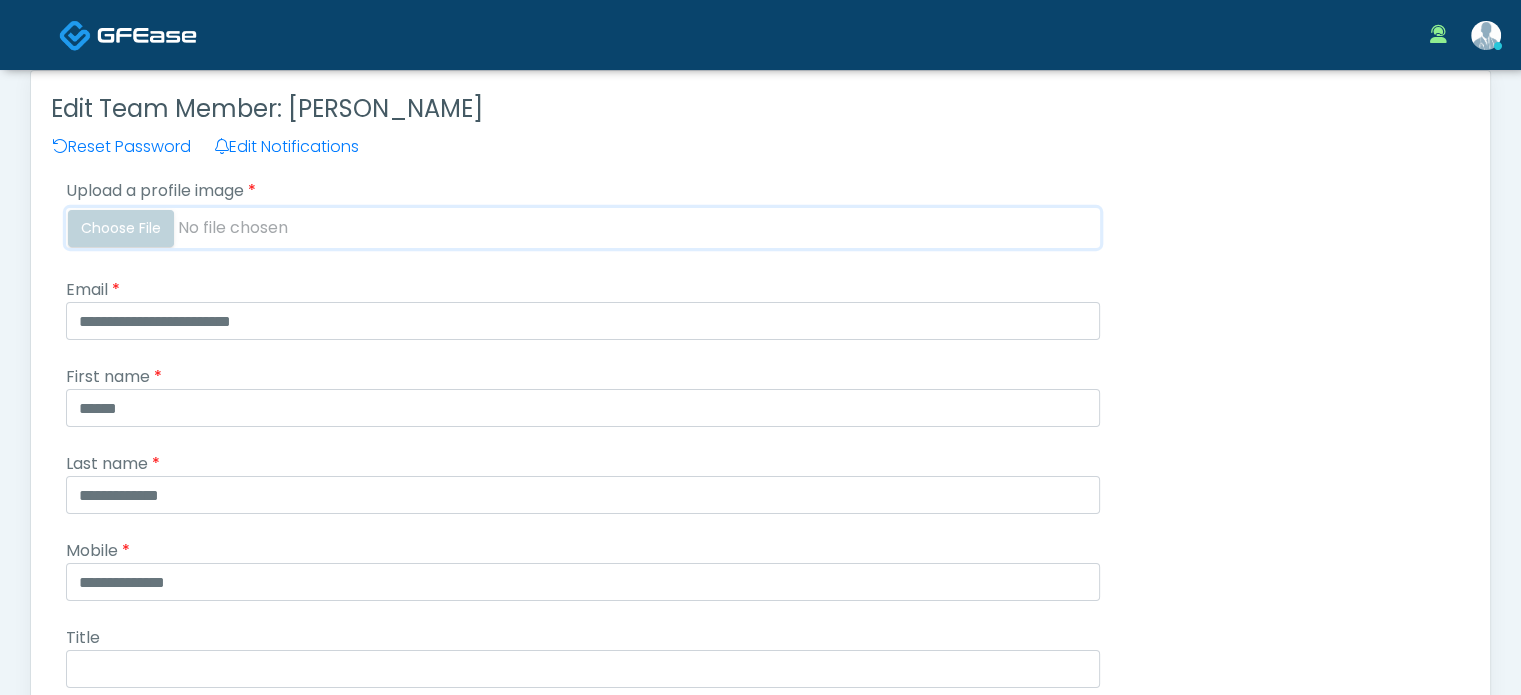 type on "**********" 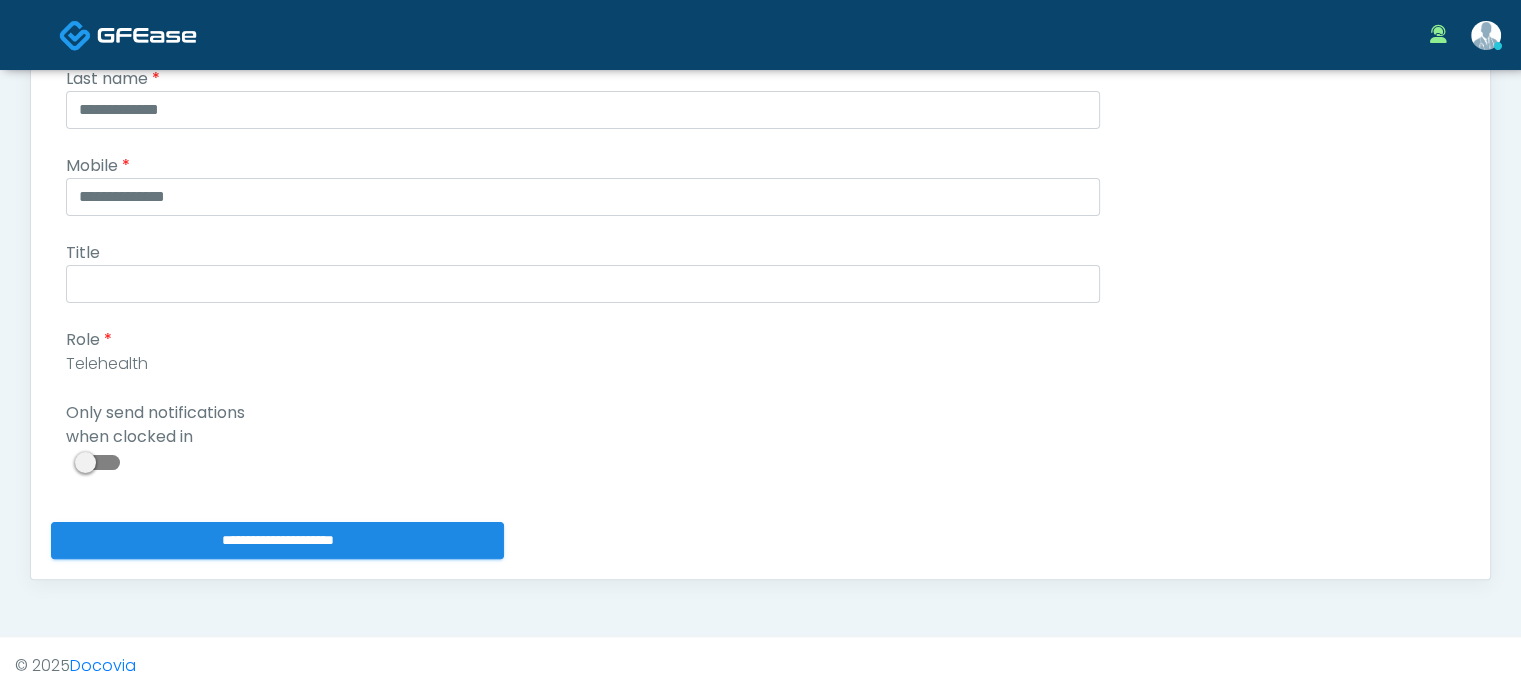 scroll, scrollTop: 534, scrollLeft: 0, axis: vertical 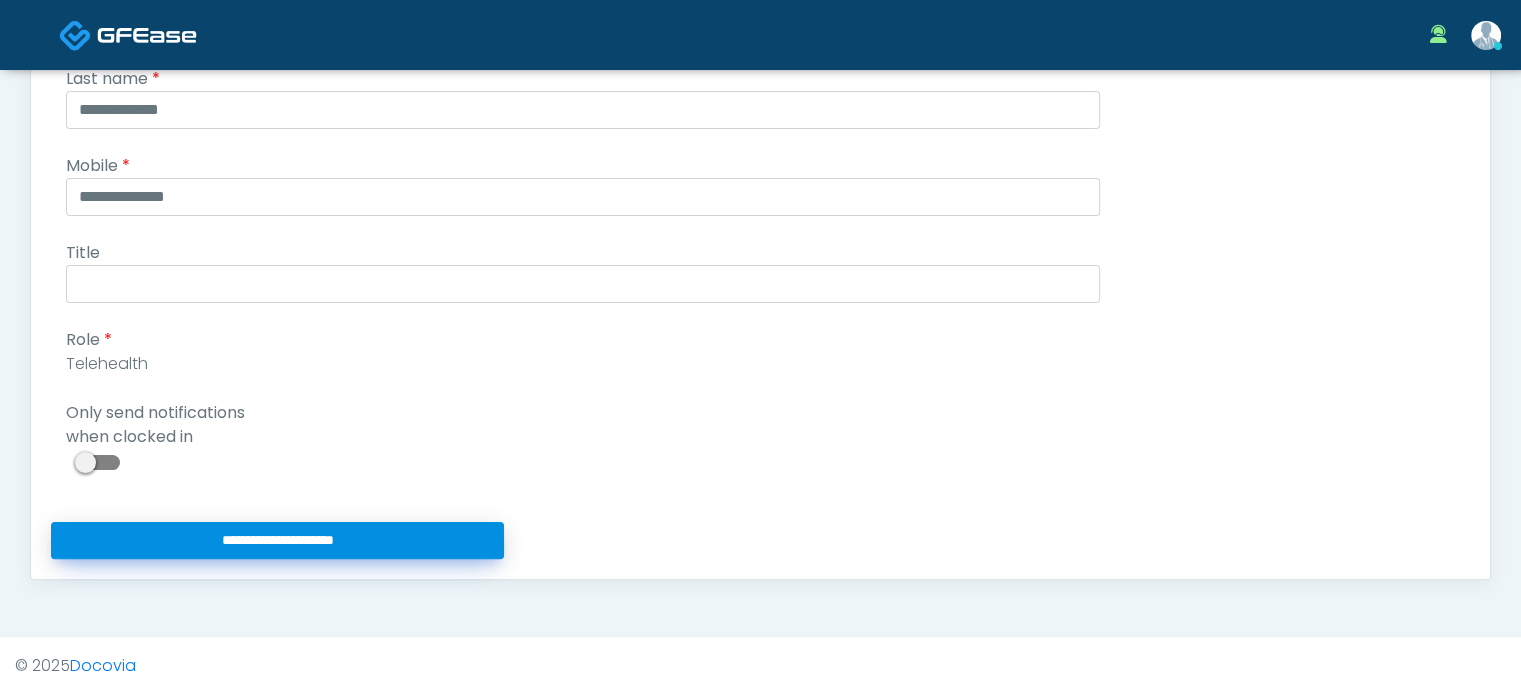 click on "**********" at bounding box center [277, 540] 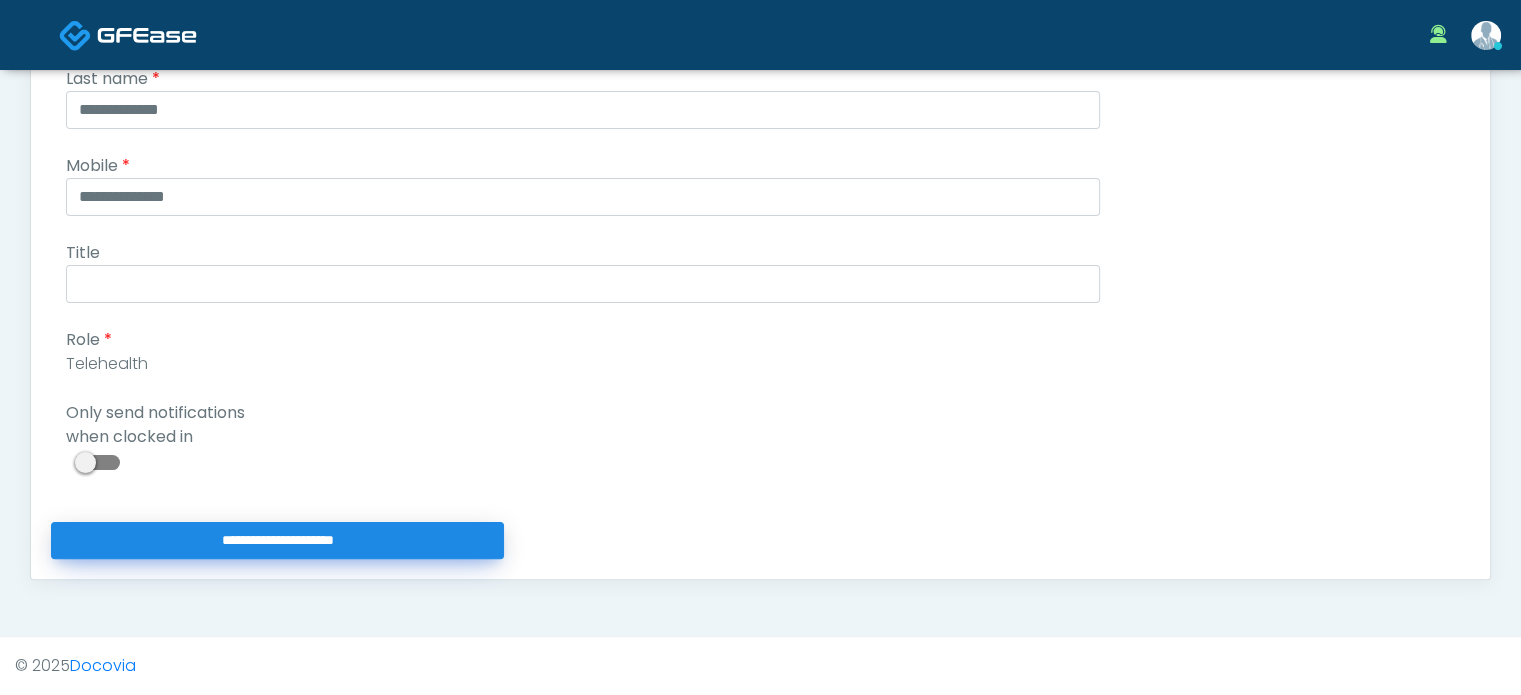 type on "**********" 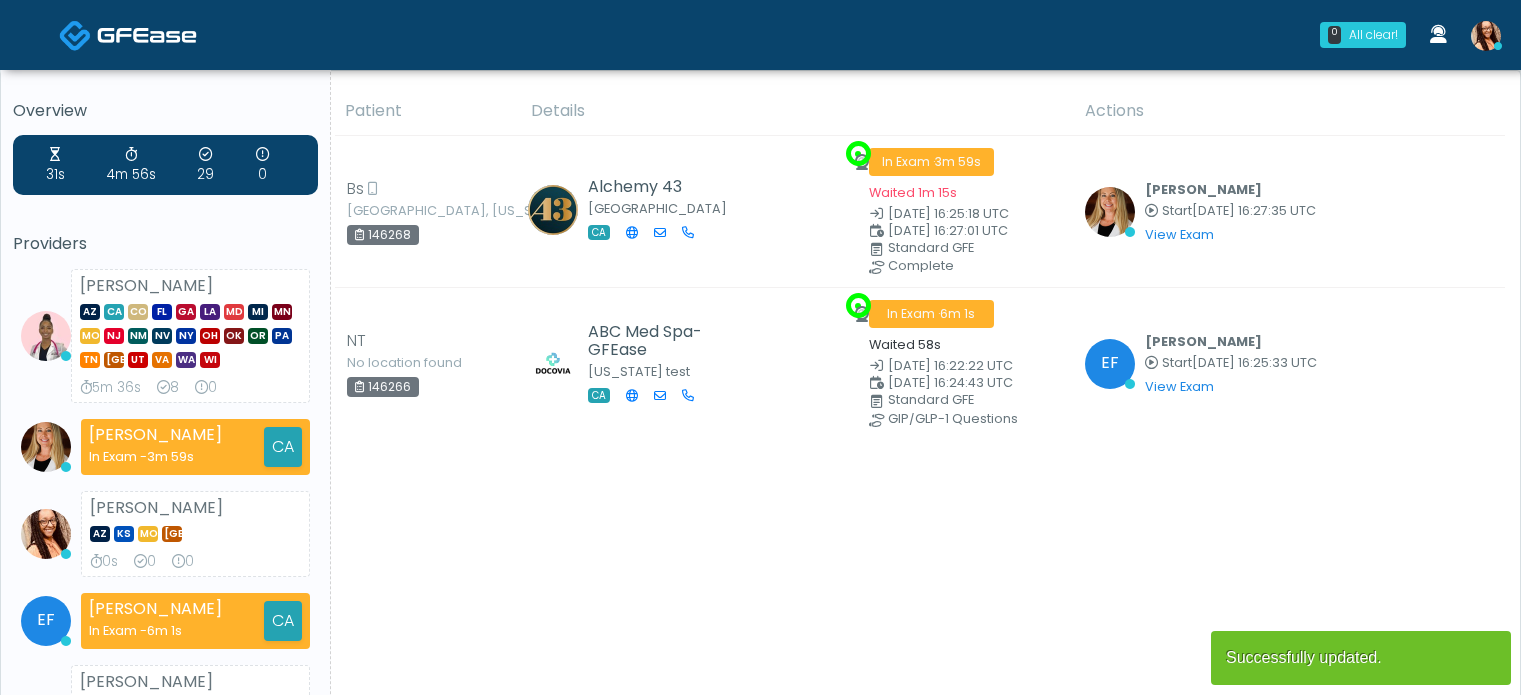 scroll, scrollTop: 0, scrollLeft: 0, axis: both 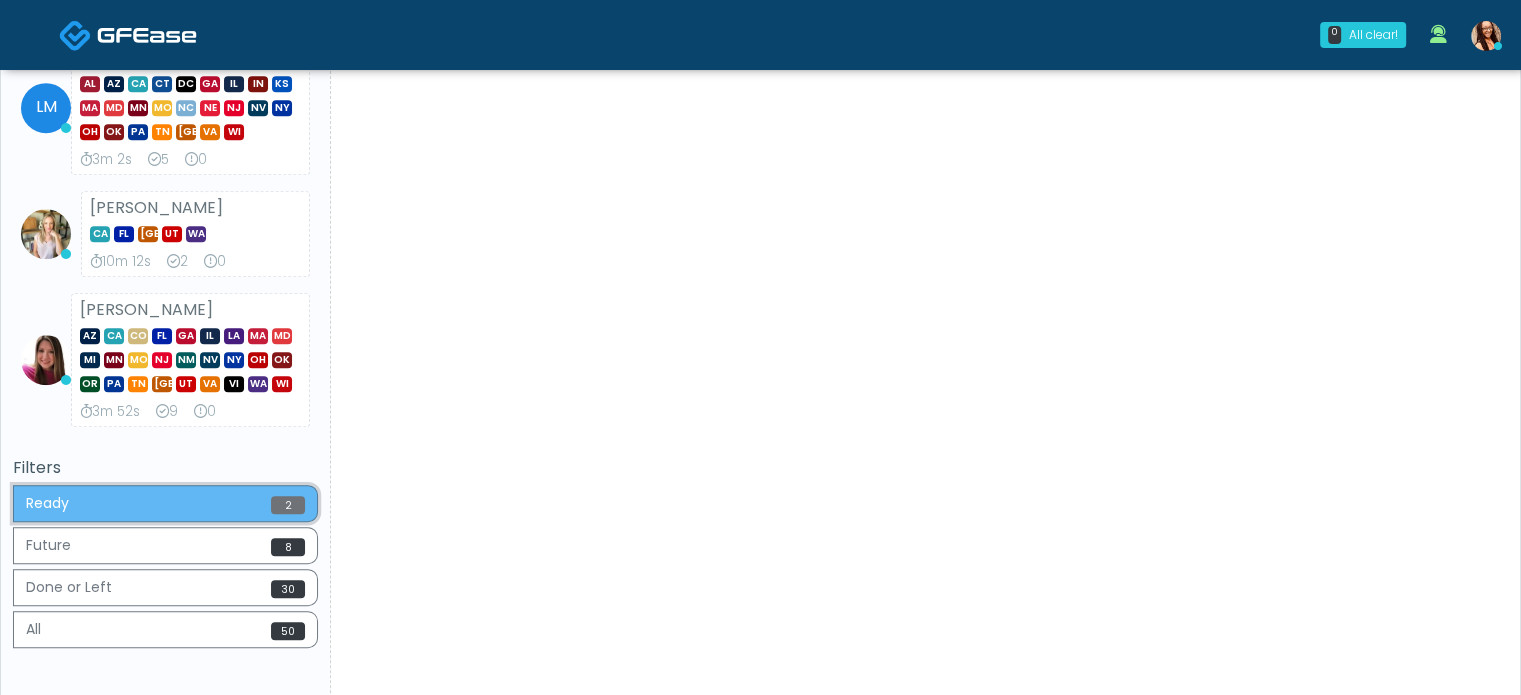 click on "Ready
2" at bounding box center [165, 503] 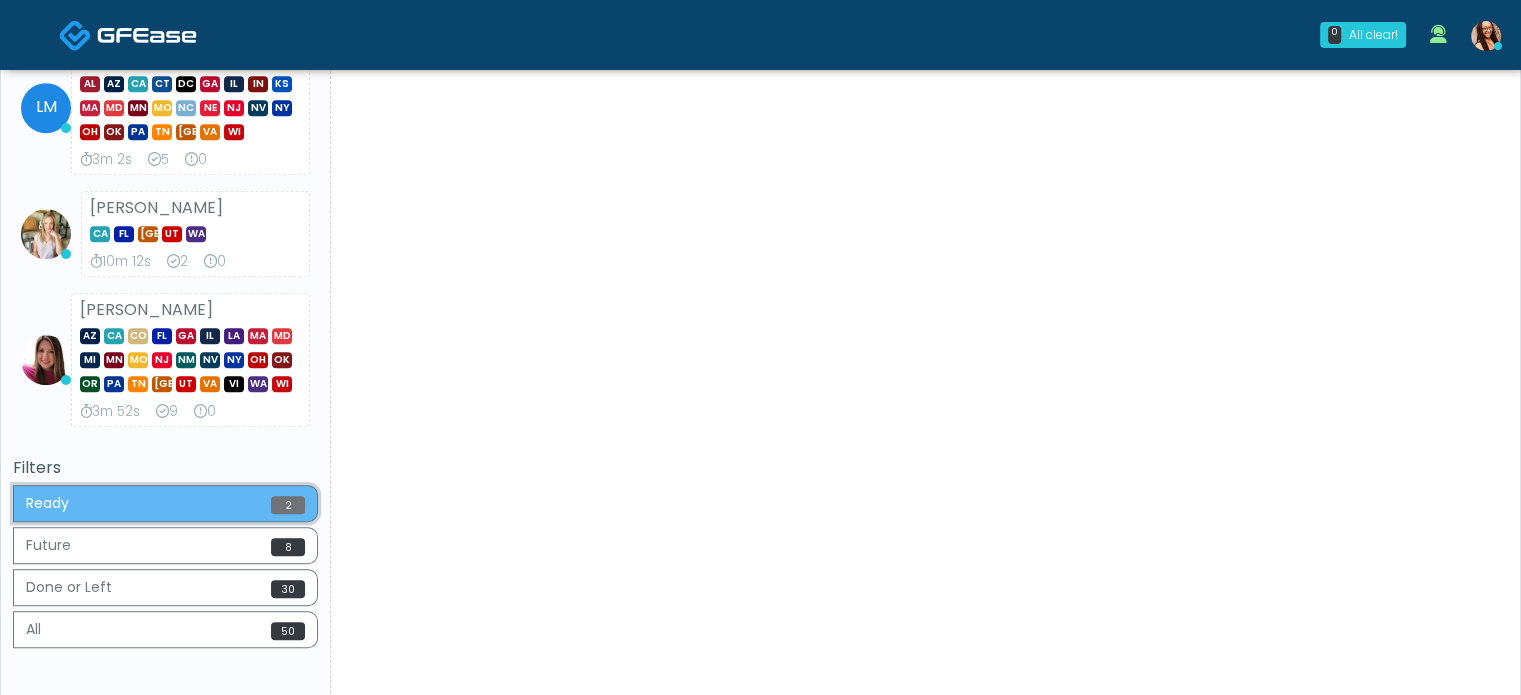 click on "Ready
2" at bounding box center [165, 503] 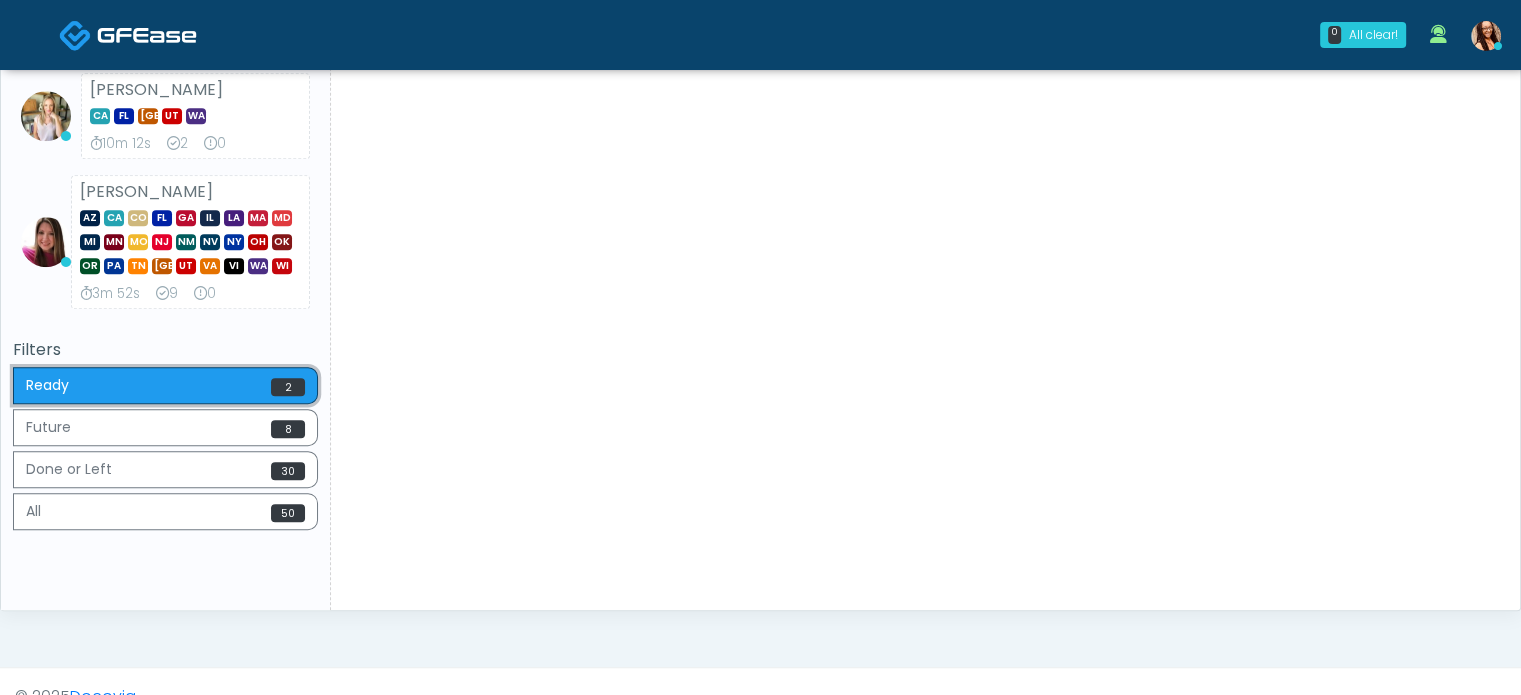 scroll, scrollTop: 1044, scrollLeft: 0, axis: vertical 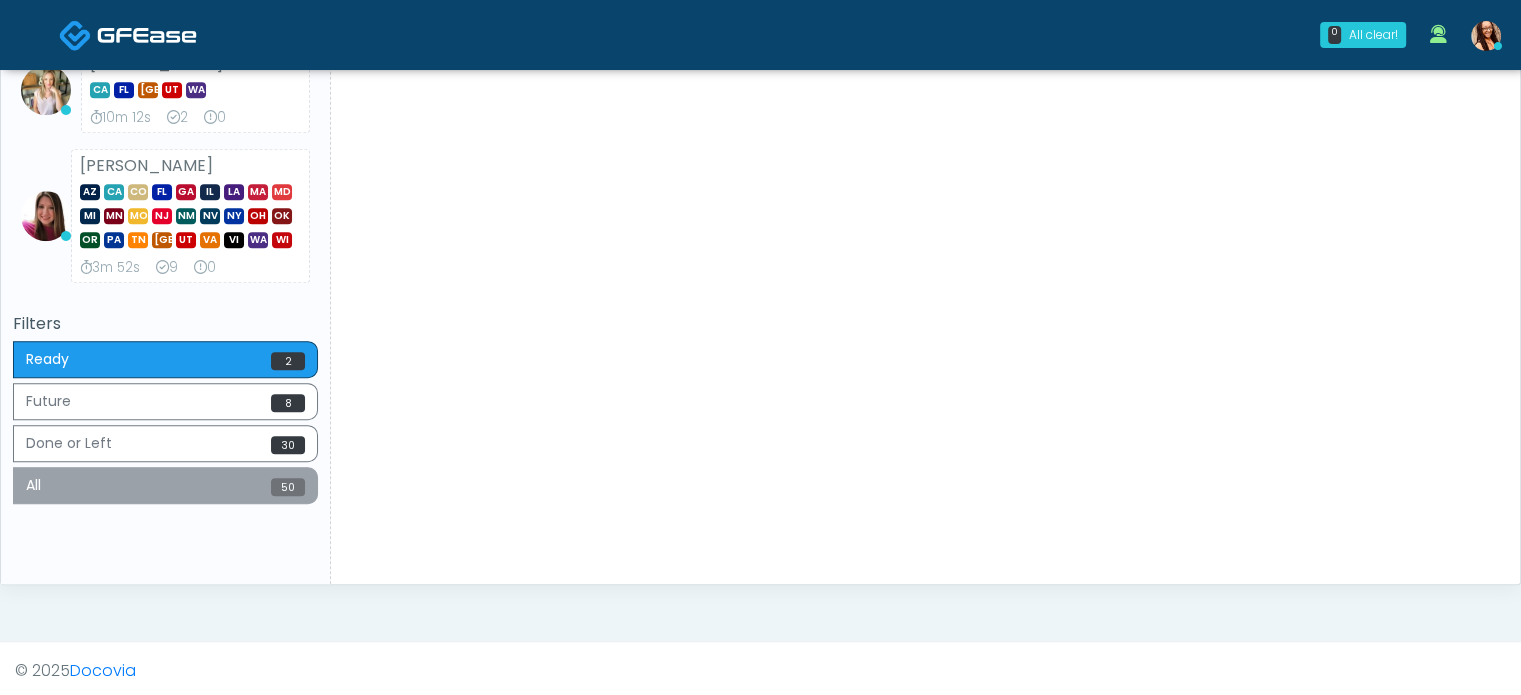click on "All
50" at bounding box center [165, 485] 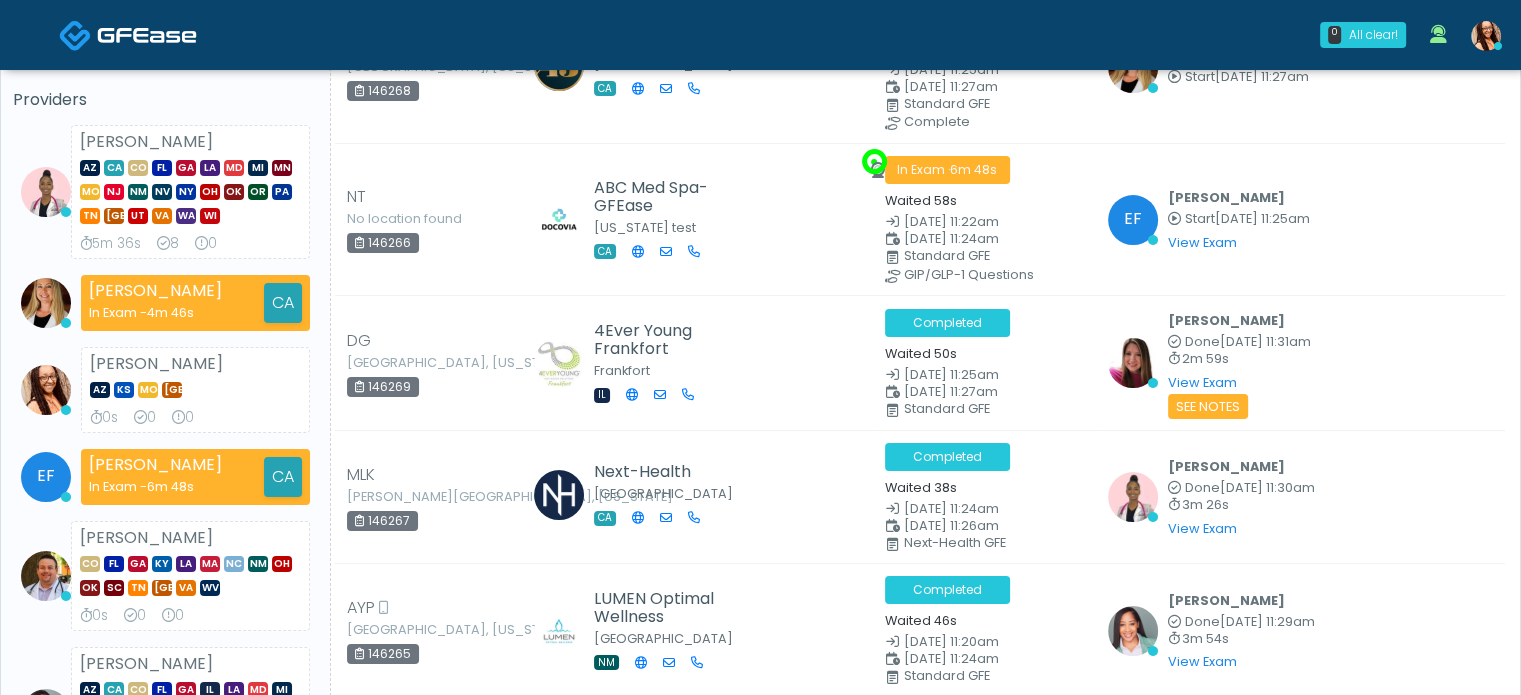 scroll, scrollTop: 0, scrollLeft: 0, axis: both 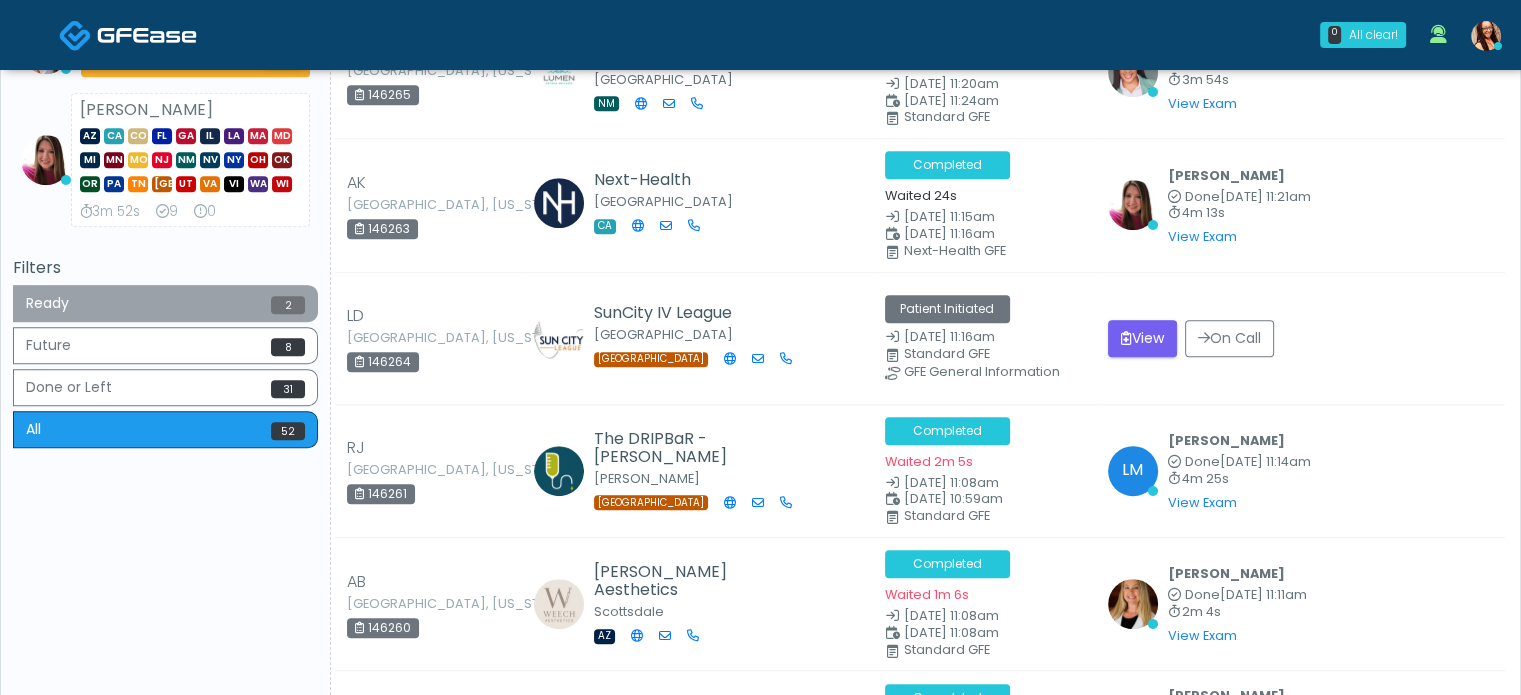 click on "Ready
2" at bounding box center (165, 303) 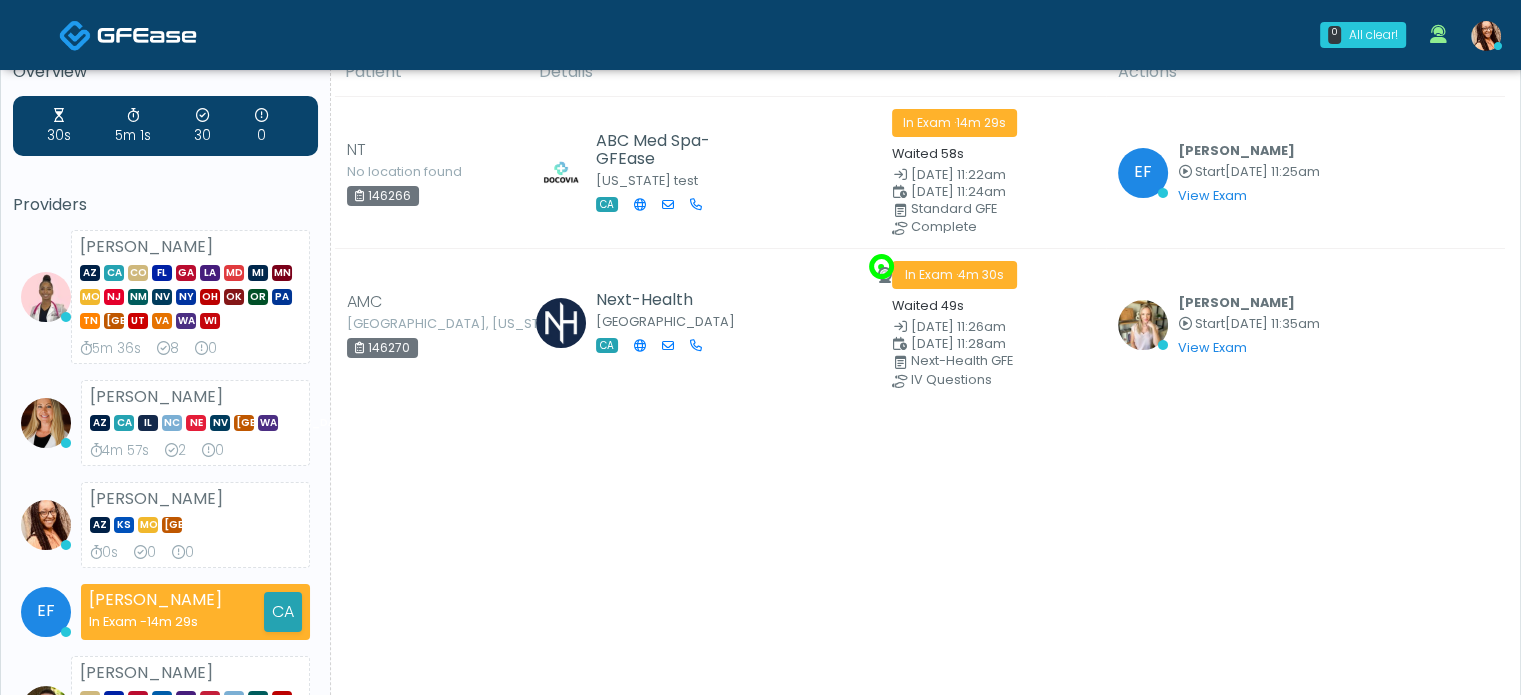scroll, scrollTop: 0, scrollLeft: 0, axis: both 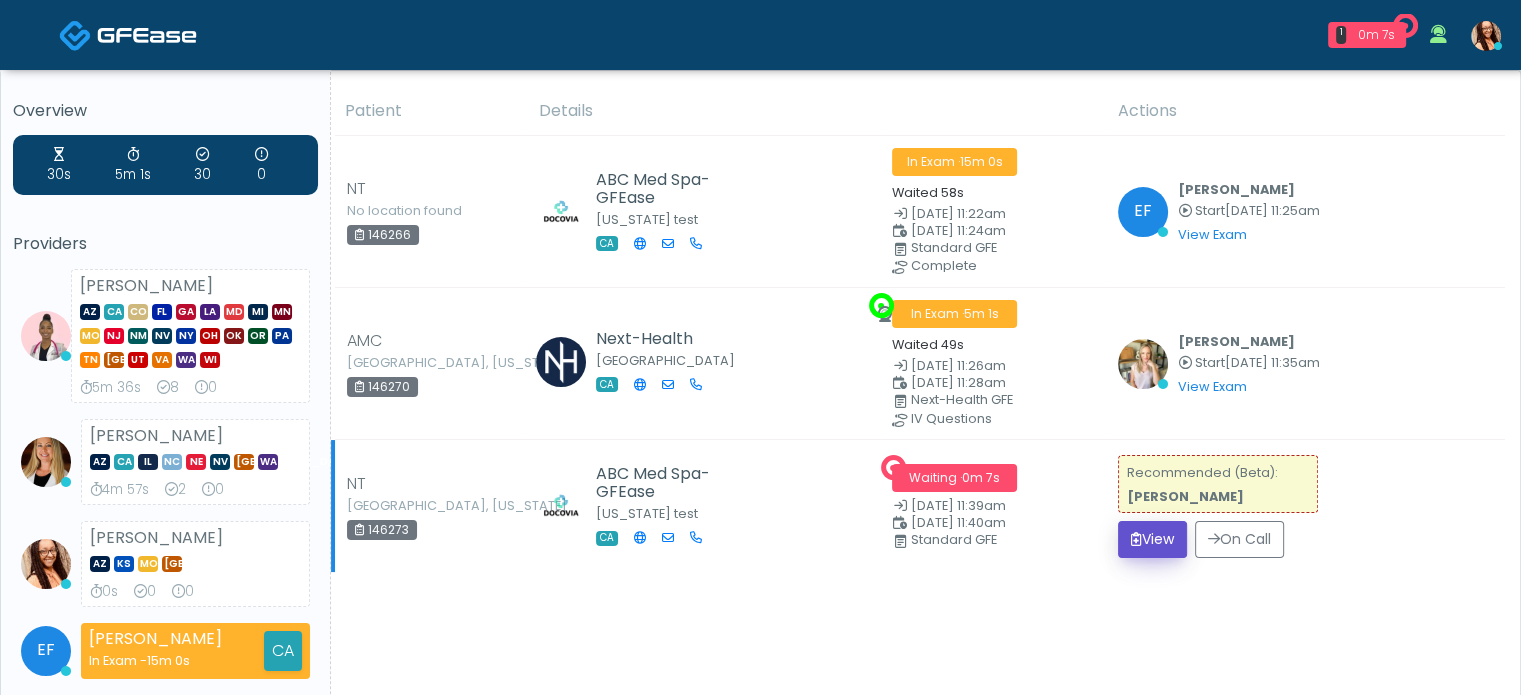 click at bounding box center [1136, 539] 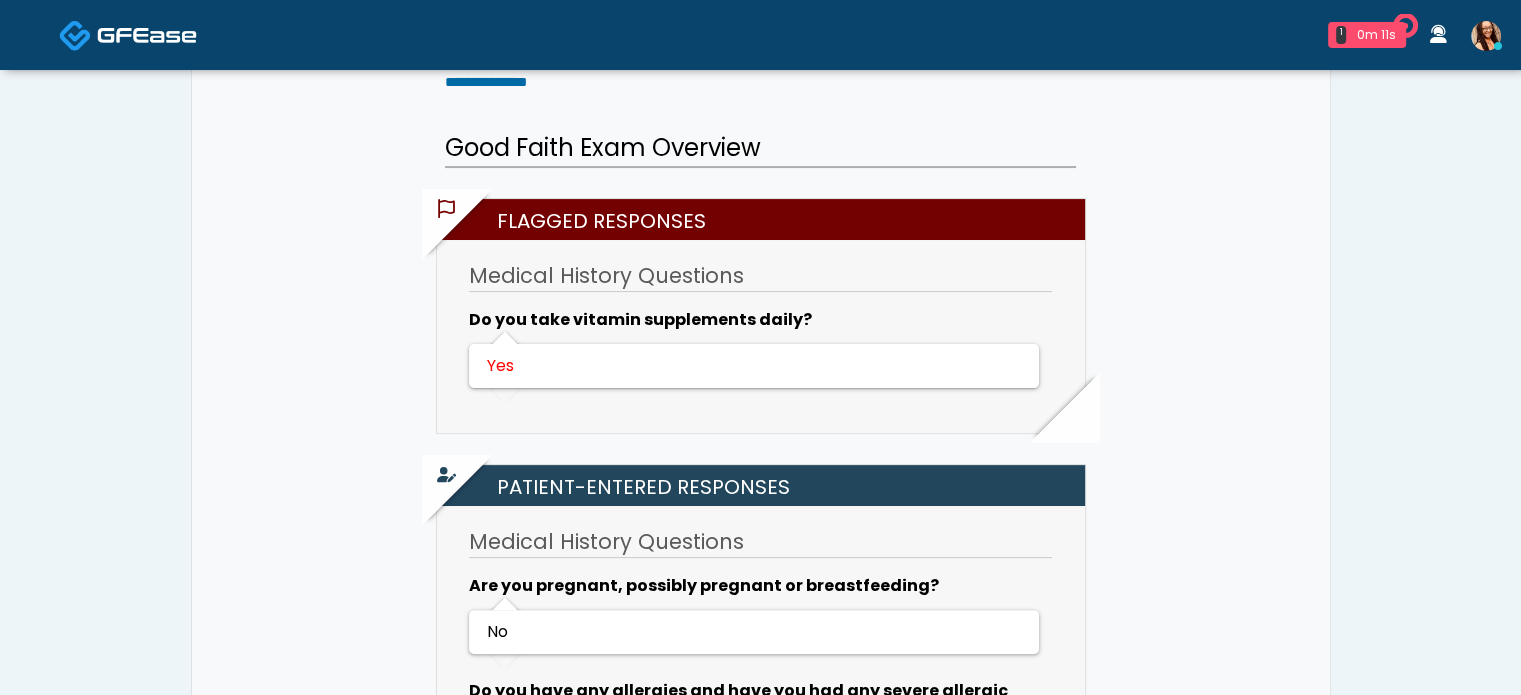 scroll, scrollTop: 500, scrollLeft: 0, axis: vertical 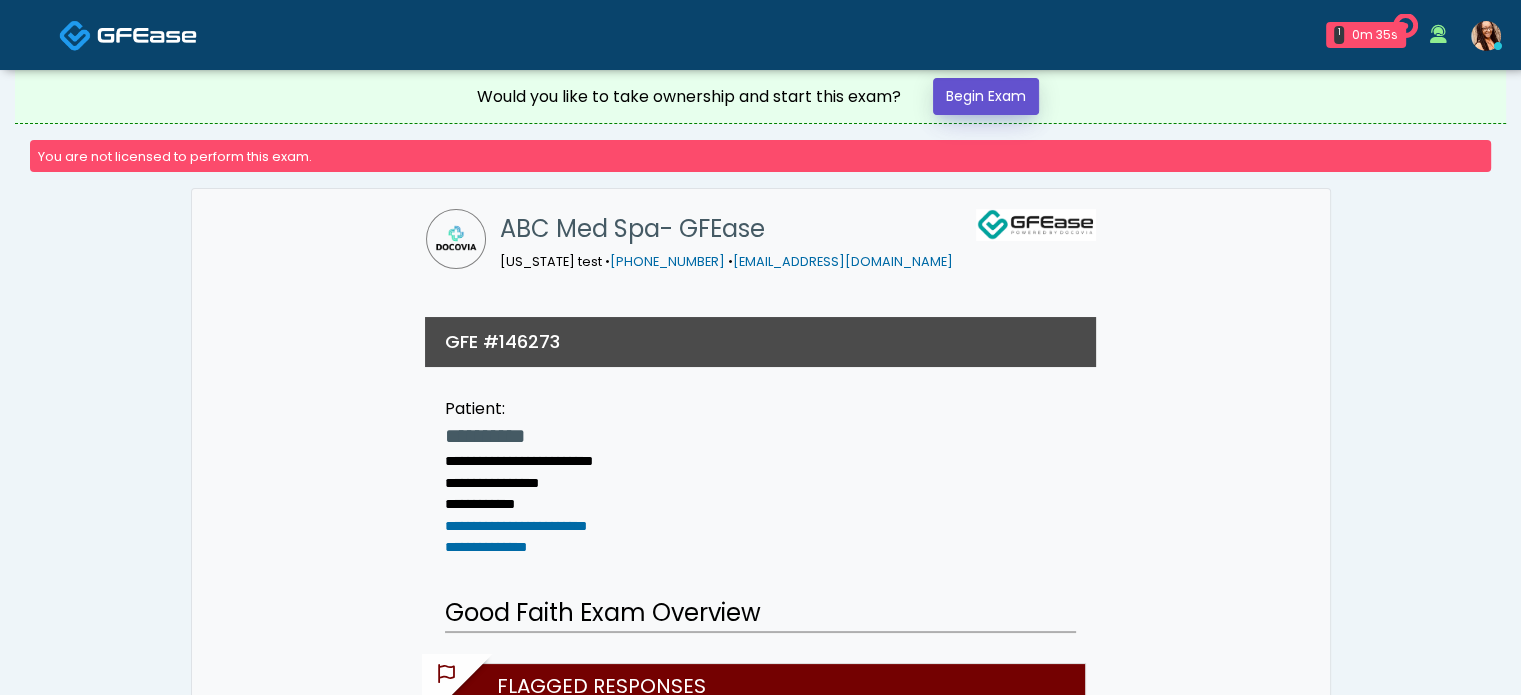 click on "Begin Exam" at bounding box center [986, 96] 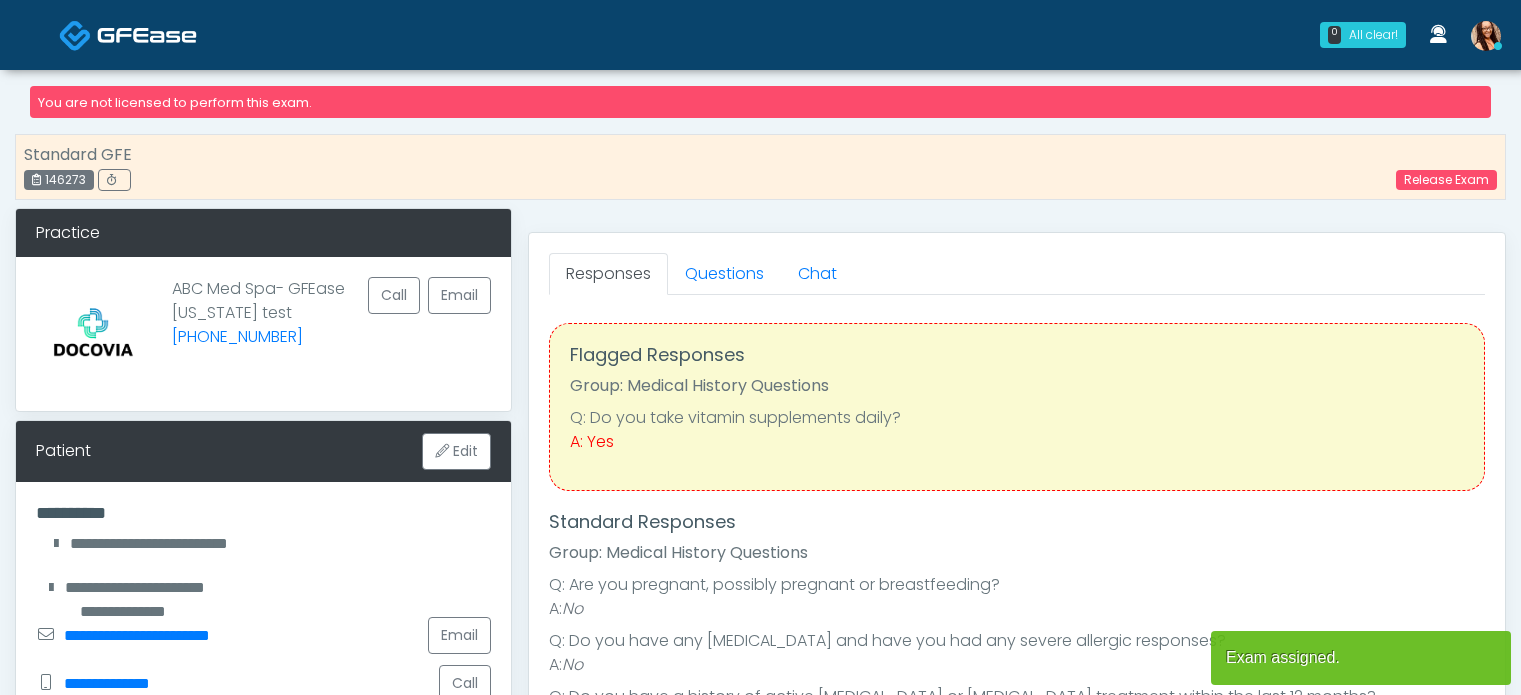 scroll, scrollTop: 0, scrollLeft: 0, axis: both 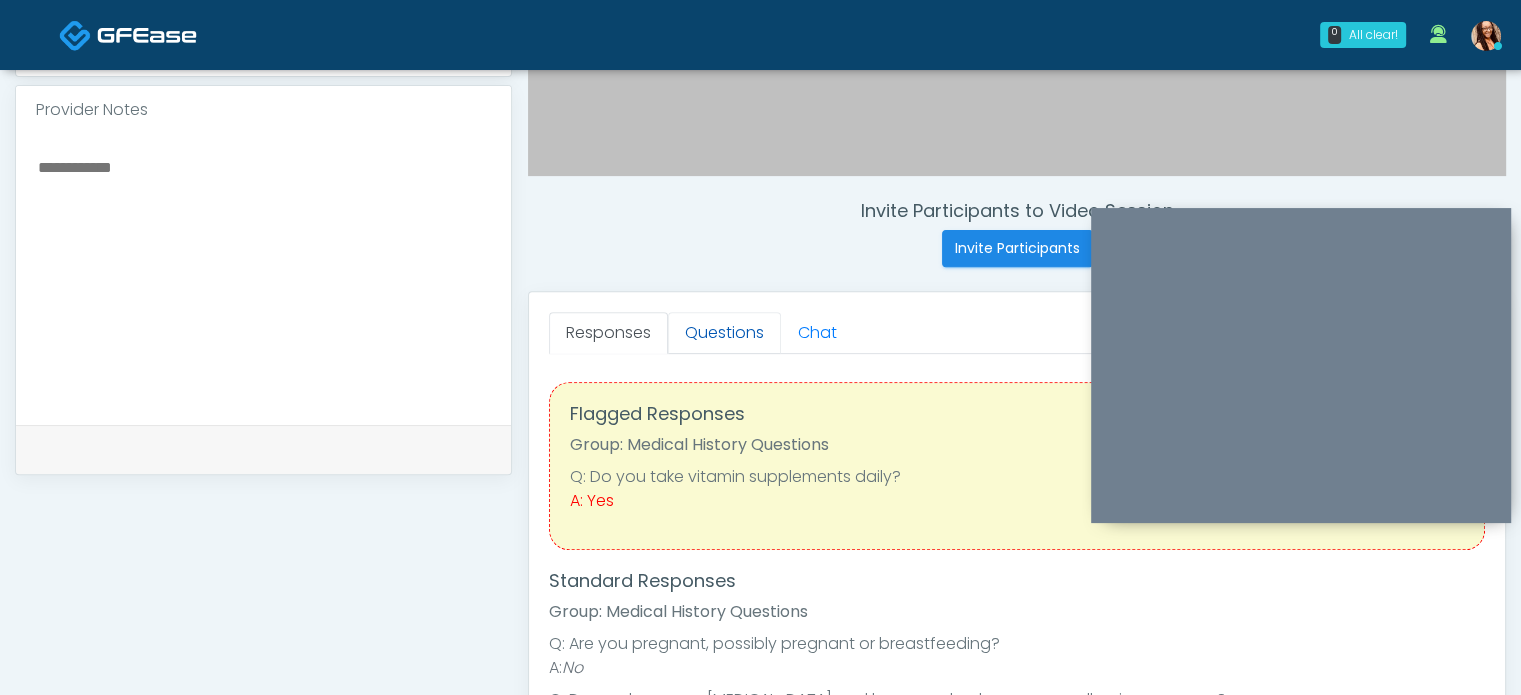 click on "Questions" at bounding box center [724, 333] 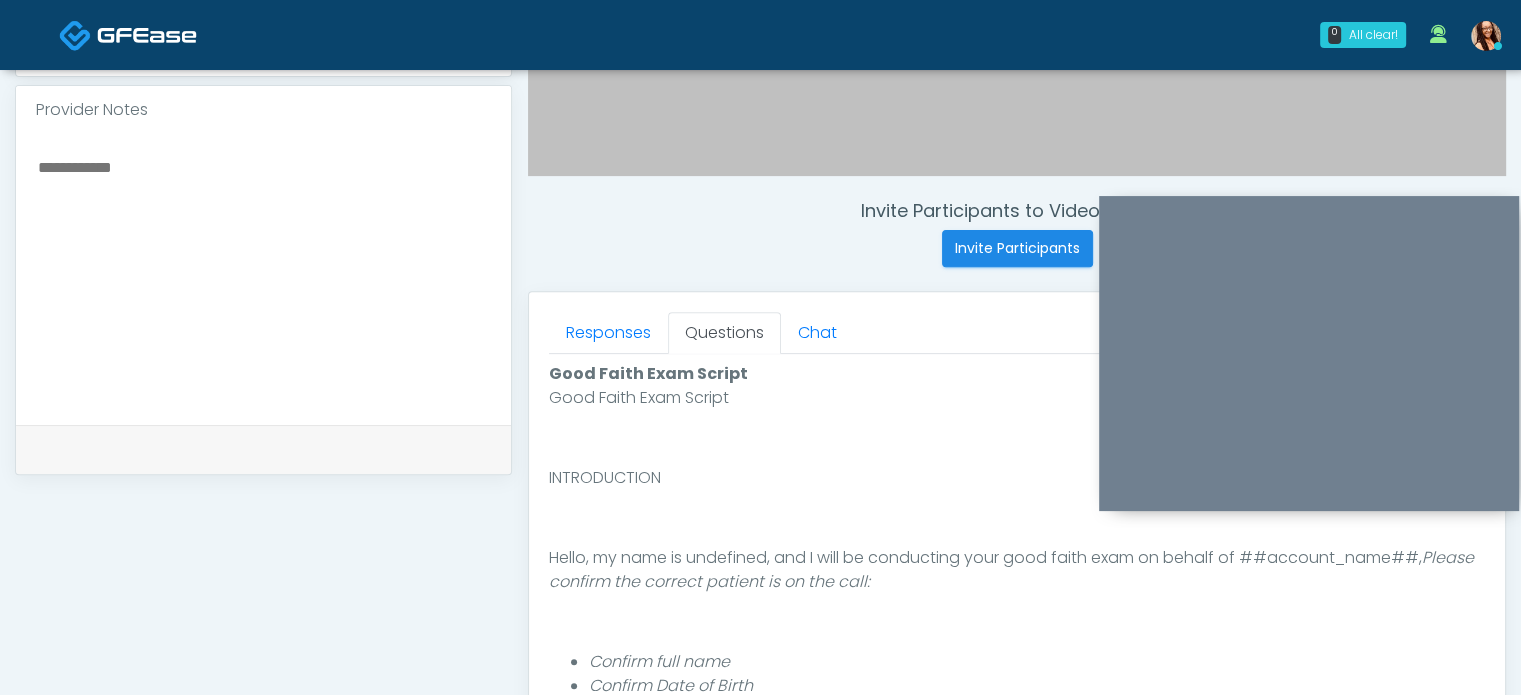 click at bounding box center [1309, 353] 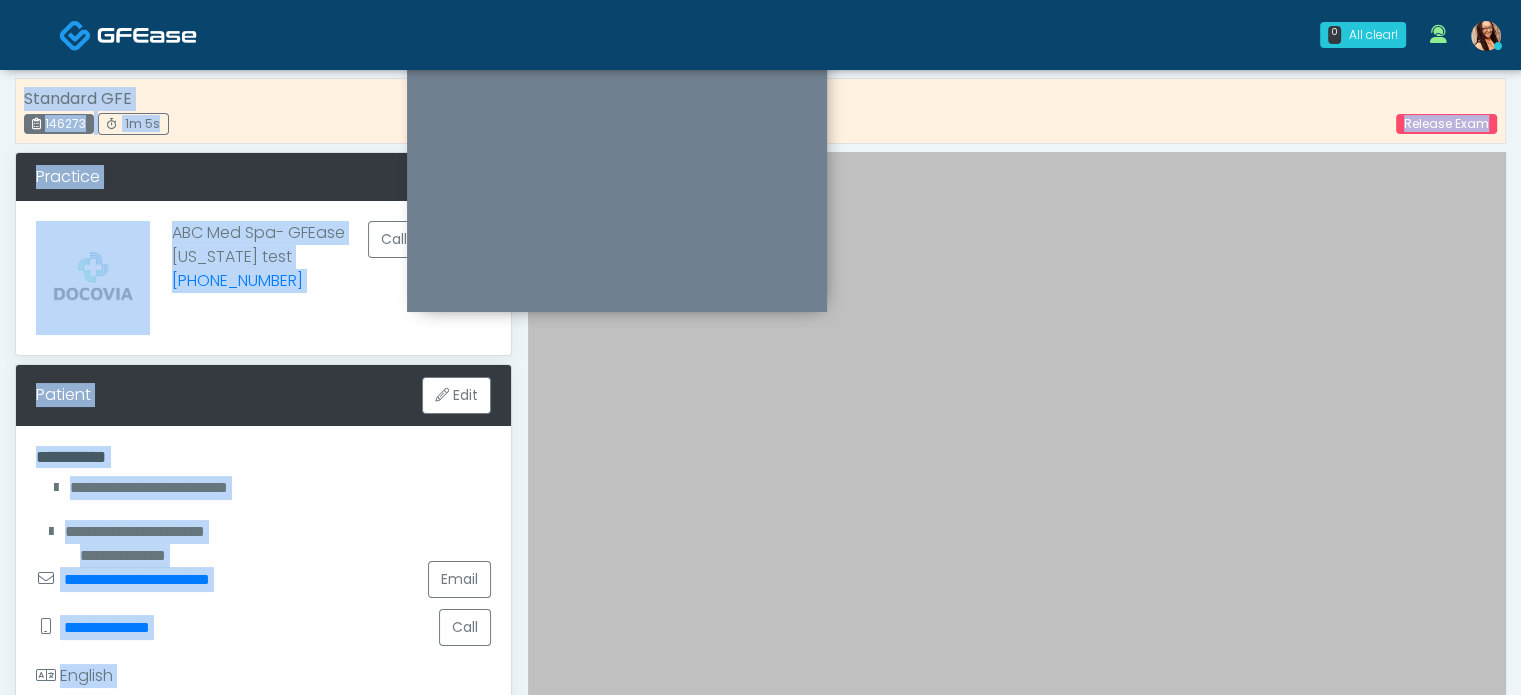 scroll, scrollTop: 0, scrollLeft: 0, axis: both 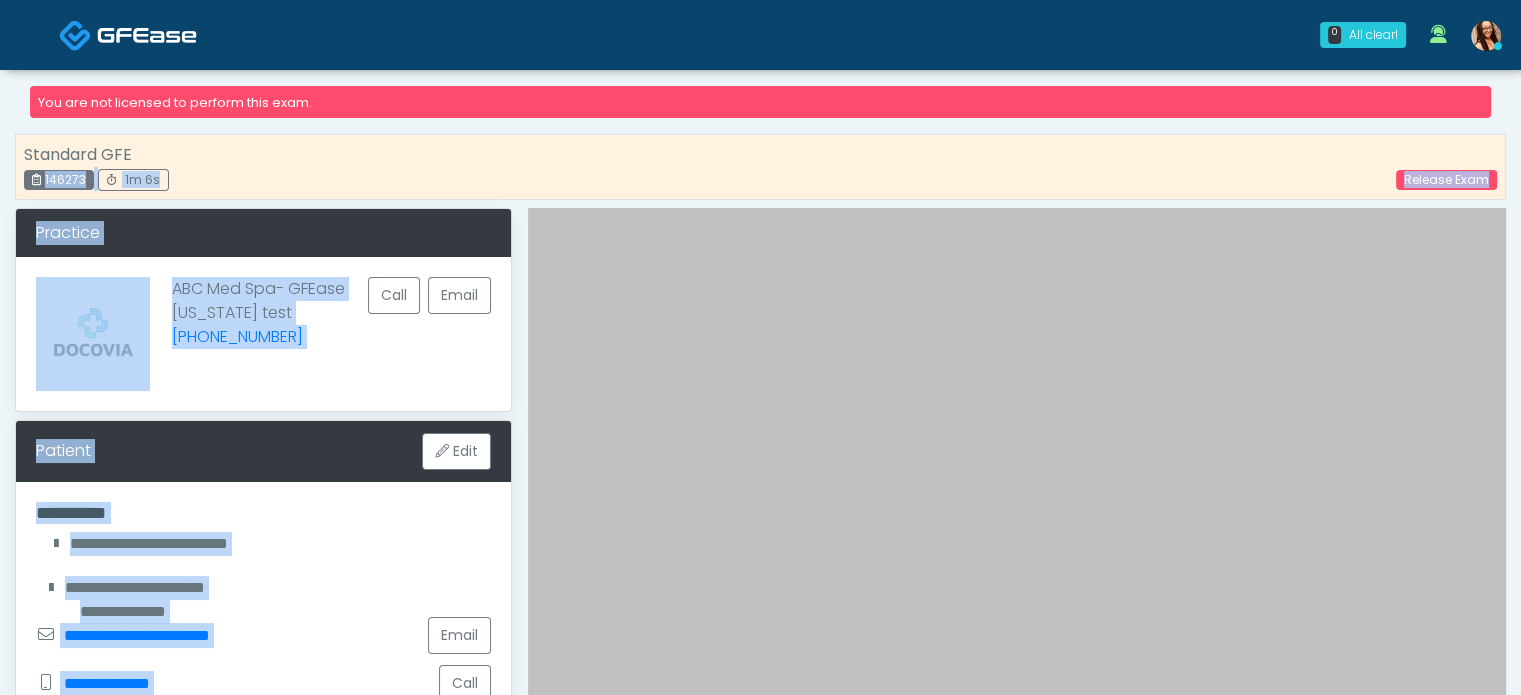 drag, startPoint x: 620, startPoint y: 449, endPoint x: 570, endPoint y: 150, distance: 303.15176 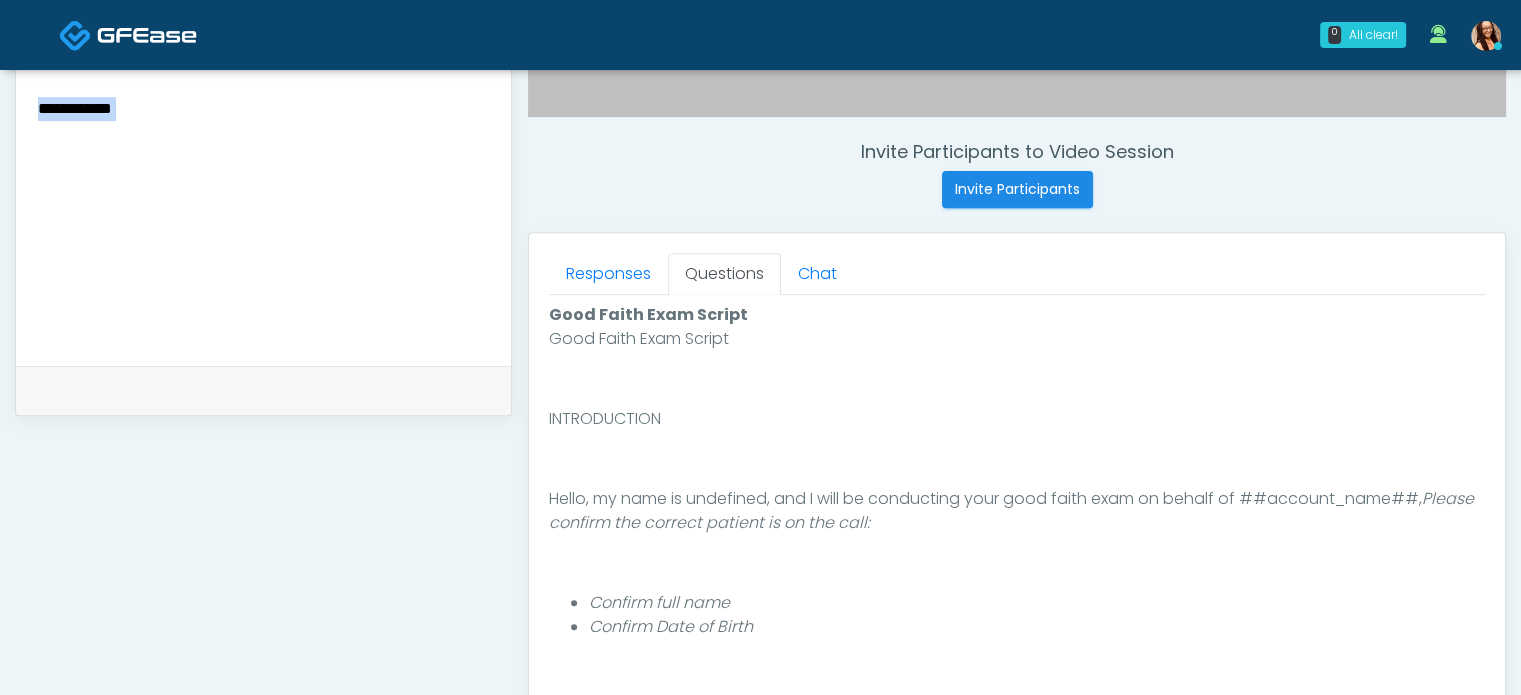 scroll, scrollTop: 800, scrollLeft: 0, axis: vertical 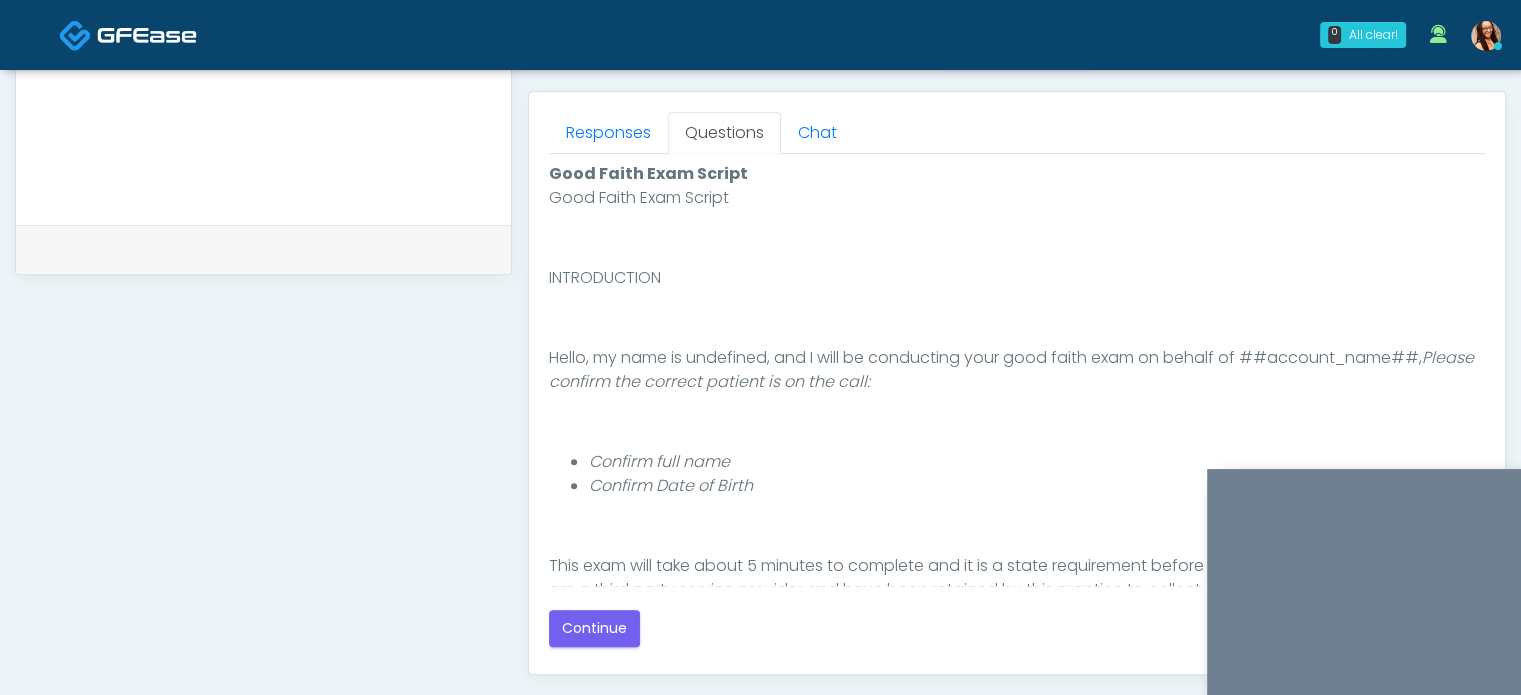 click on "Hello, my name is undefined, and I will be conducting your good faith exam on behalf of ##account_name##,  Please confirm the correct patient is on the call:" at bounding box center [1017, 370] 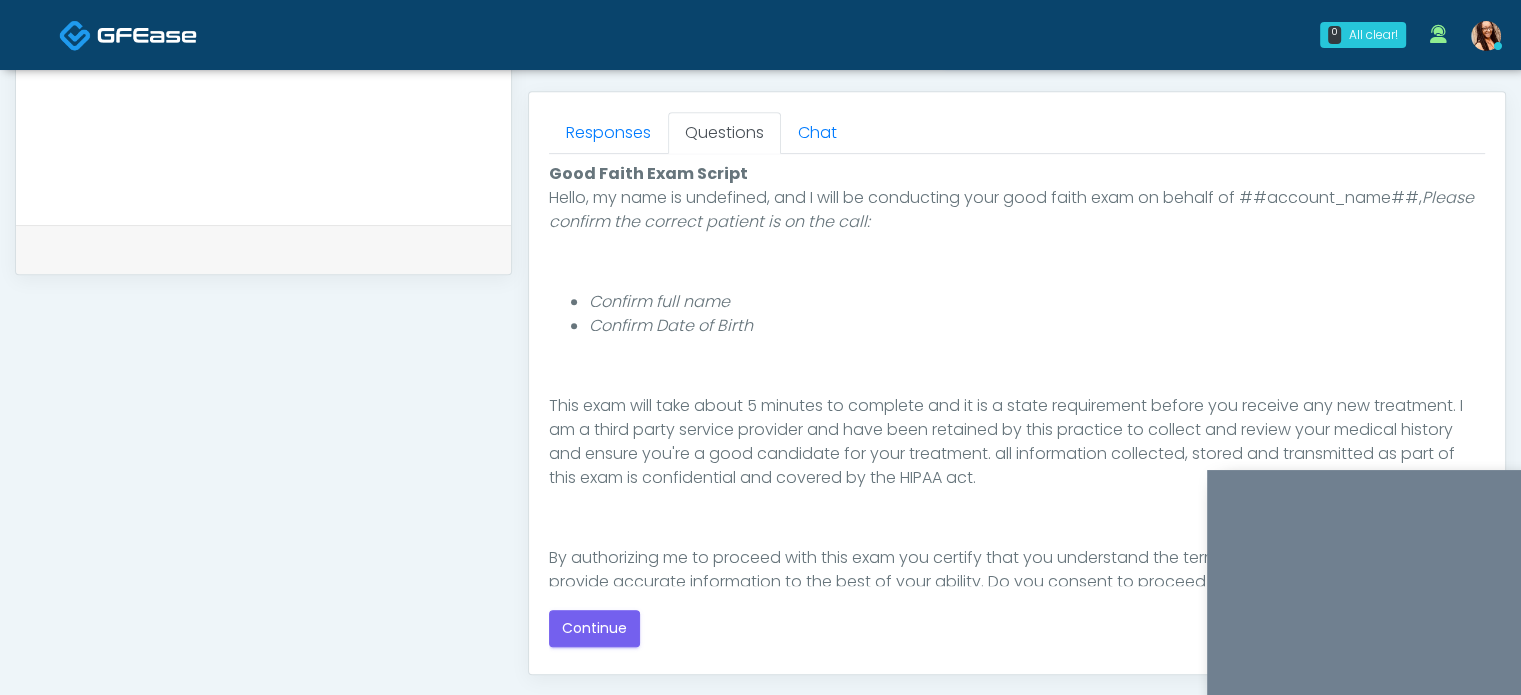 scroll, scrollTop: 184, scrollLeft: 0, axis: vertical 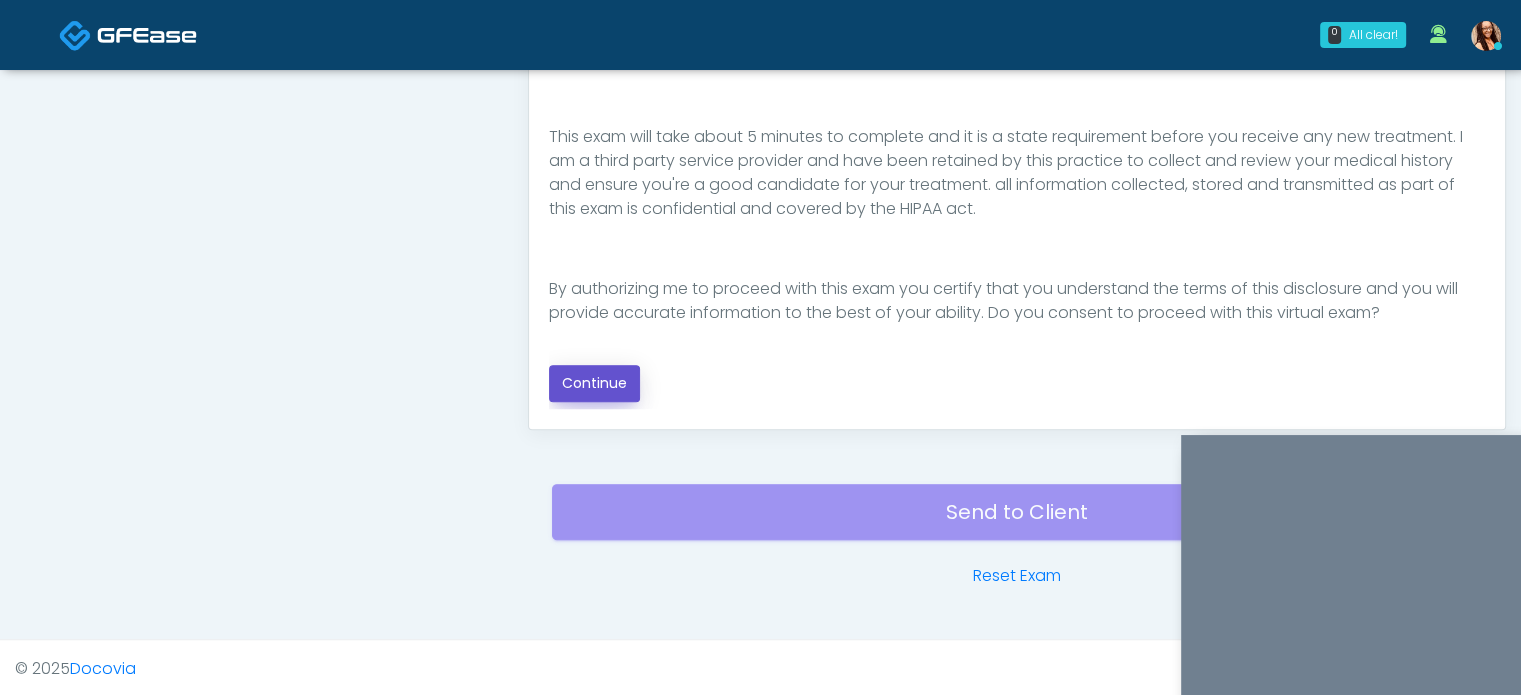 click on "Continue" at bounding box center (594, 383) 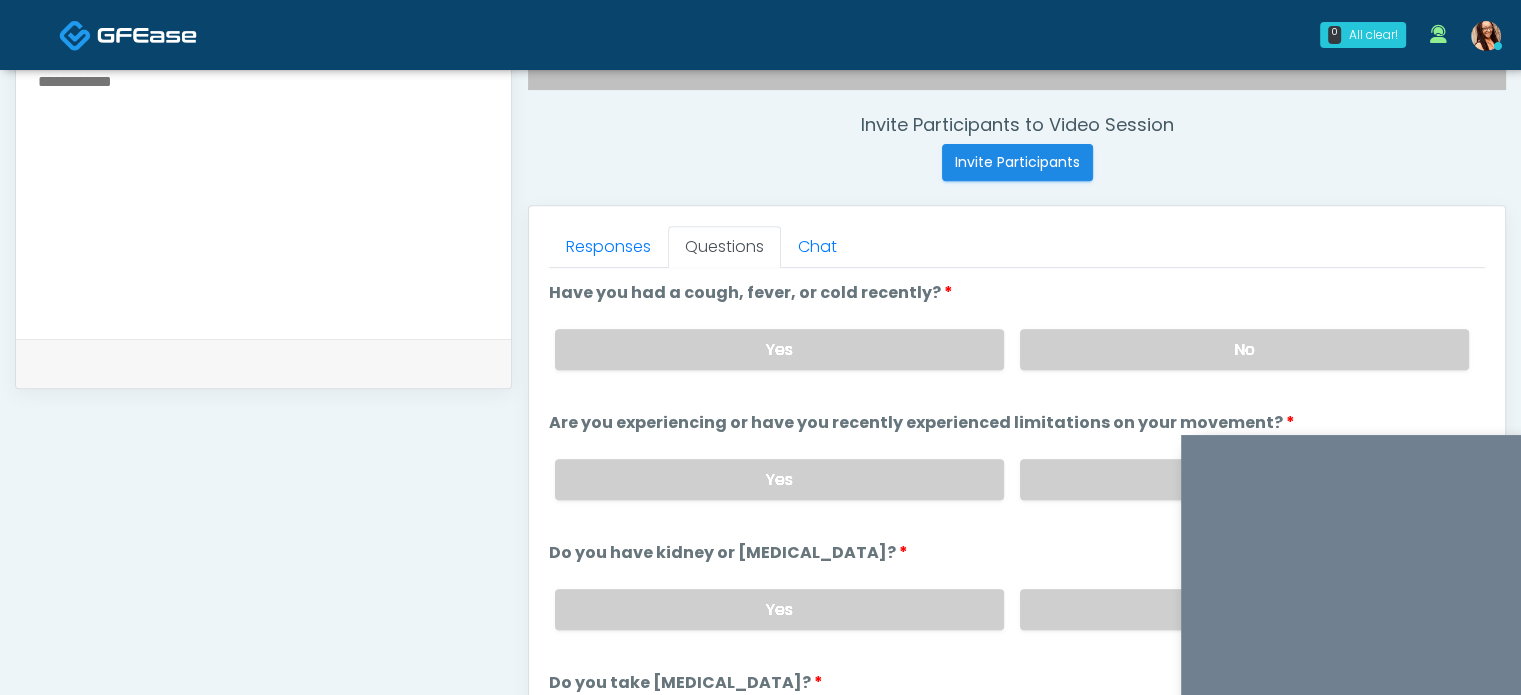 scroll, scrollTop: 845, scrollLeft: 0, axis: vertical 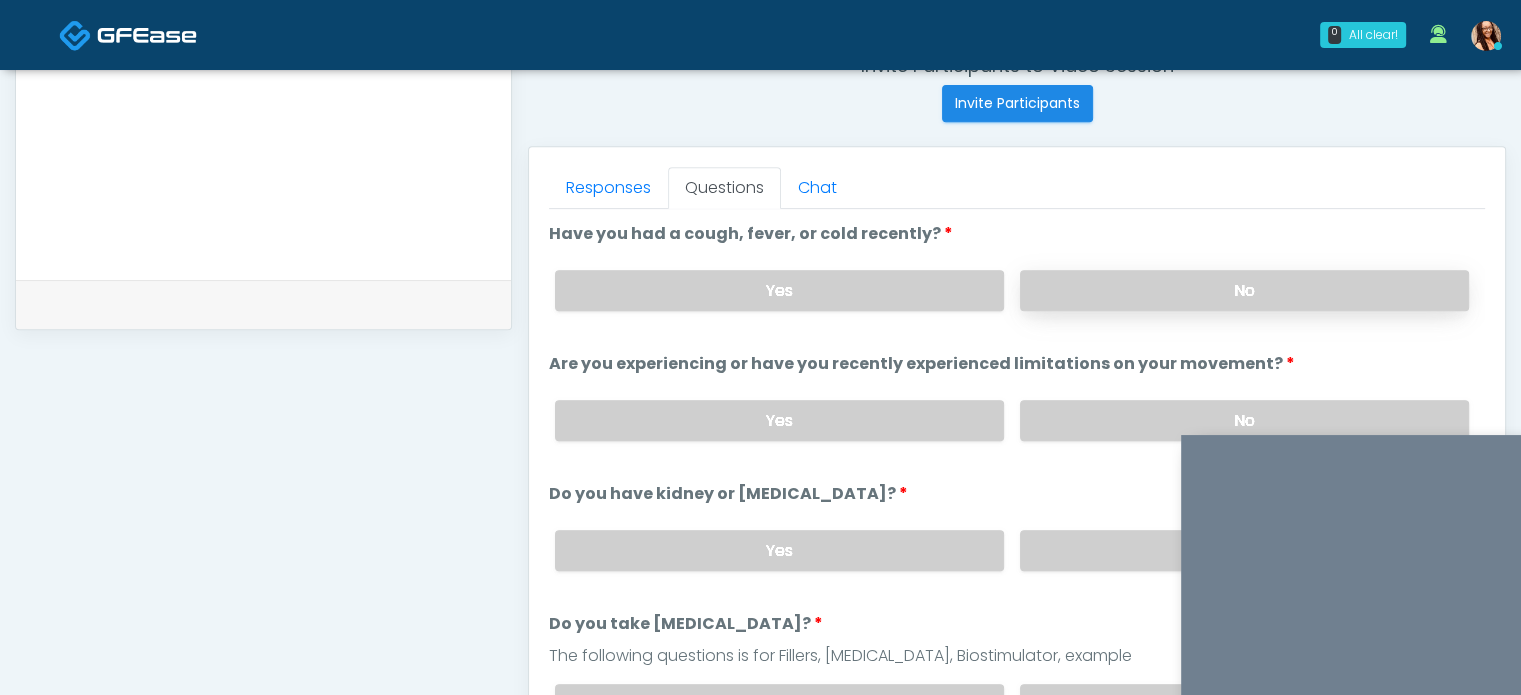 click on "No" at bounding box center [1244, 290] 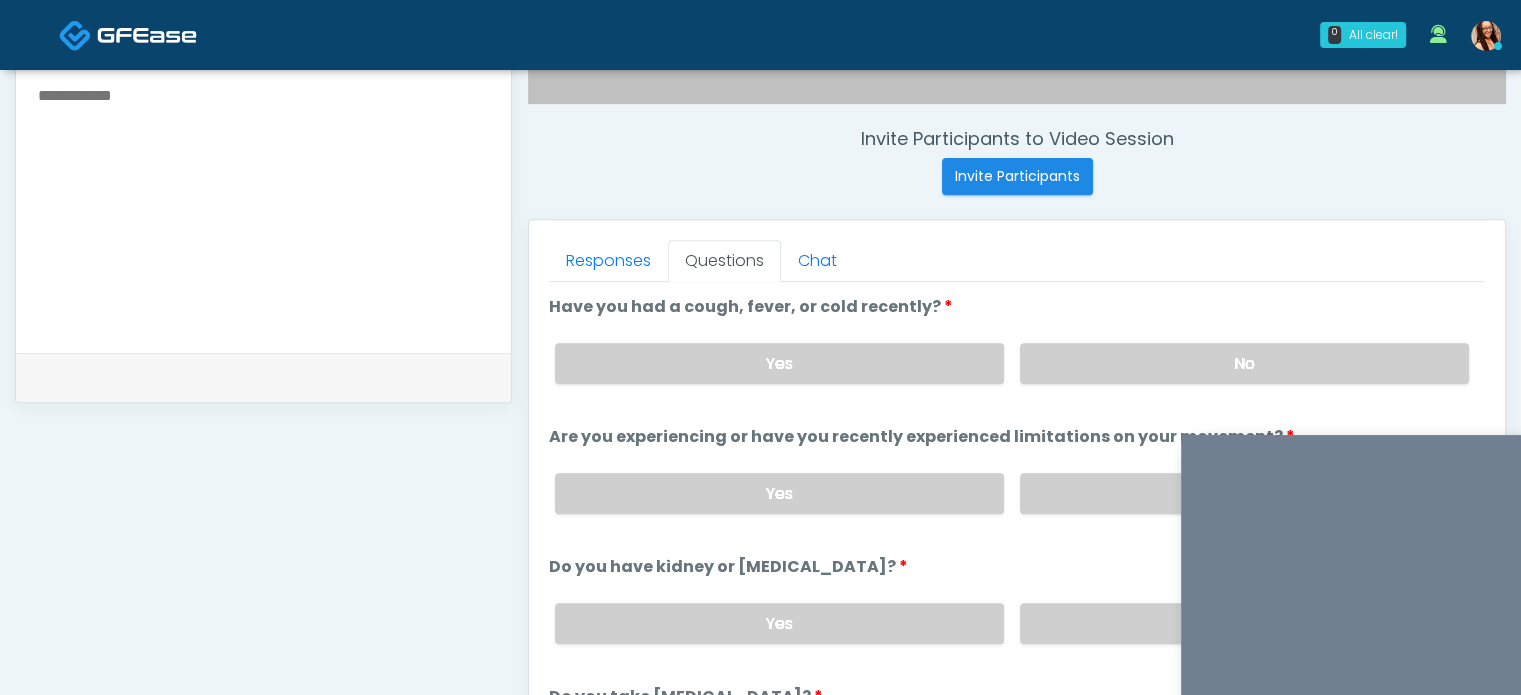 scroll, scrollTop: 845, scrollLeft: 0, axis: vertical 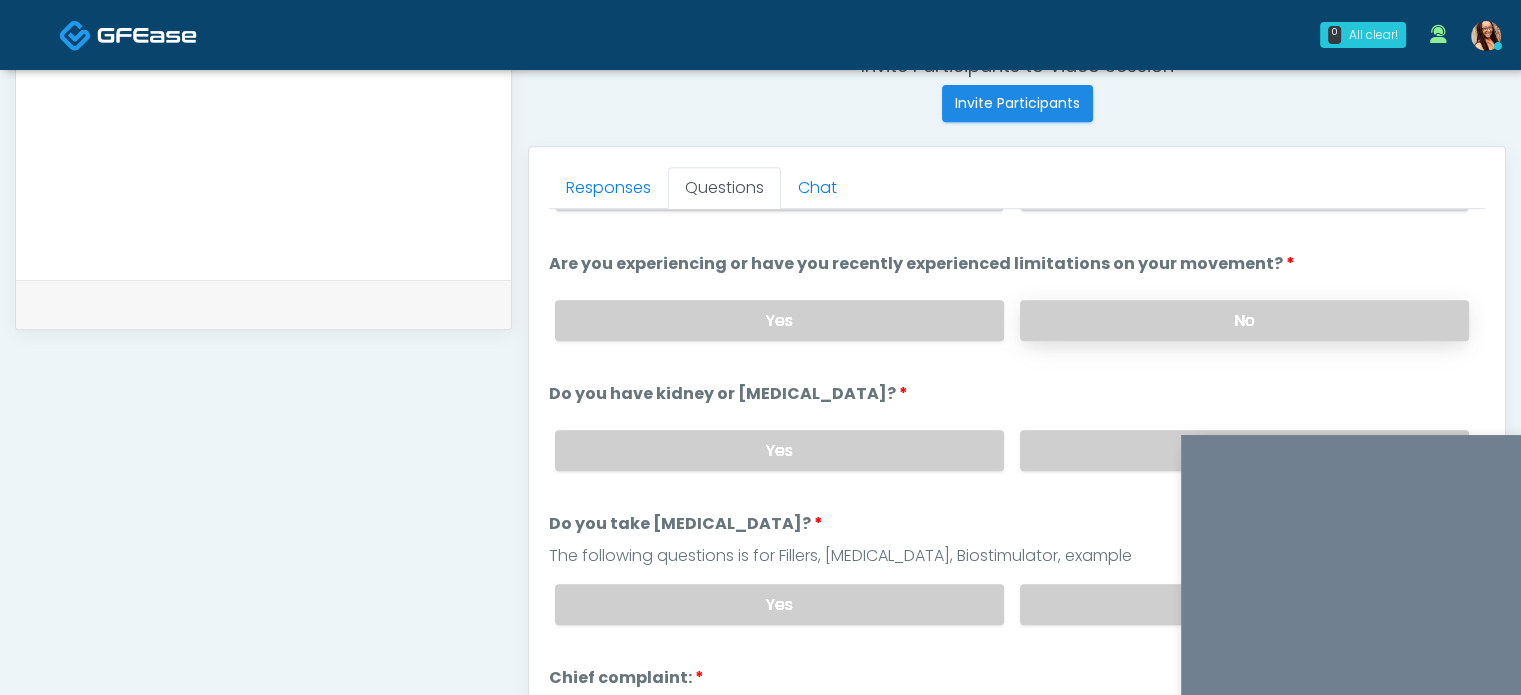 click on "No" at bounding box center (1244, 320) 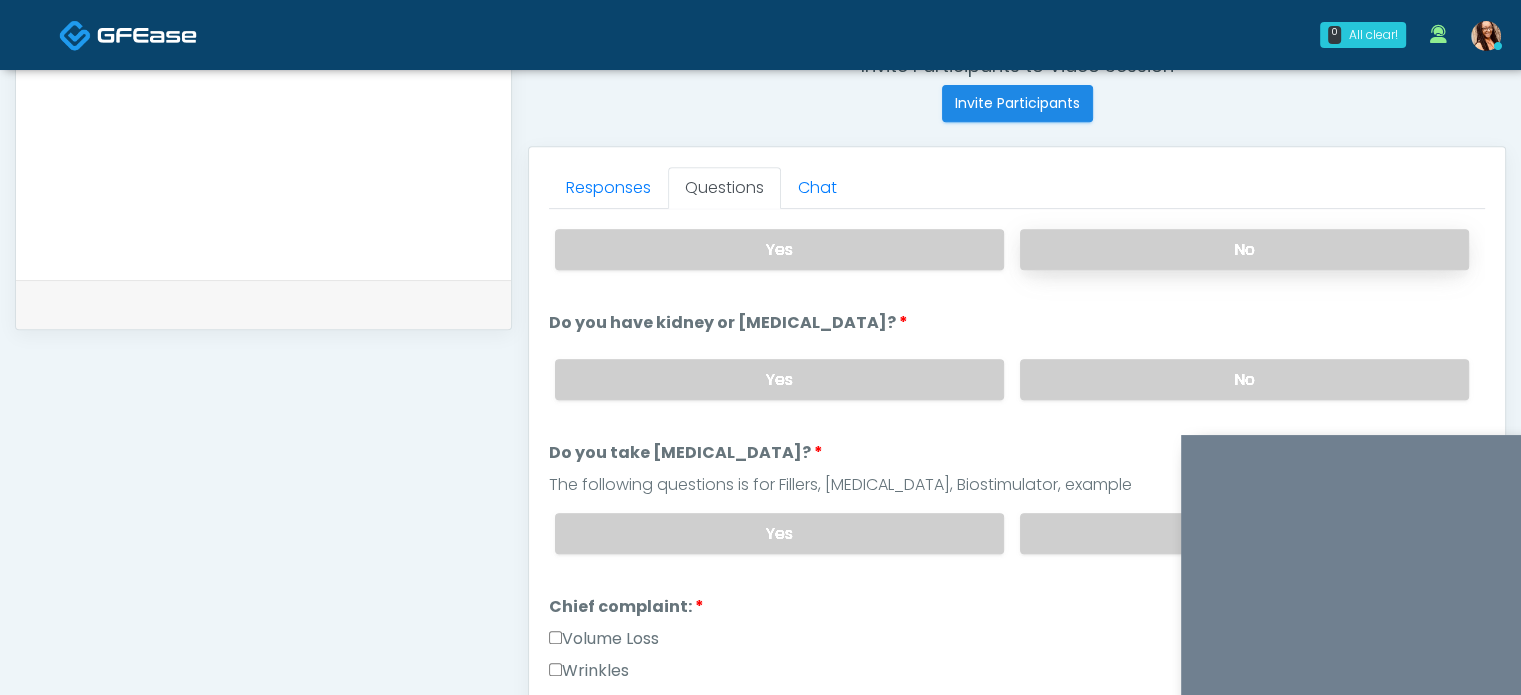 scroll, scrollTop: 200, scrollLeft: 0, axis: vertical 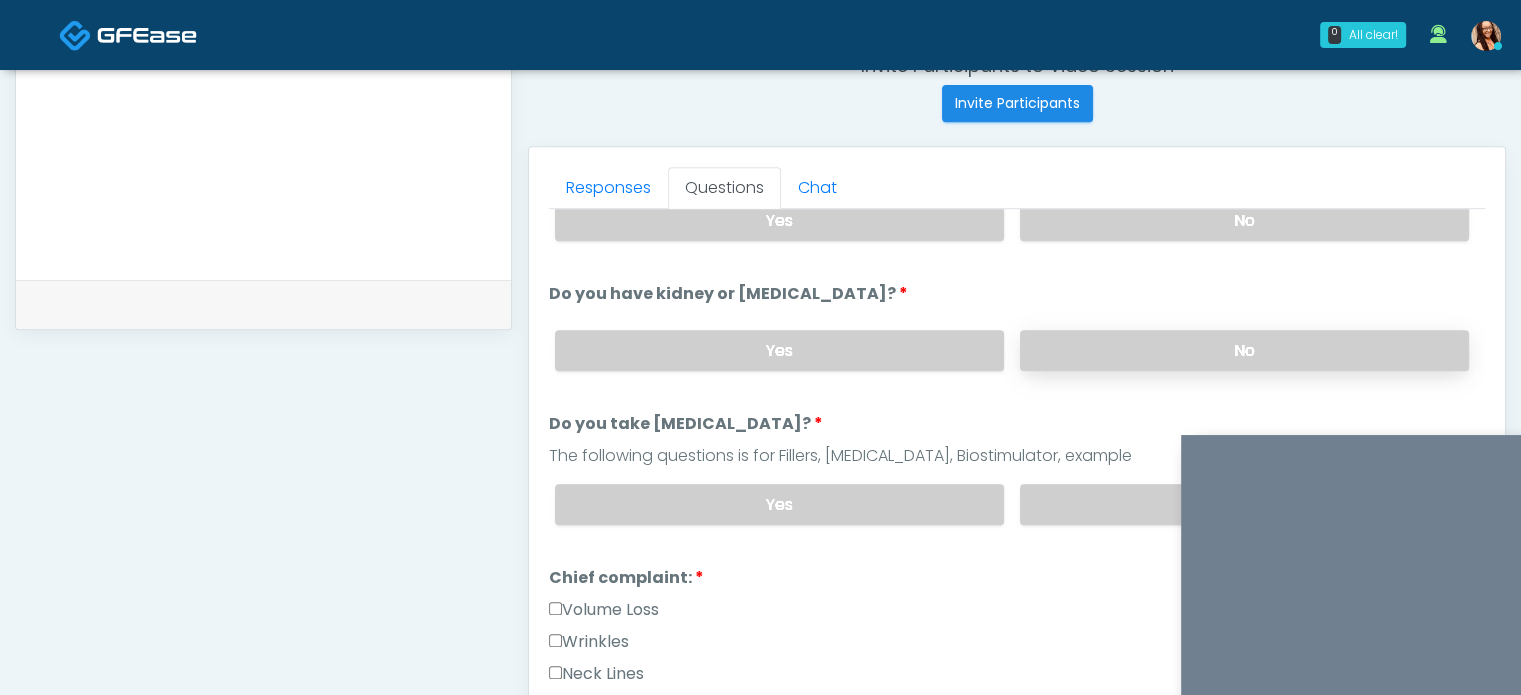 click on "No" at bounding box center (1244, 350) 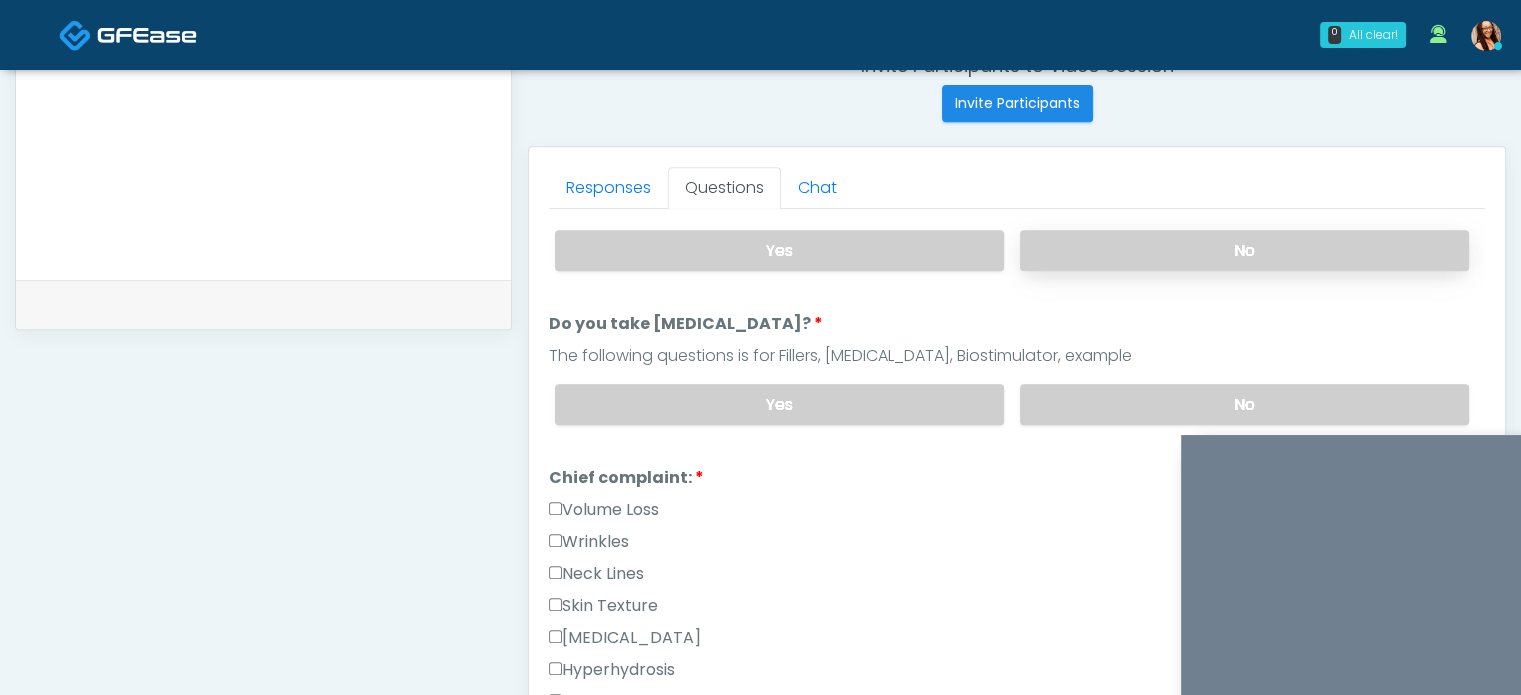 scroll, scrollTop: 400, scrollLeft: 0, axis: vertical 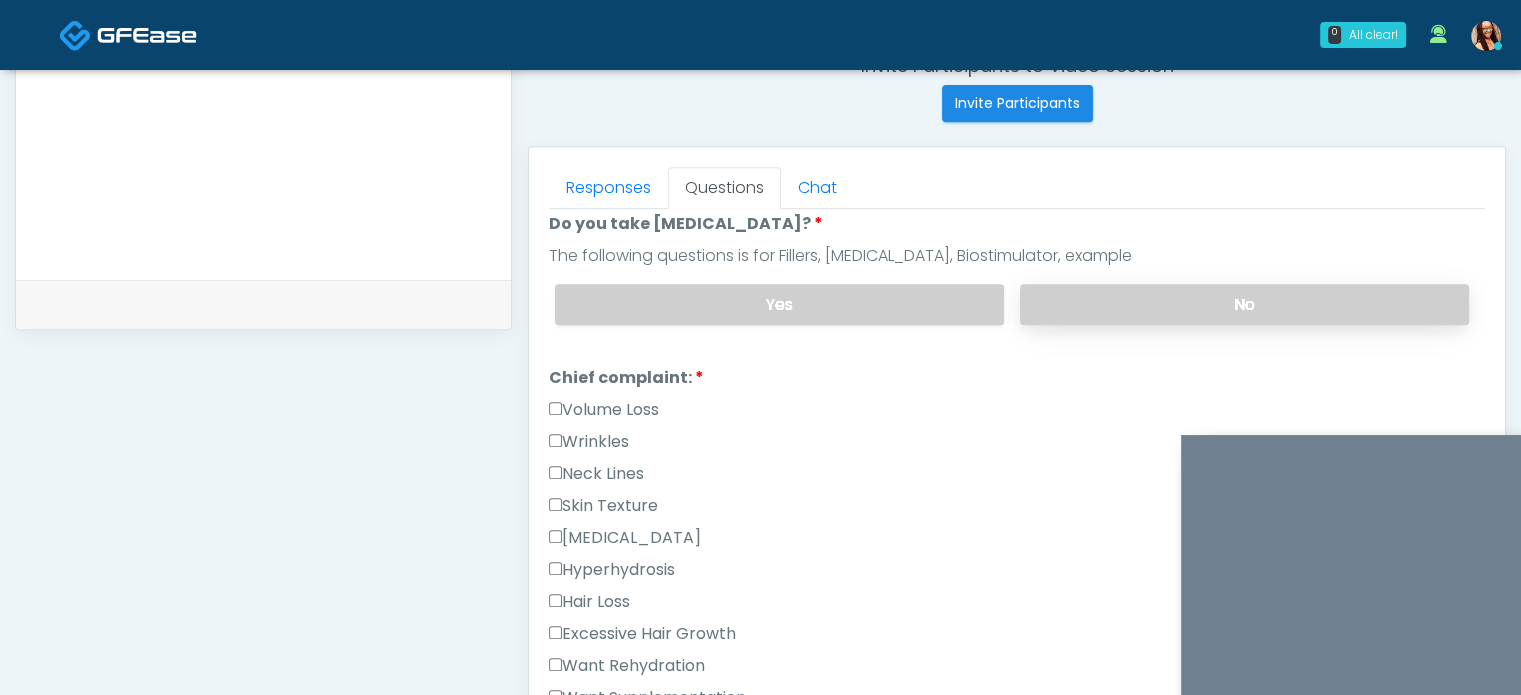 click on "No" at bounding box center (1244, 304) 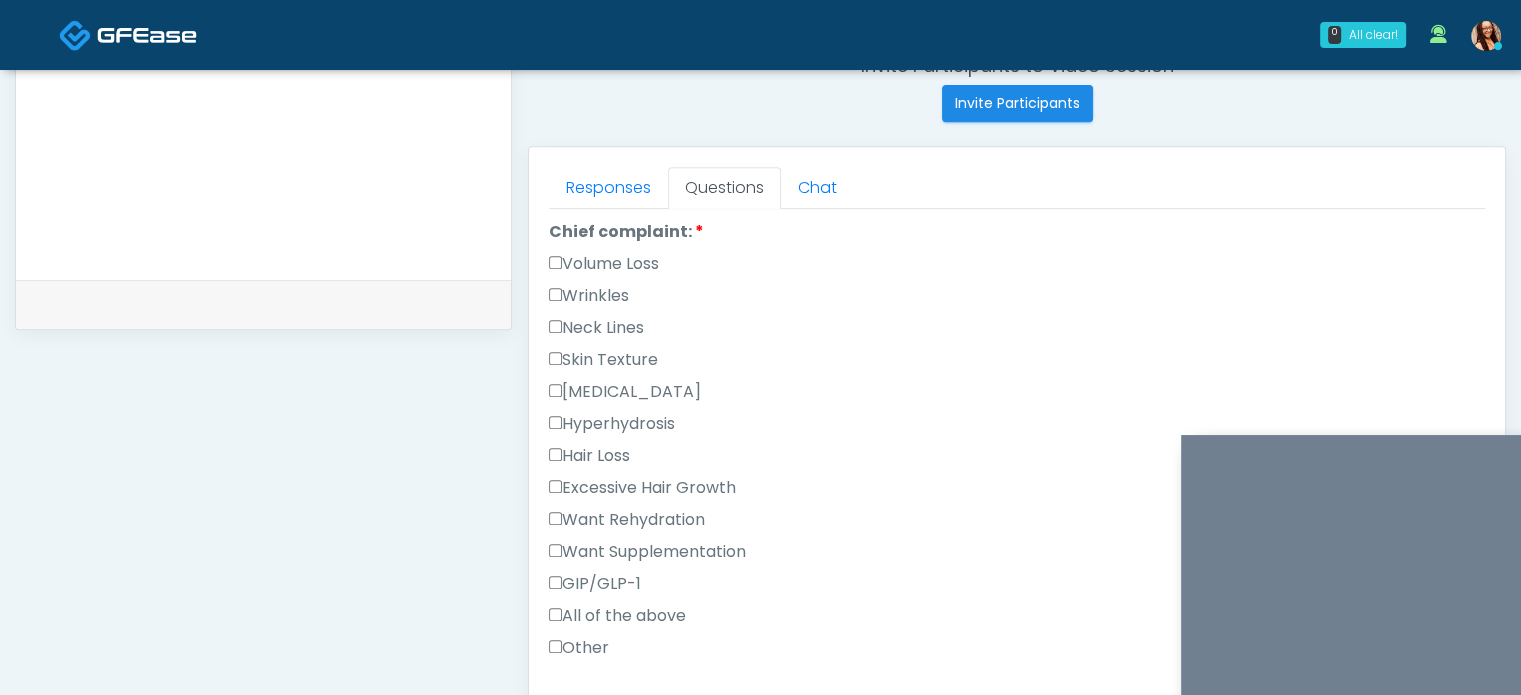 scroll, scrollTop: 500, scrollLeft: 0, axis: vertical 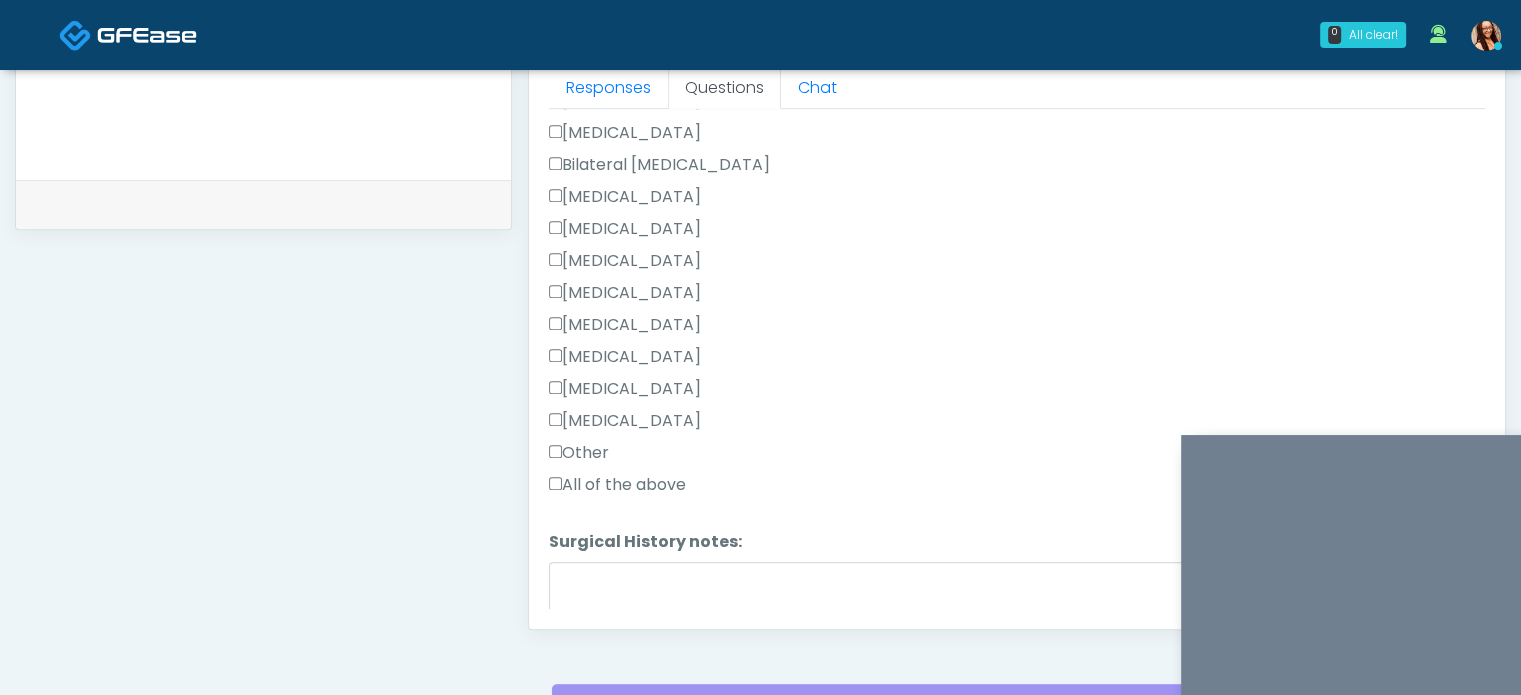 click on "Other" at bounding box center [579, 453] 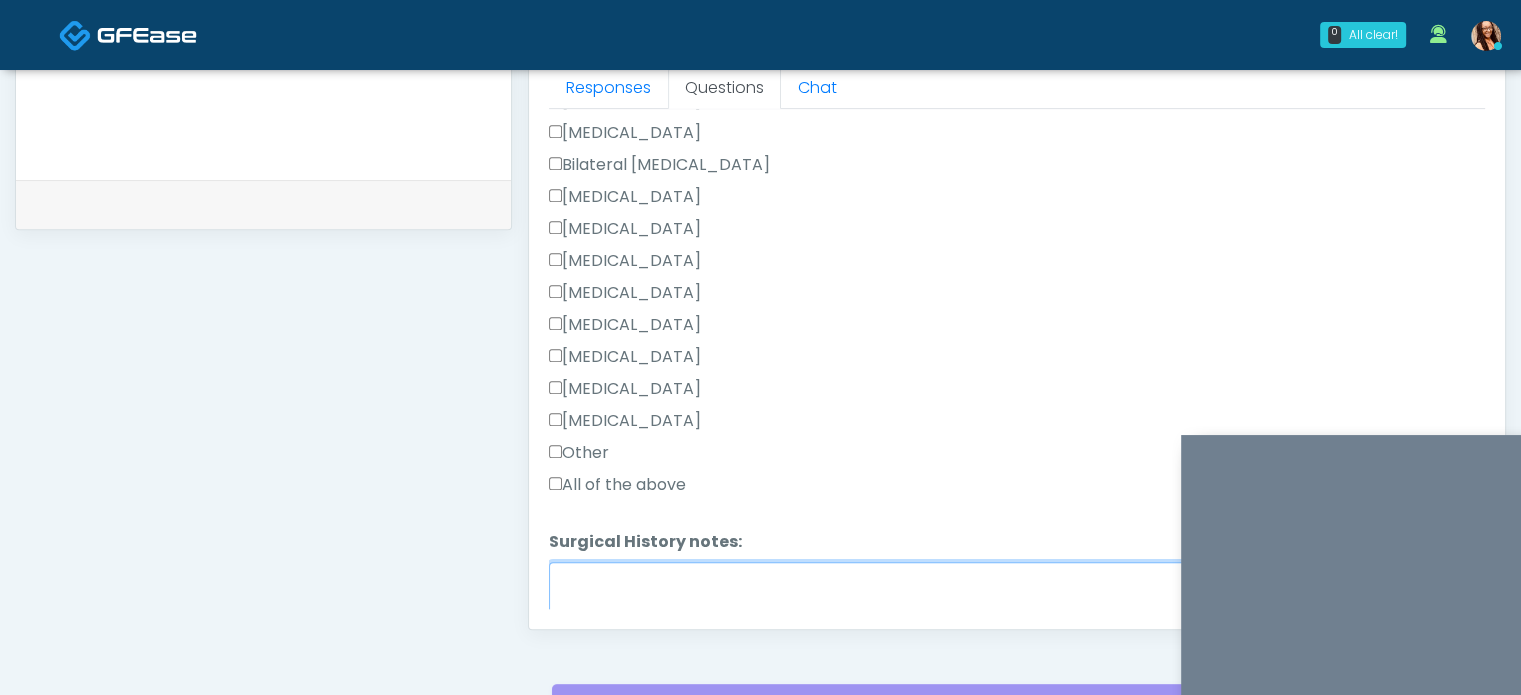 click on "Surgical History notes:" at bounding box center (1017, 605) 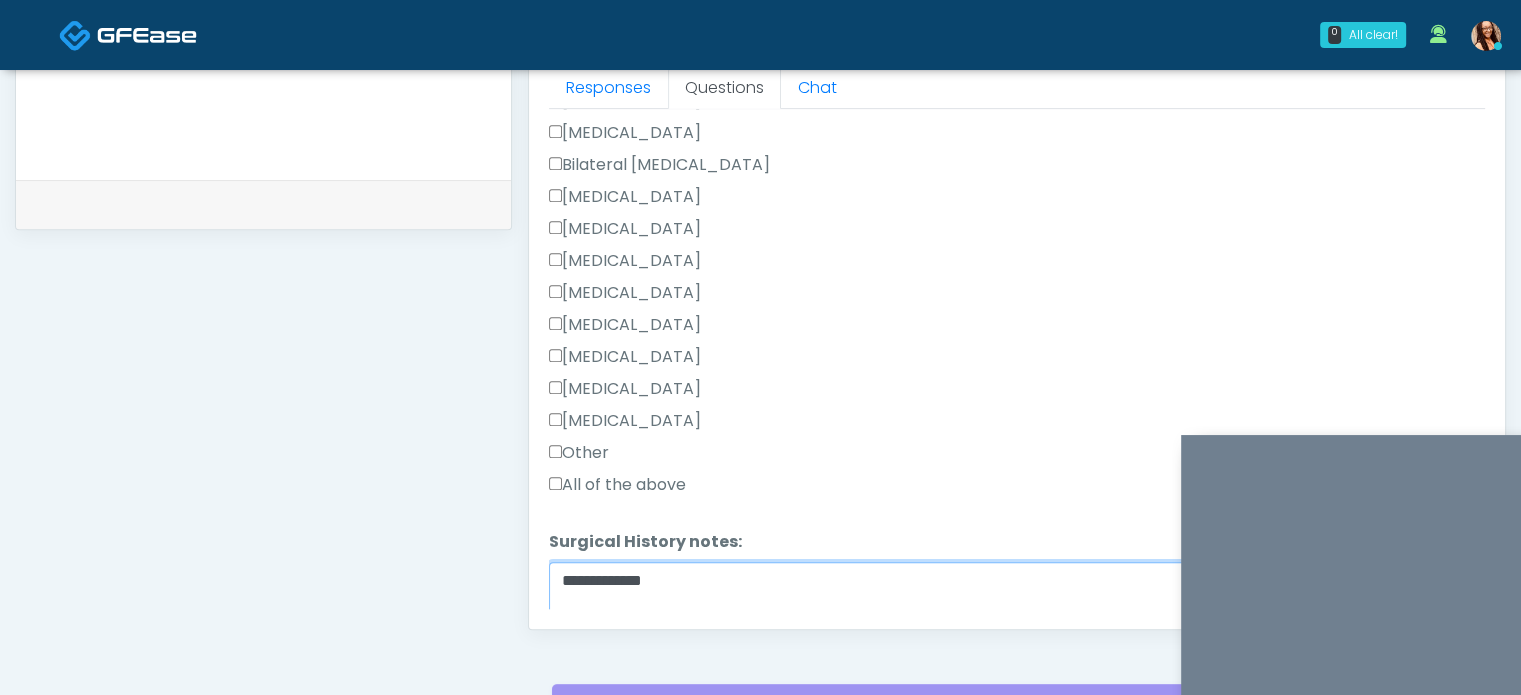 scroll, scrollTop: 1264, scrollLeft: 0, axis: vertical 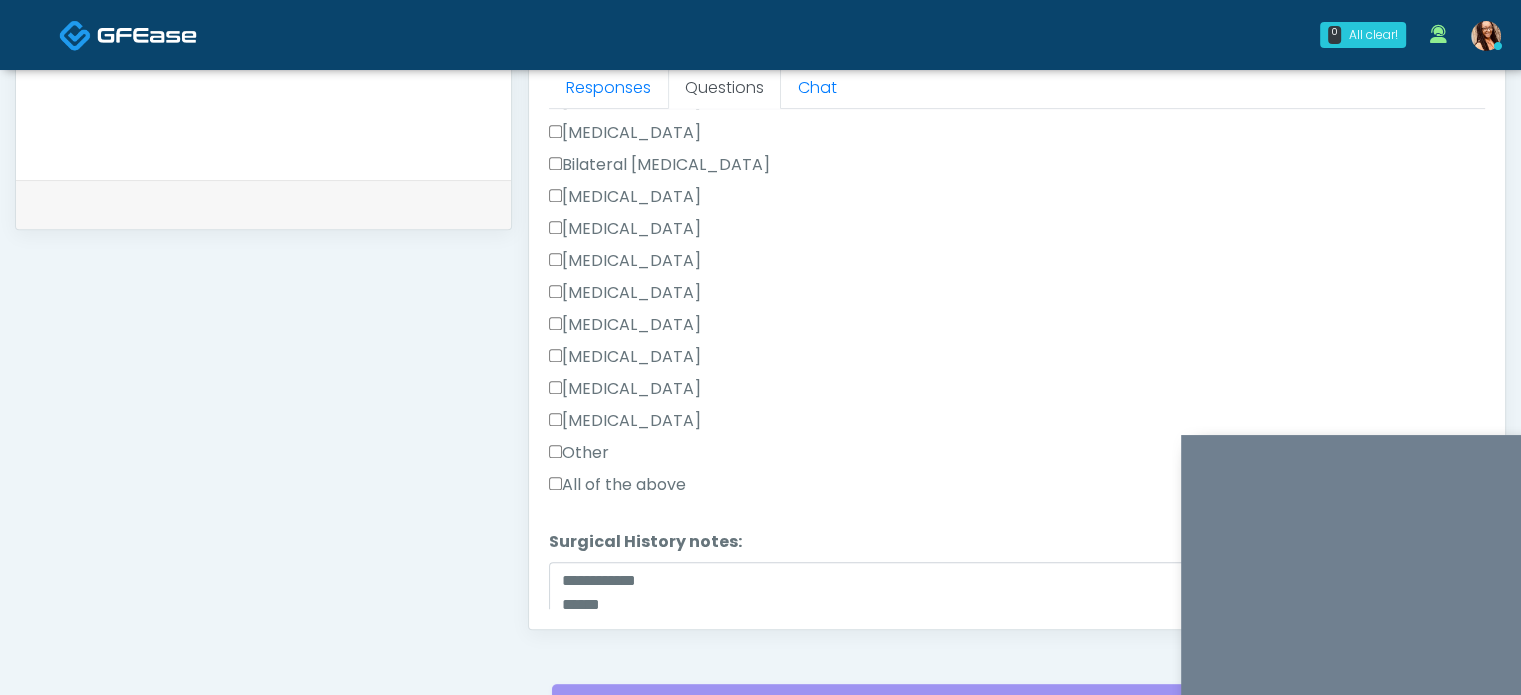 click on "Bilateral Tubal Ligation" at bounding box center (659, 165) 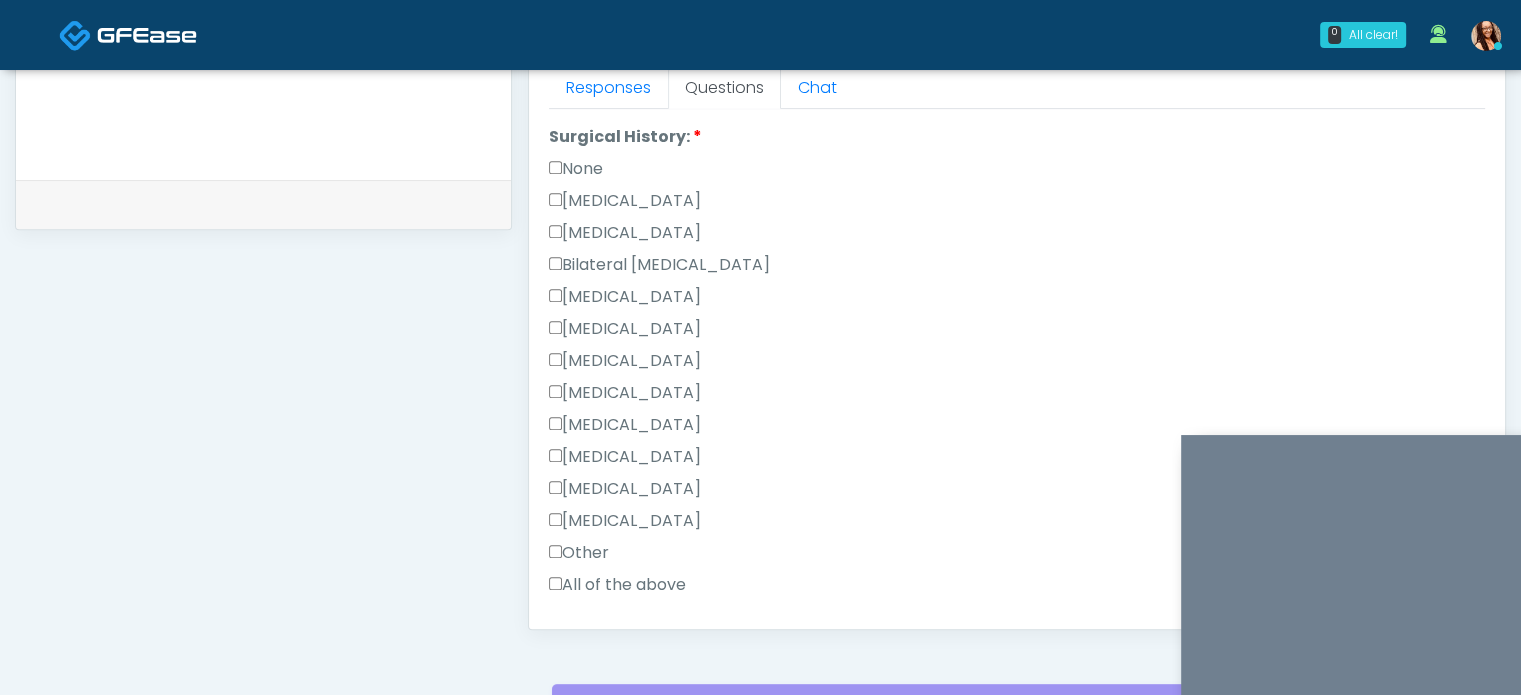 scroll, scrollTop: 1264, scrollLeft: 0, axis: vertical 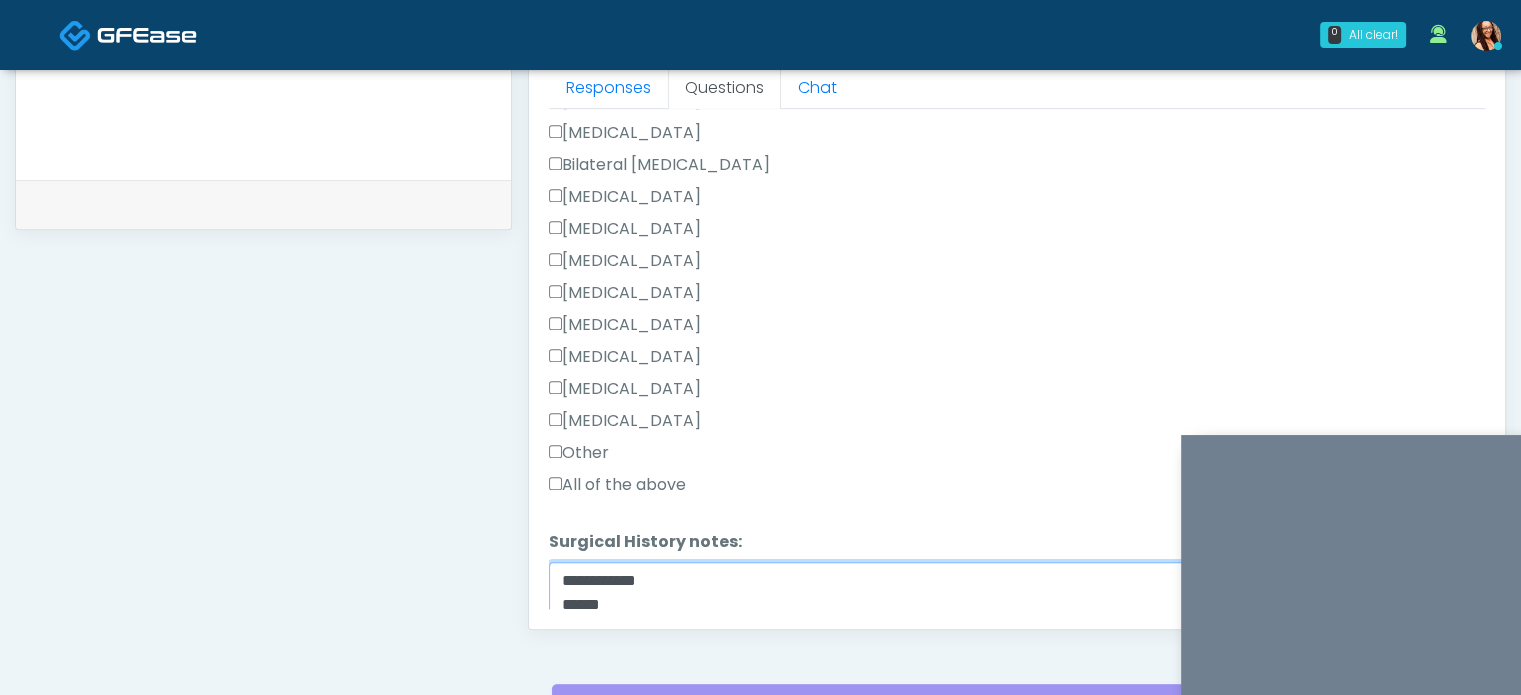 click on "**********" at bounding box center (1017, 605) 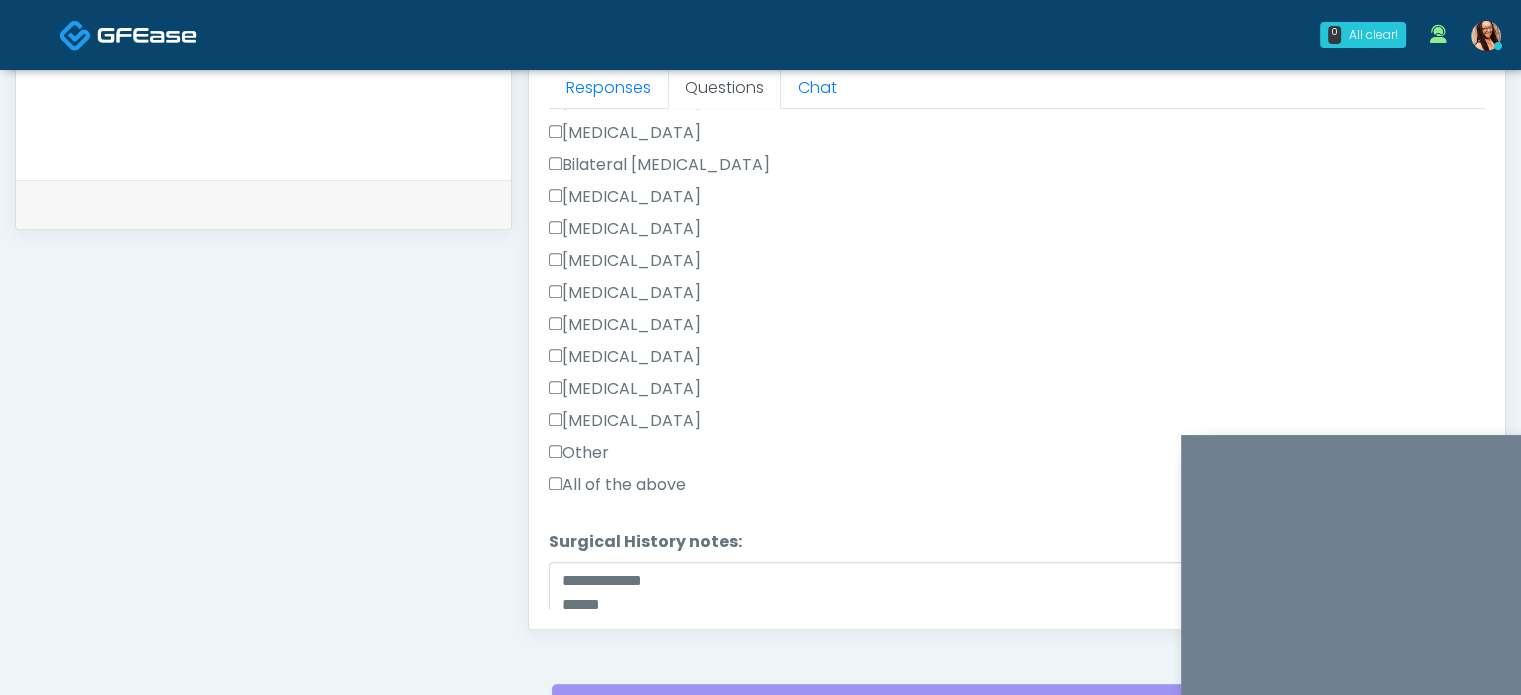 click on "**********" at bounding box center [1017, 592] 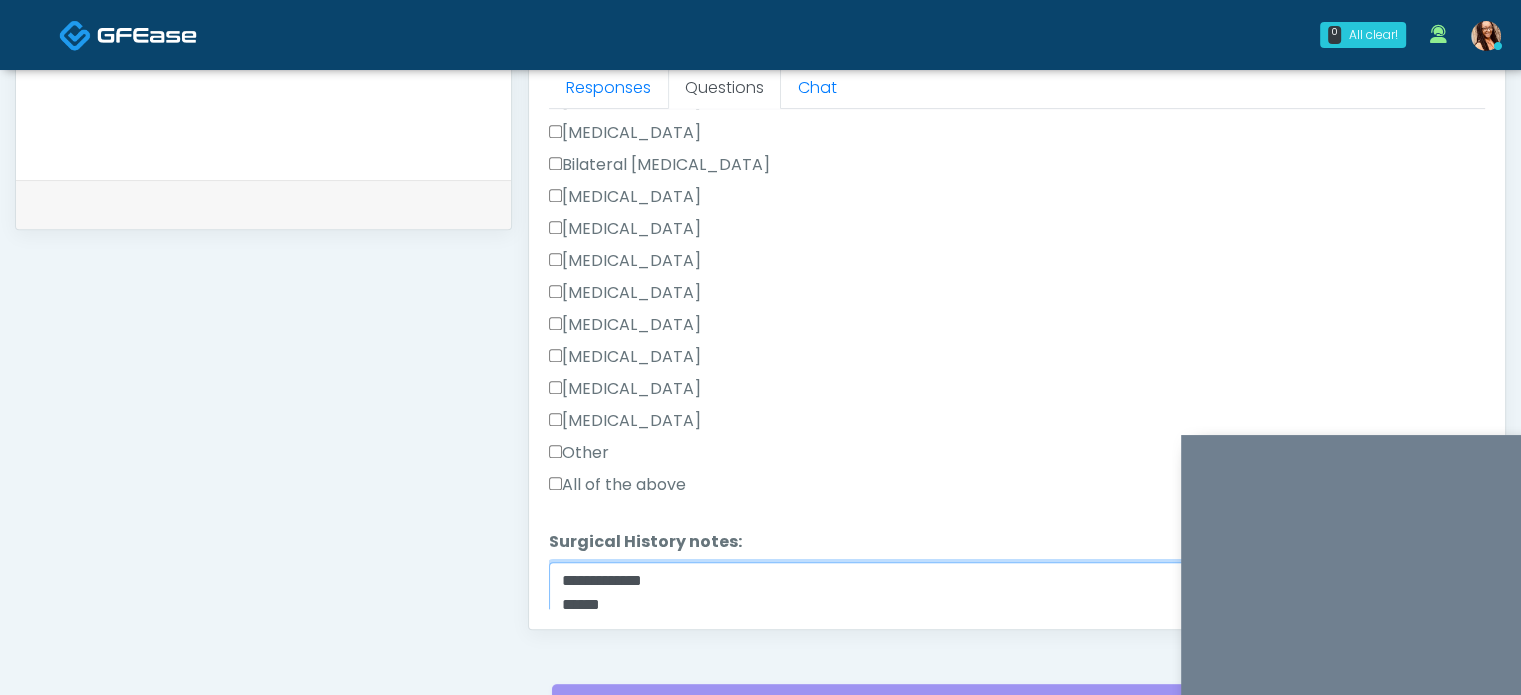 click on "**********" at bounding box center [1017, 605] 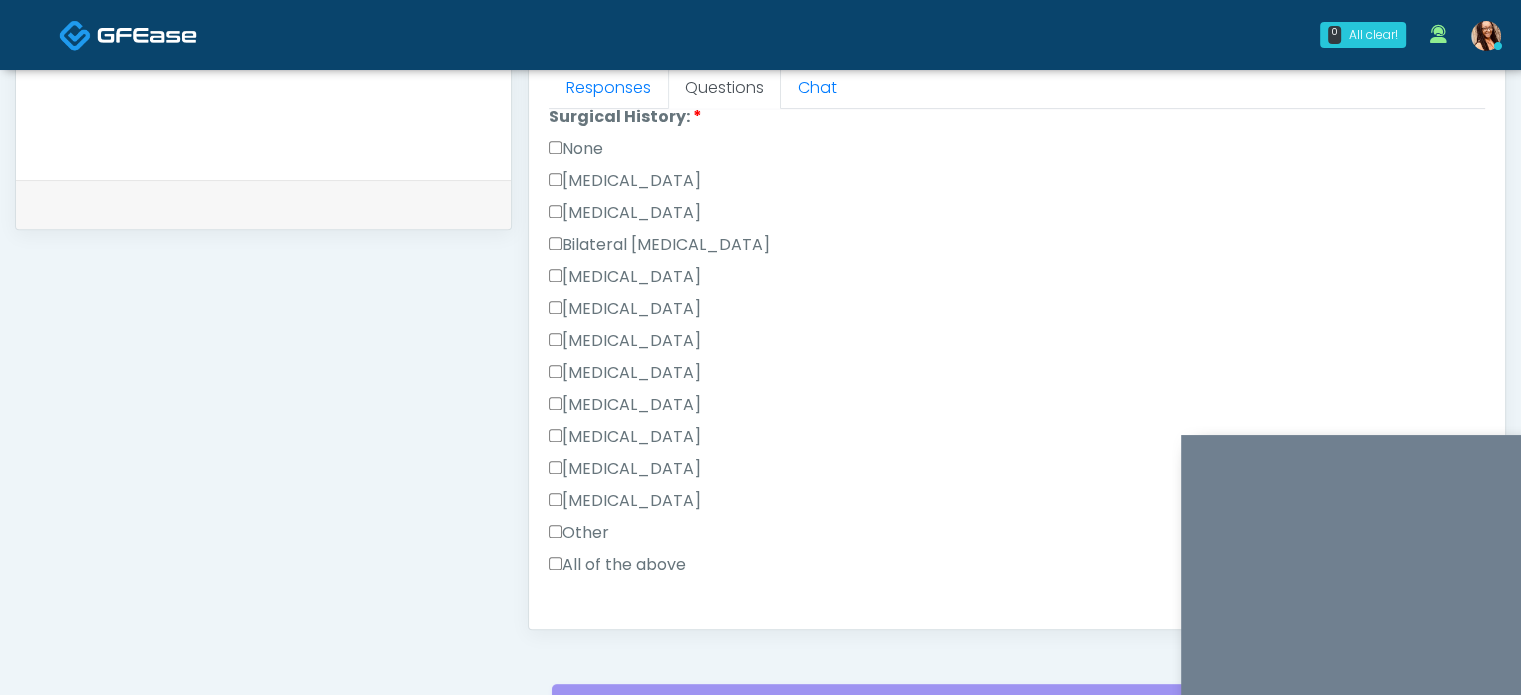 scroll, scrollTop: 1164, scrollLeft: 0, axis: vertical 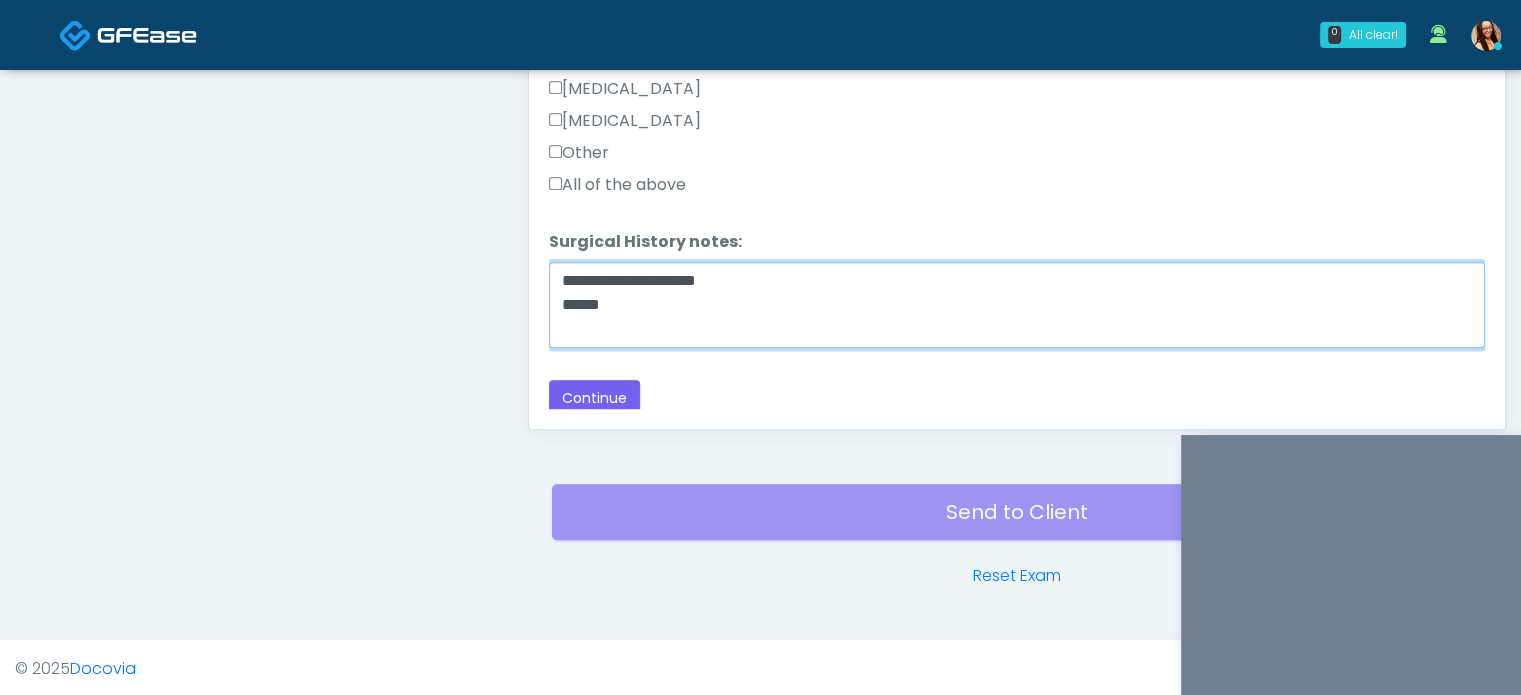 drag, startPoint x: 650, startPoint y: 295, endPoint x: 544, endPoint y: 308, distance: 106.7942 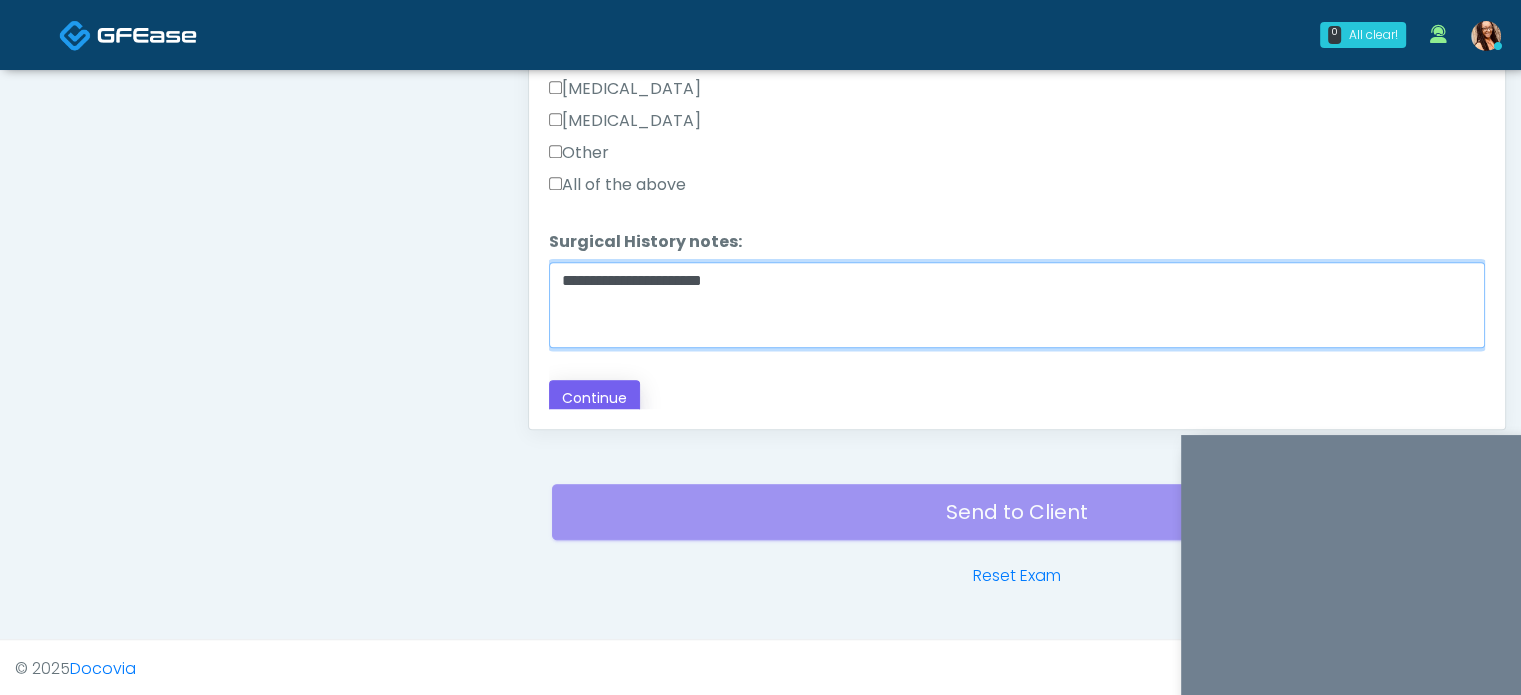 type on "**********" 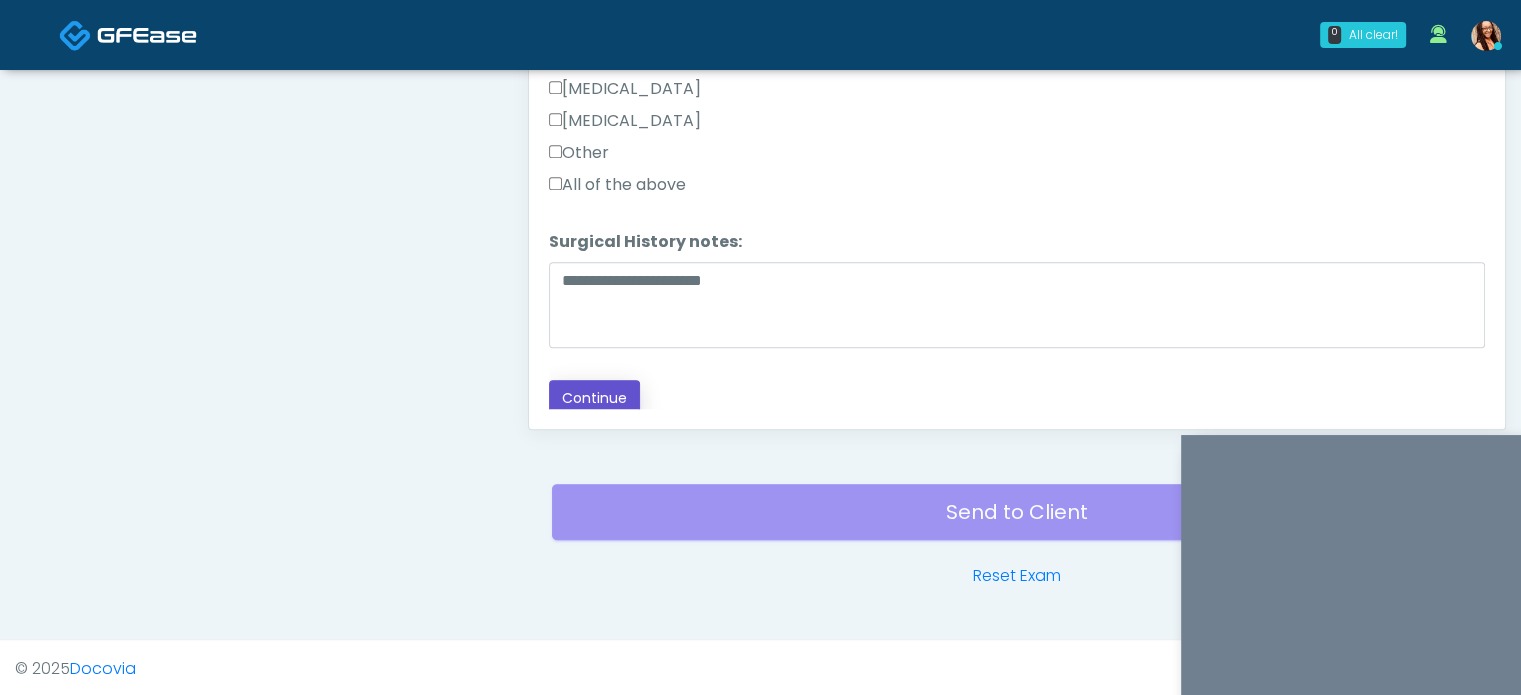 click on "Continue" at bounding box center [594, 398] 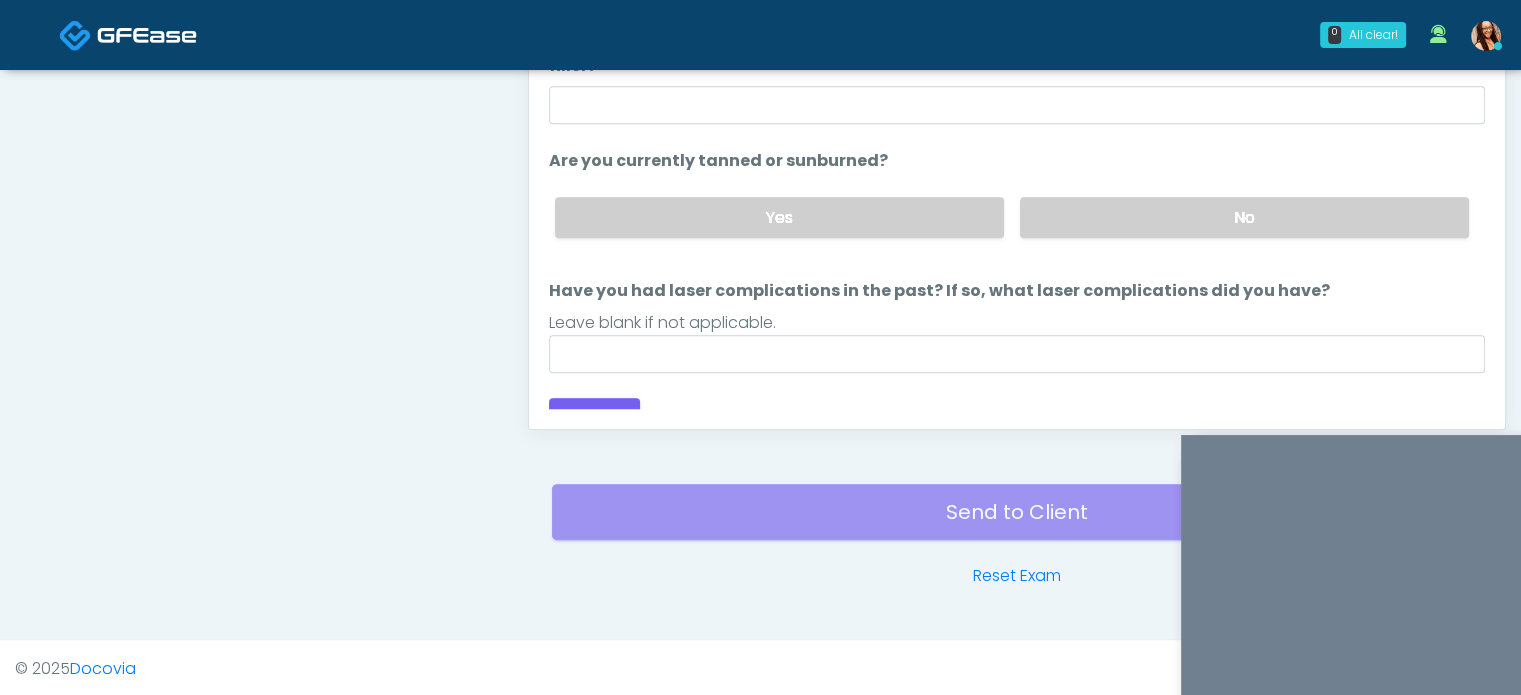 scroll, scrollTop: 0, scrollLeft: 0, axis: both 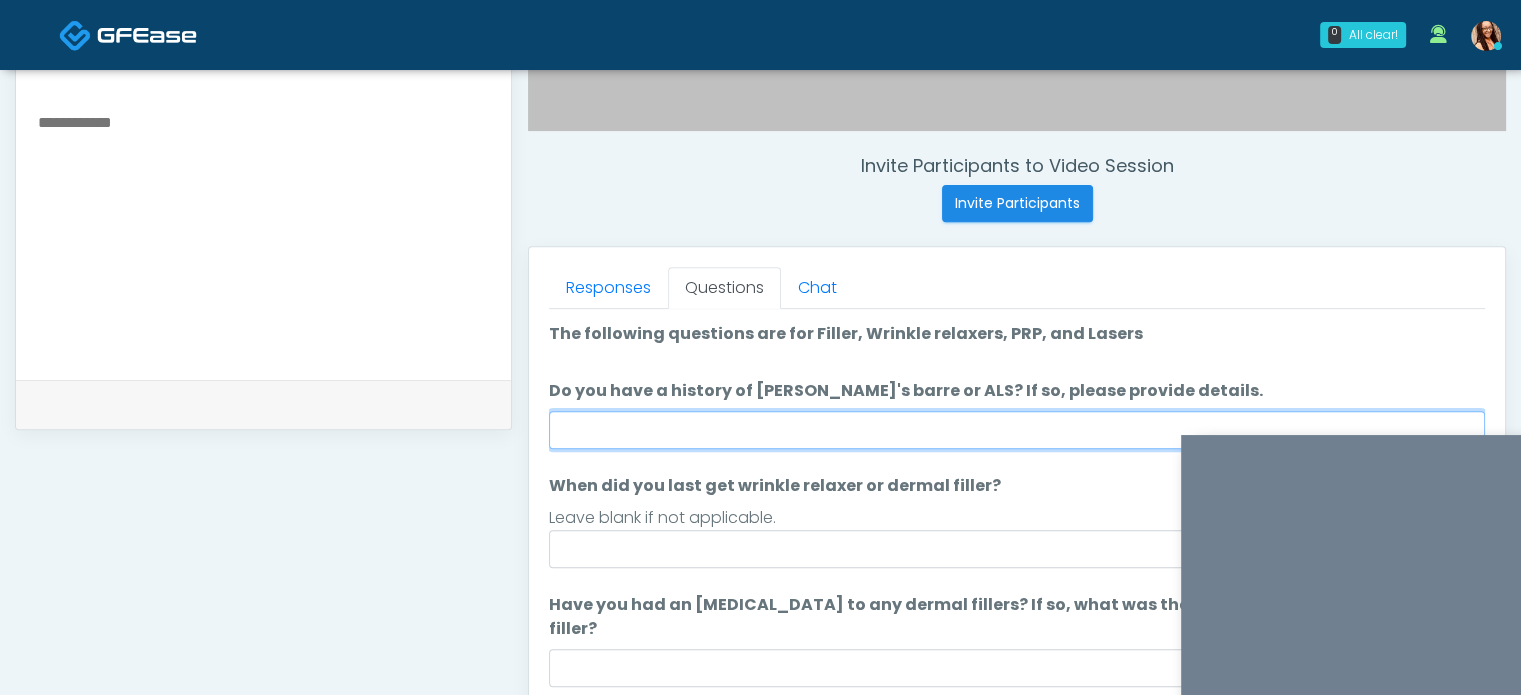 click on "Do you have a history of Guillain's barre or ALS? If so, please provide details." at bounding box center (1017, 430) 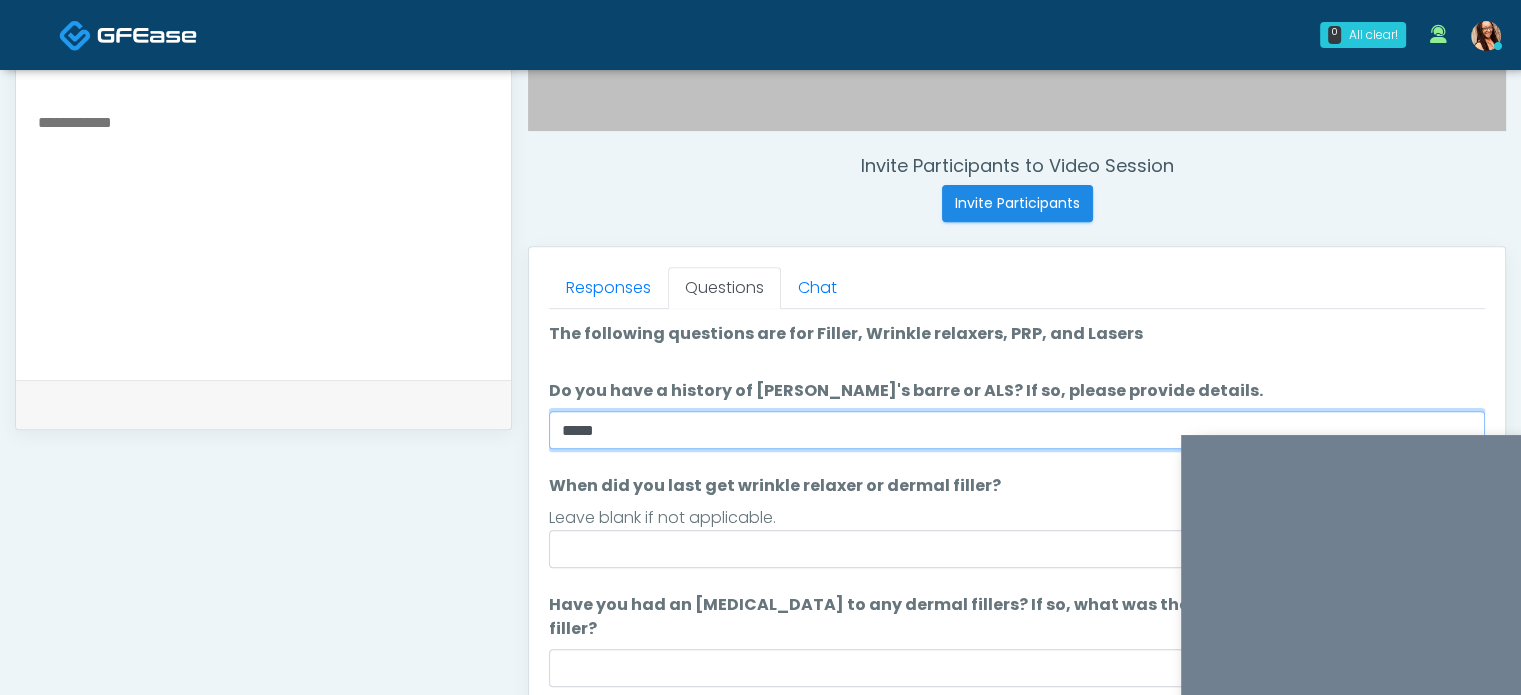 type on "*****" 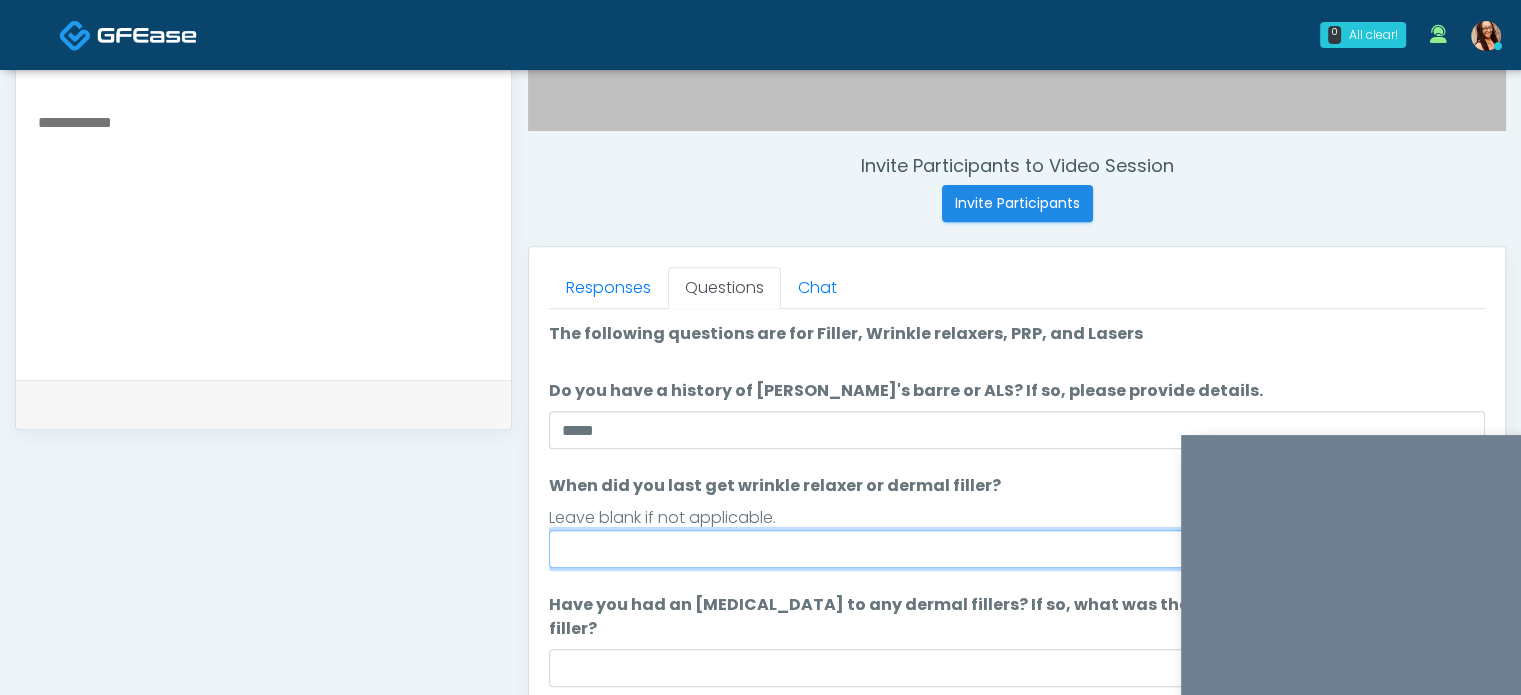scroll, scrollTop: 100, scrollLeft: 0, axis: vertical 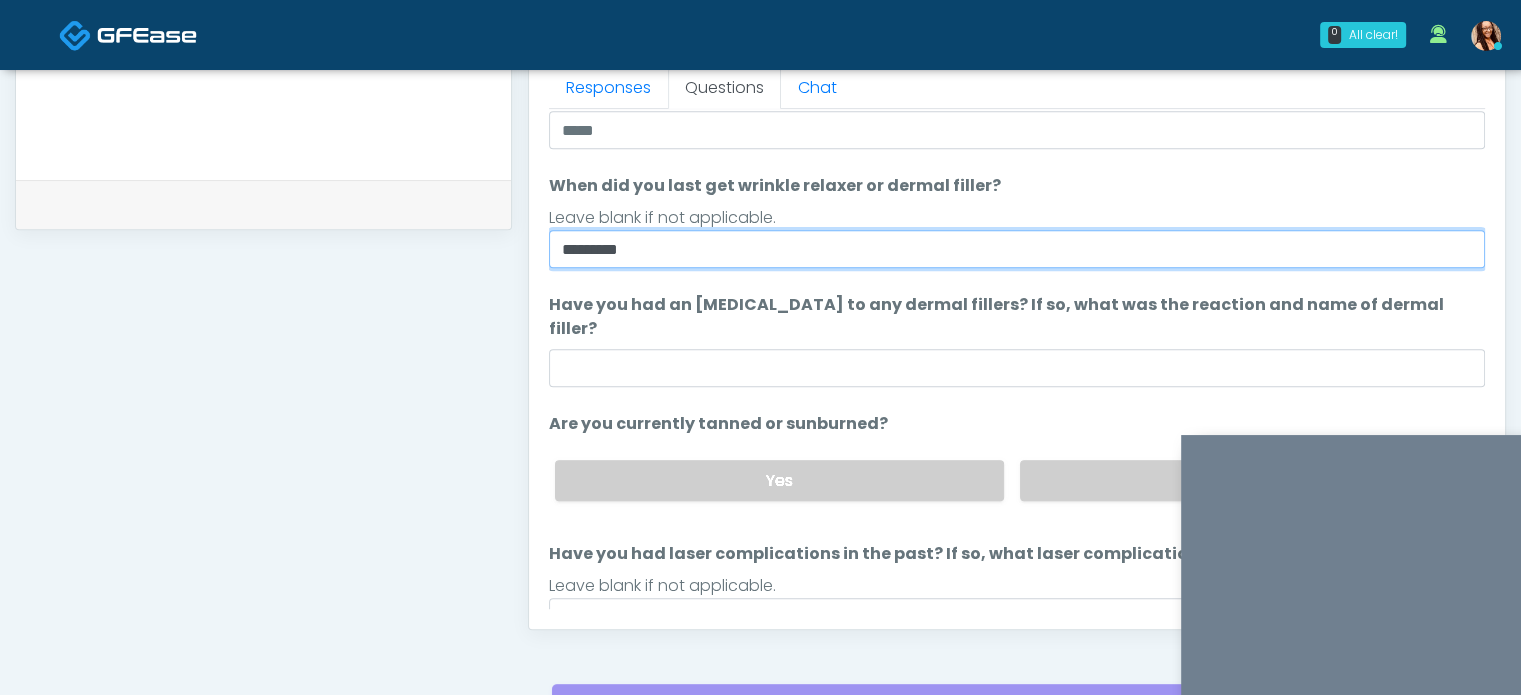 type on "********" 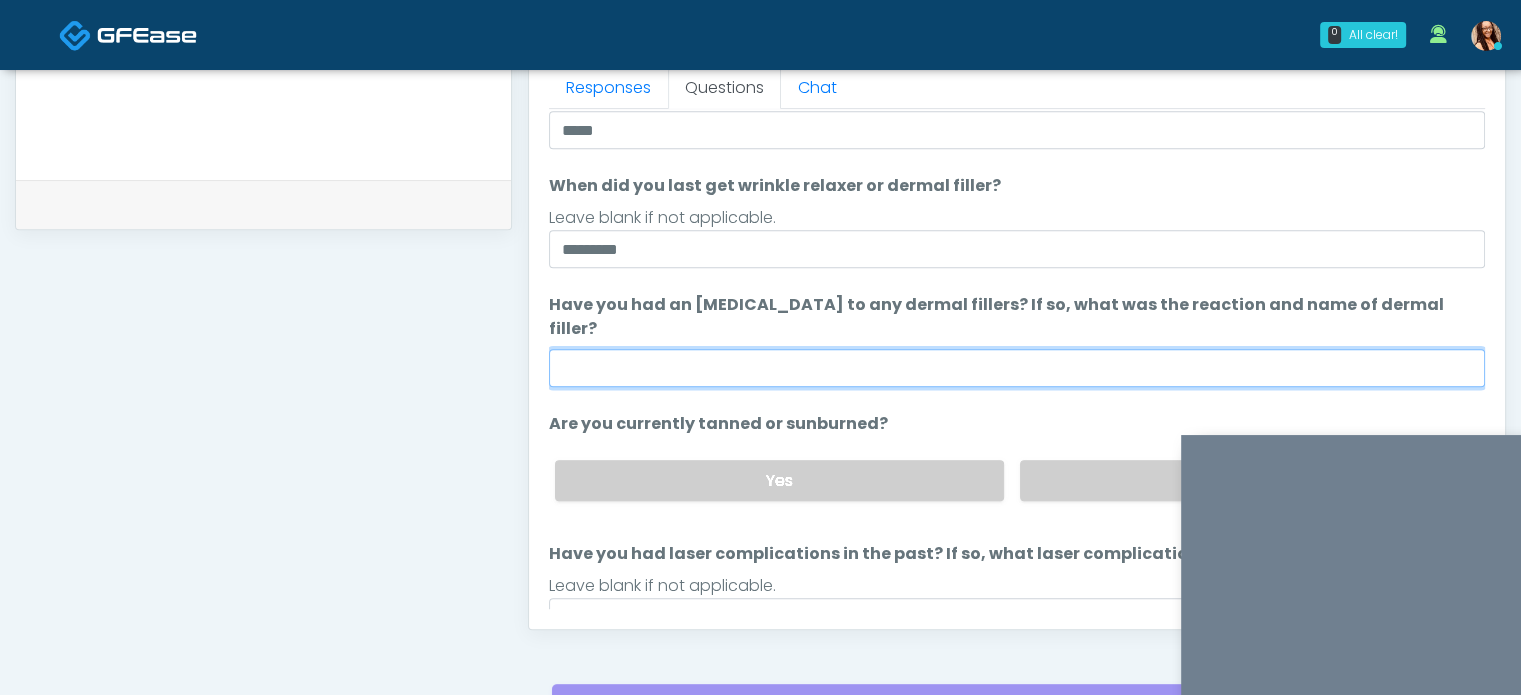 click on "Have you had an allergic response to any dermal fillers? If so, what was the reaction and name of dermal filler?" at bounding box center [1017, 368] 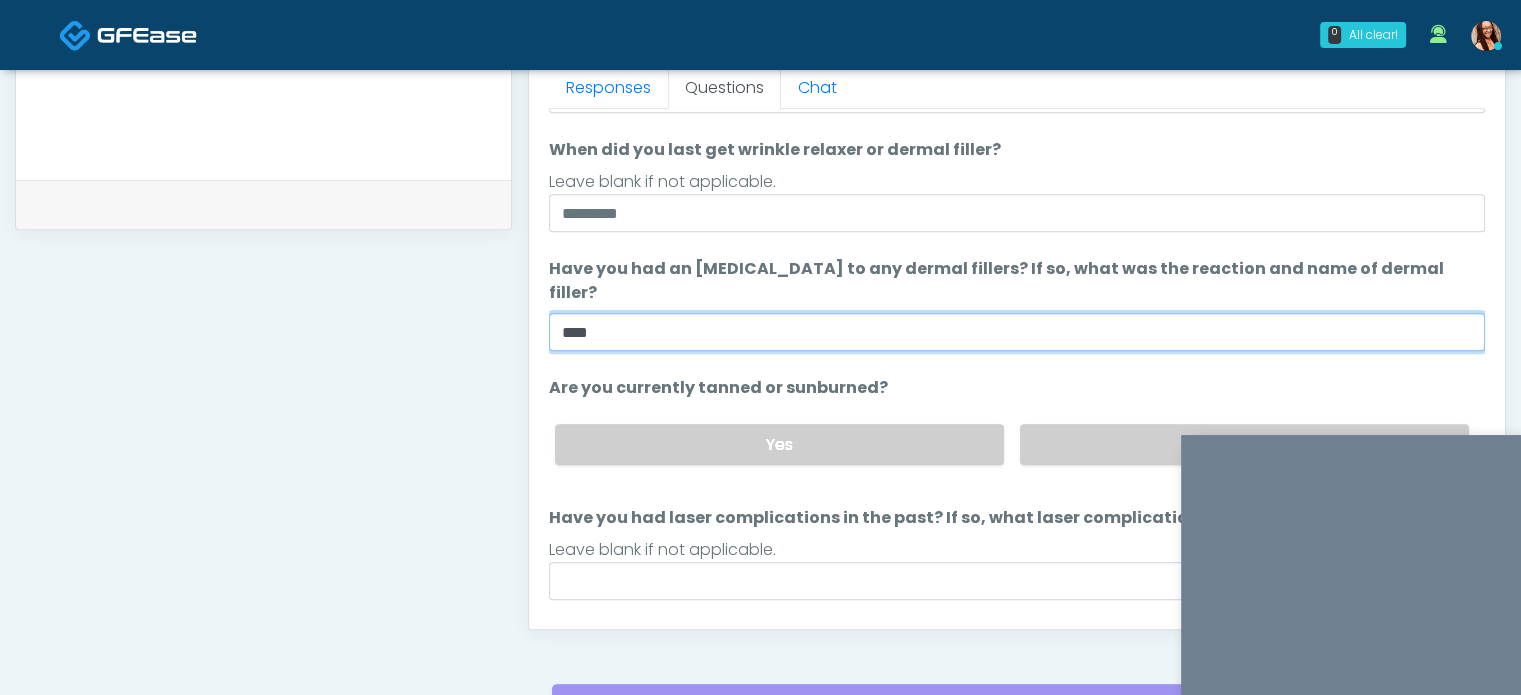 scroll, scrollTop: 163, scrollLeft: 0, axis: vertical 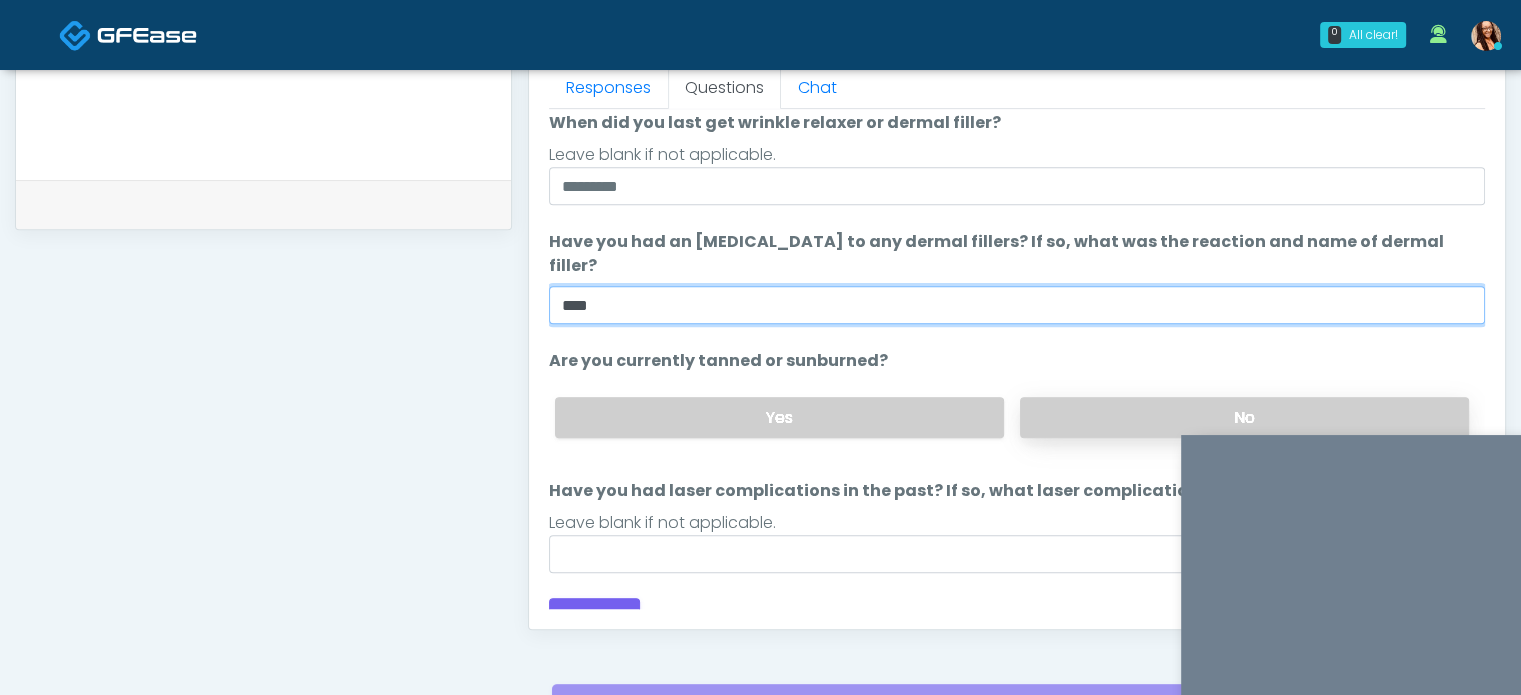 type on "****" 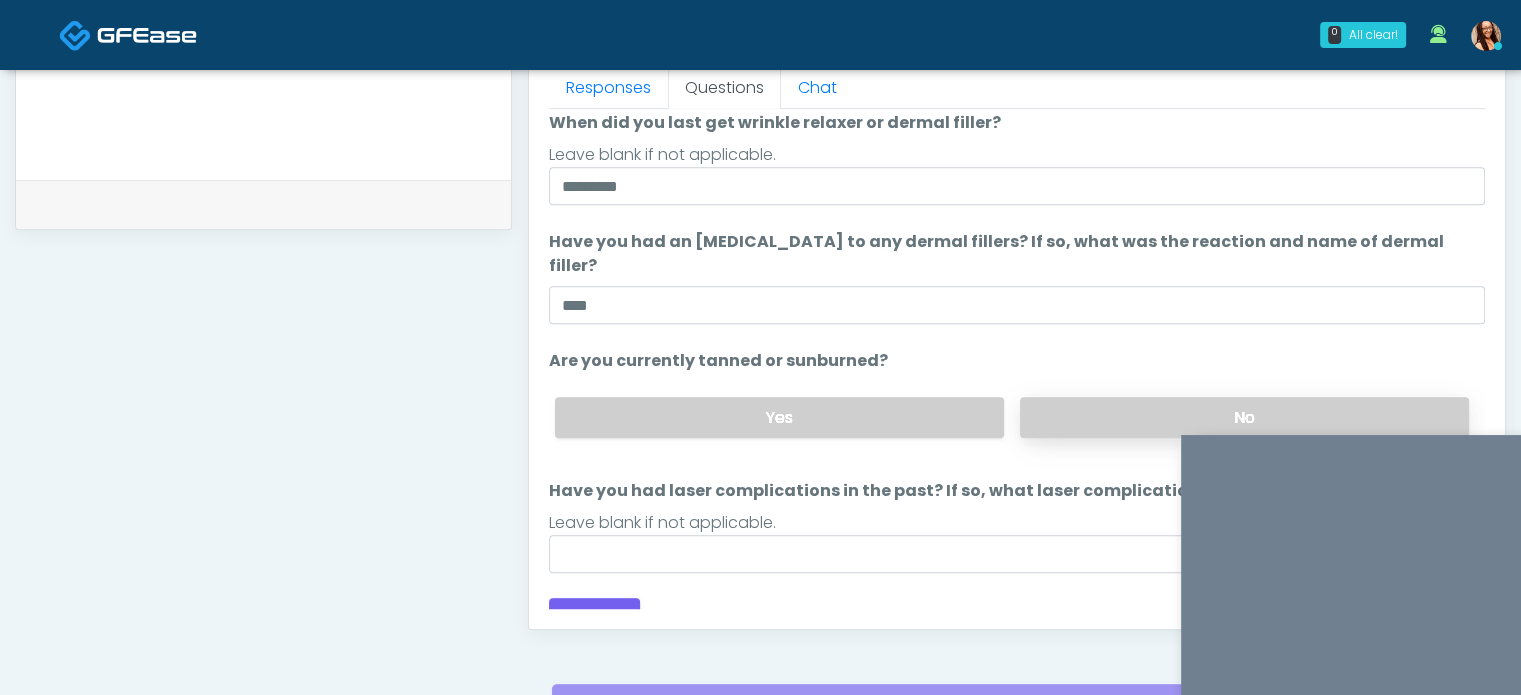 click on "No" at bounding box center (1244, 417) 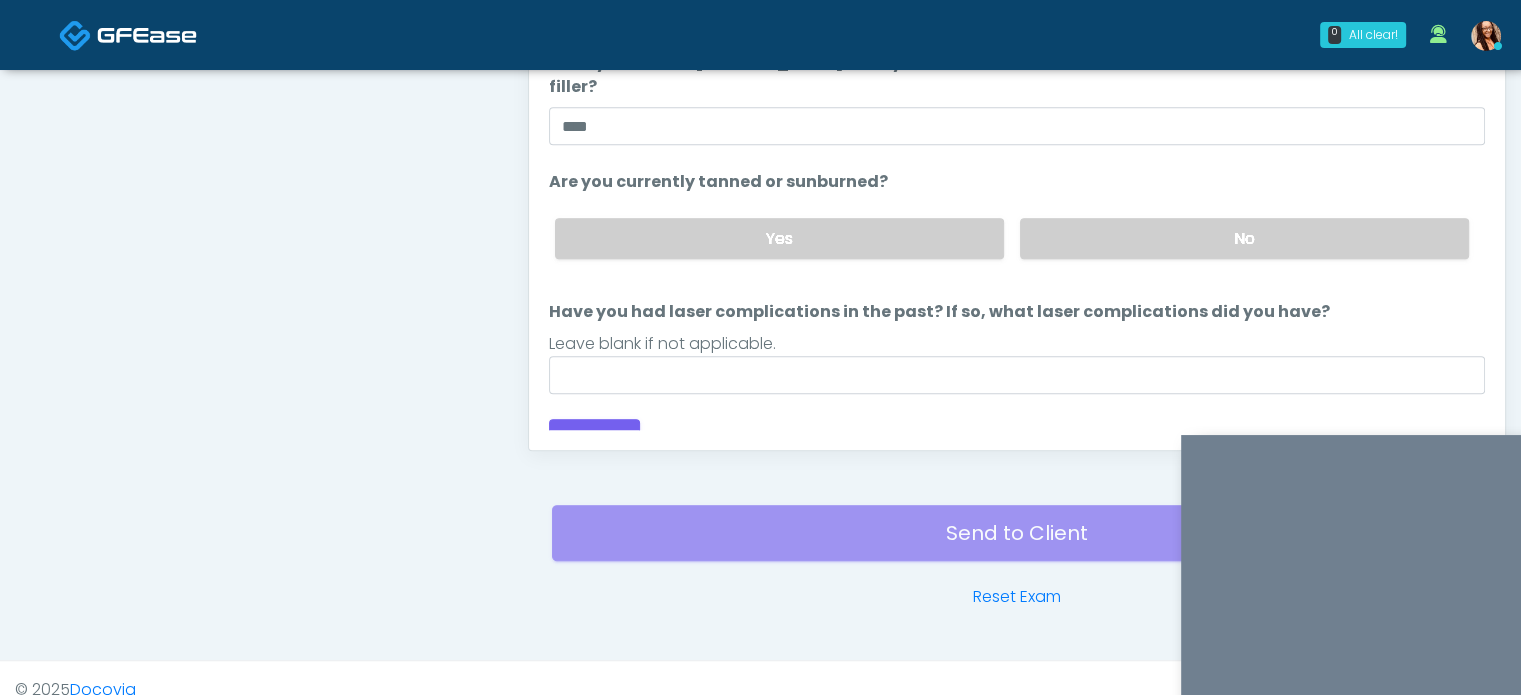 scroll, scrollTop: 1145, scrollLeft: 0, axis: vertical 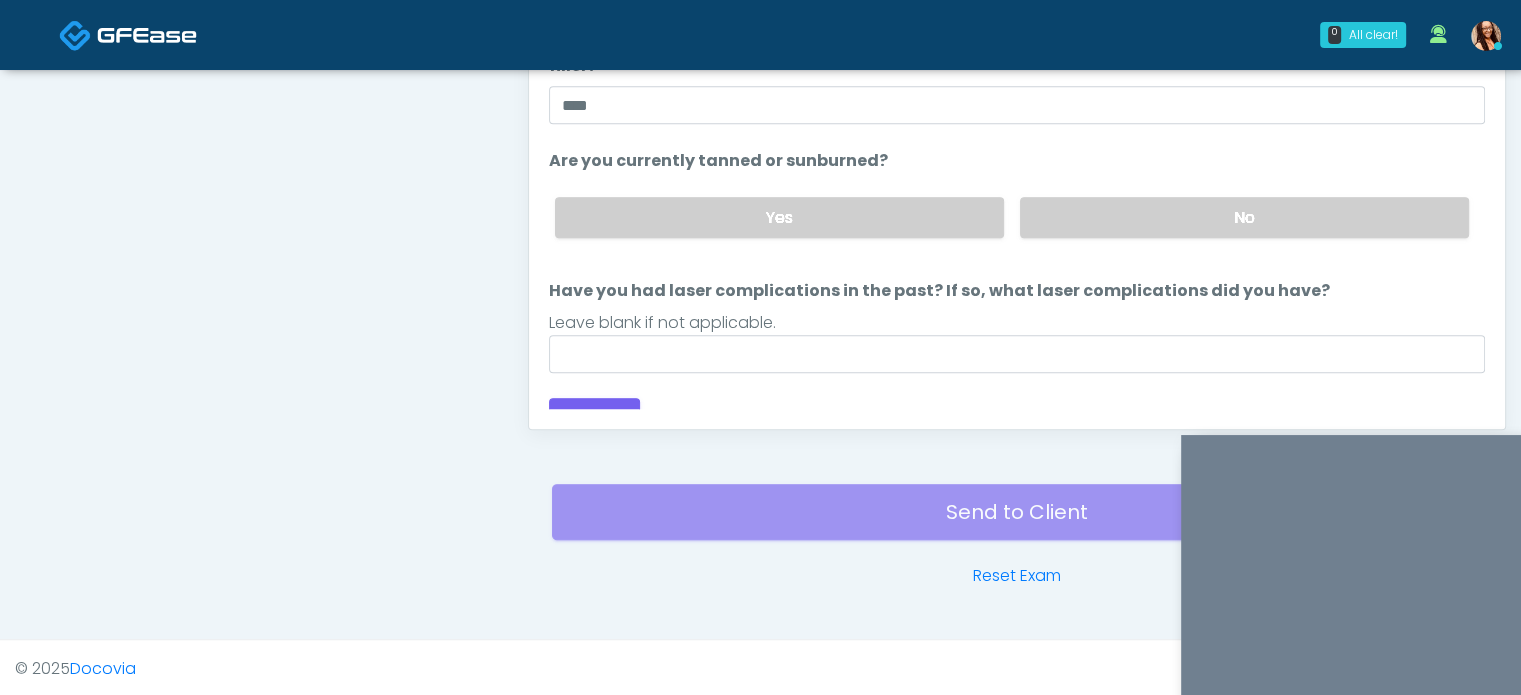 click on "Leave blank if not applicable." at bounding box center (1017, 323) 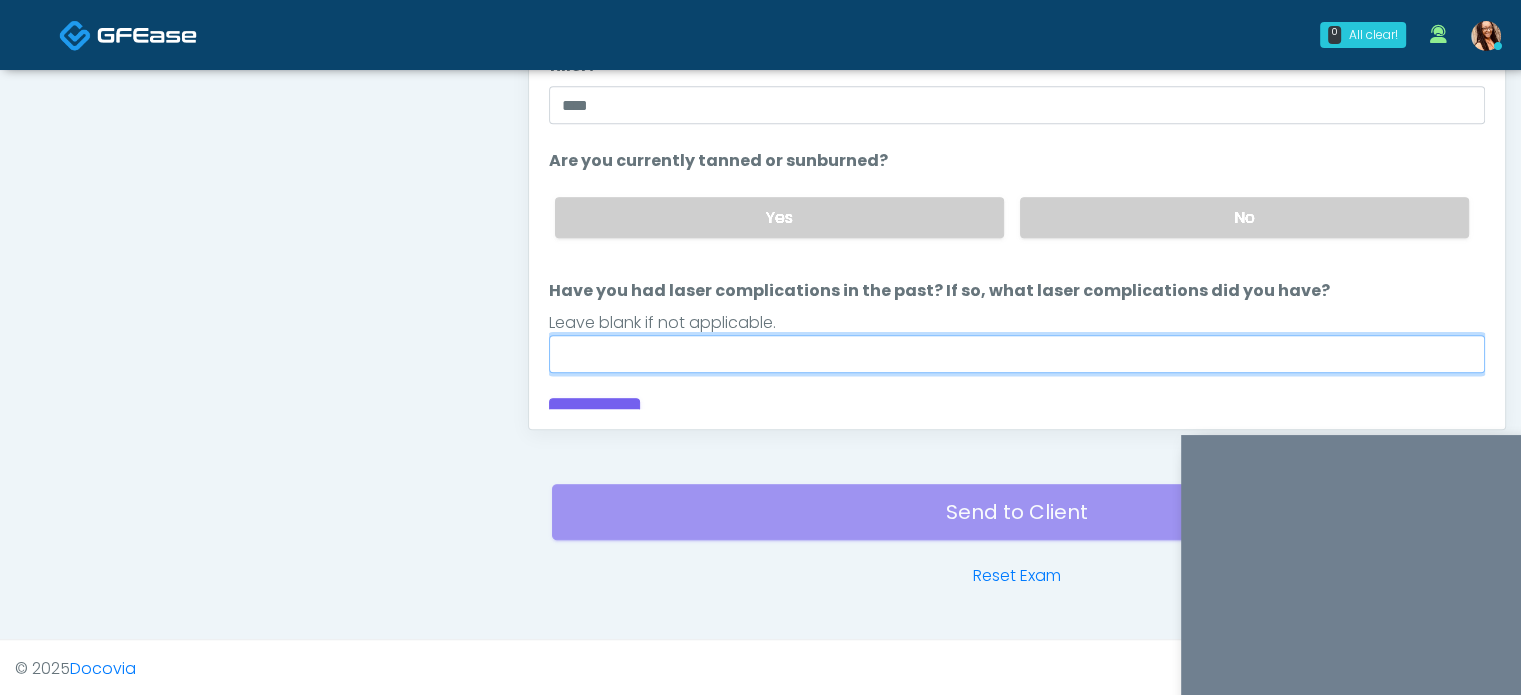 click on "Have you had laser complications in the past? If so, what laser complications did you have?" at bounding box center (1017, 354) 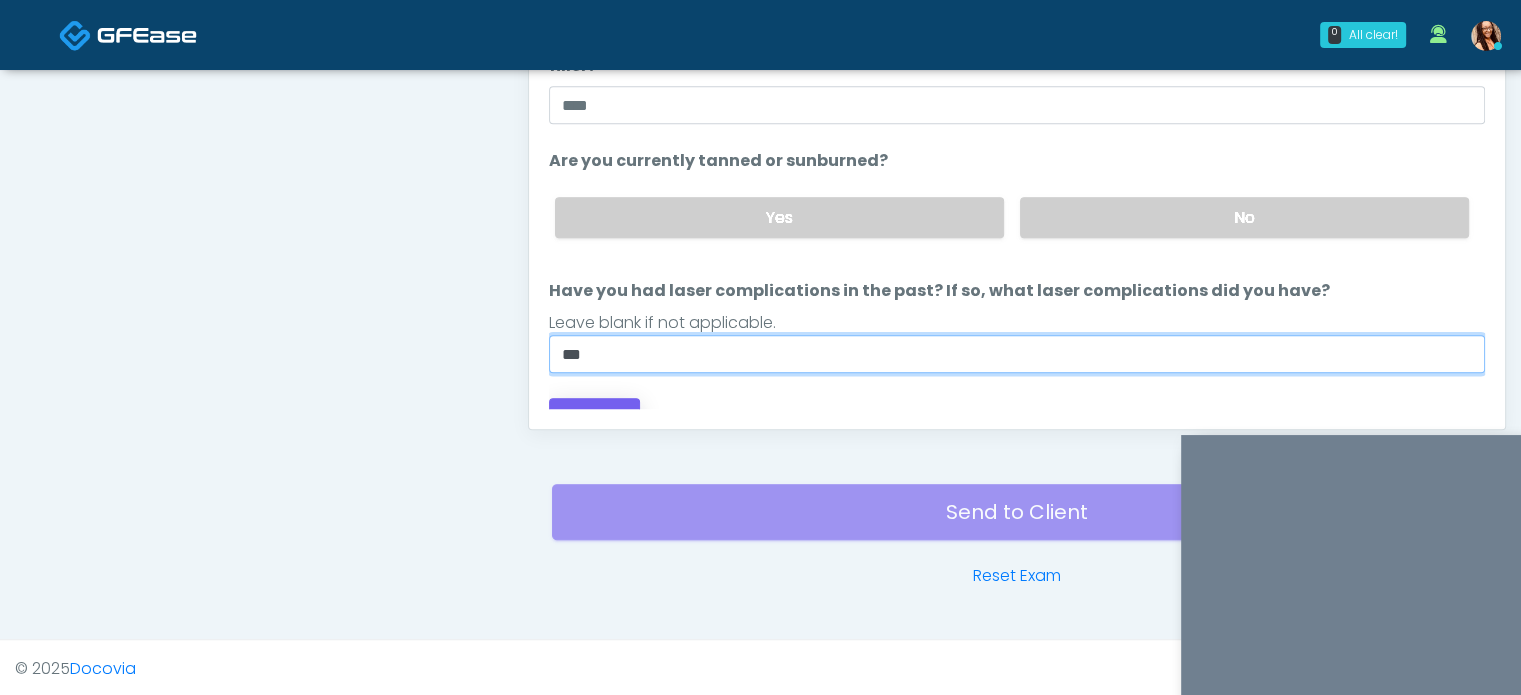 type on "***" 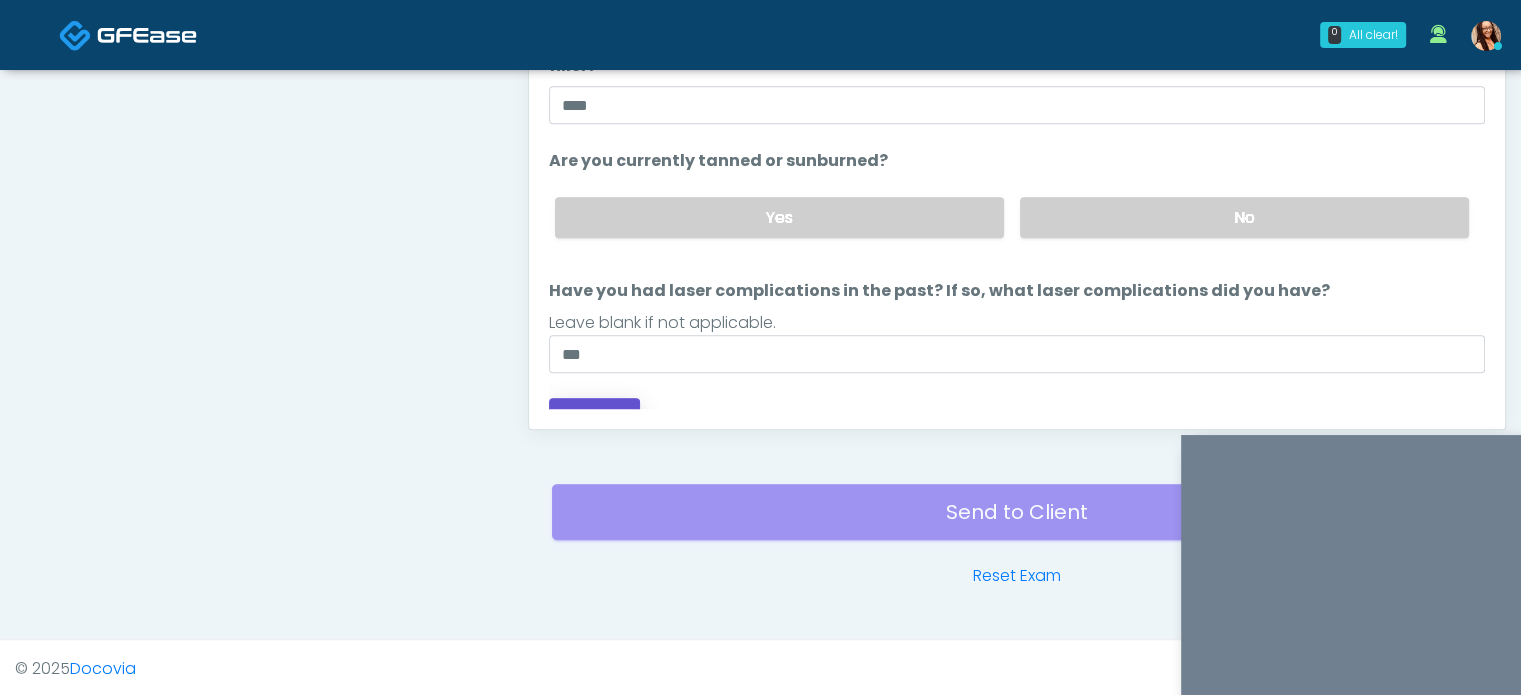 click on "Continue" at bounding box center [594, 416] 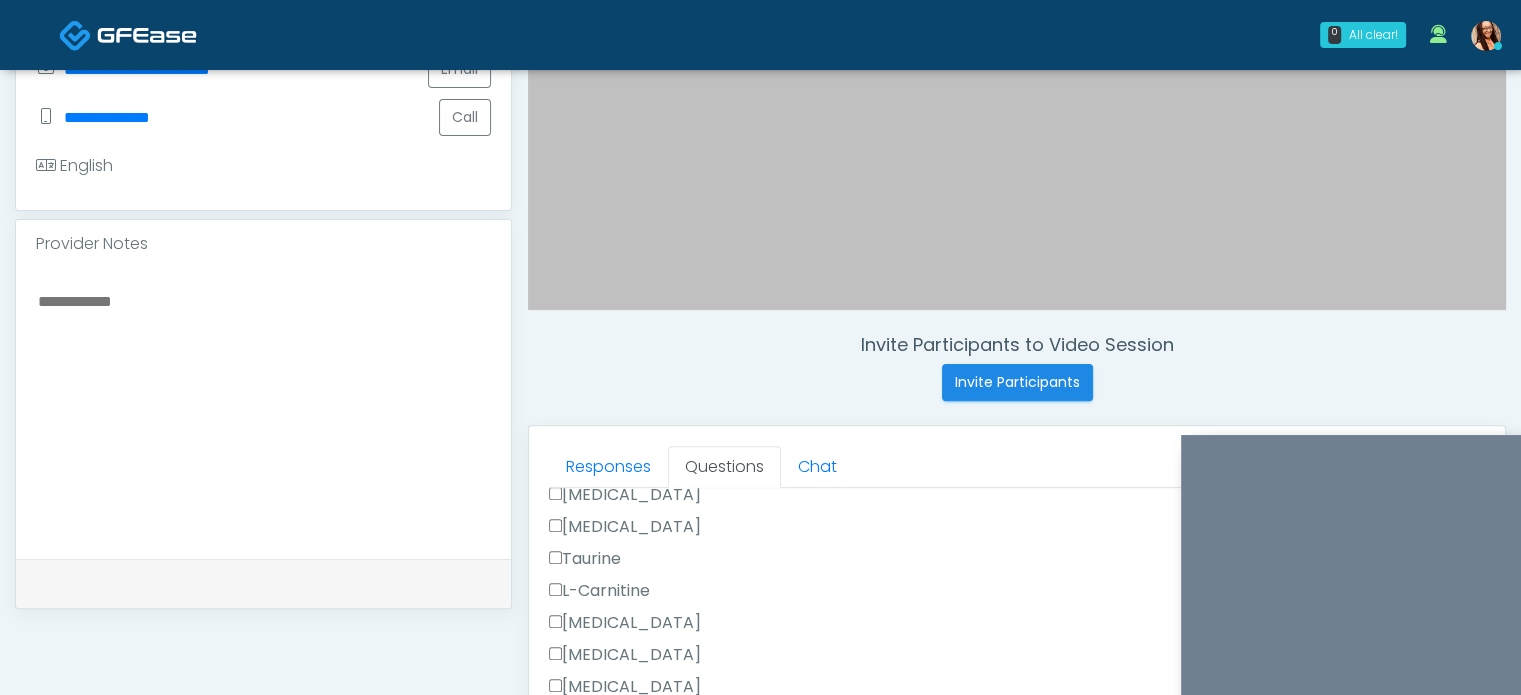 scroll, scrollTop: 545, scrollLeft: 0, axis: vertical 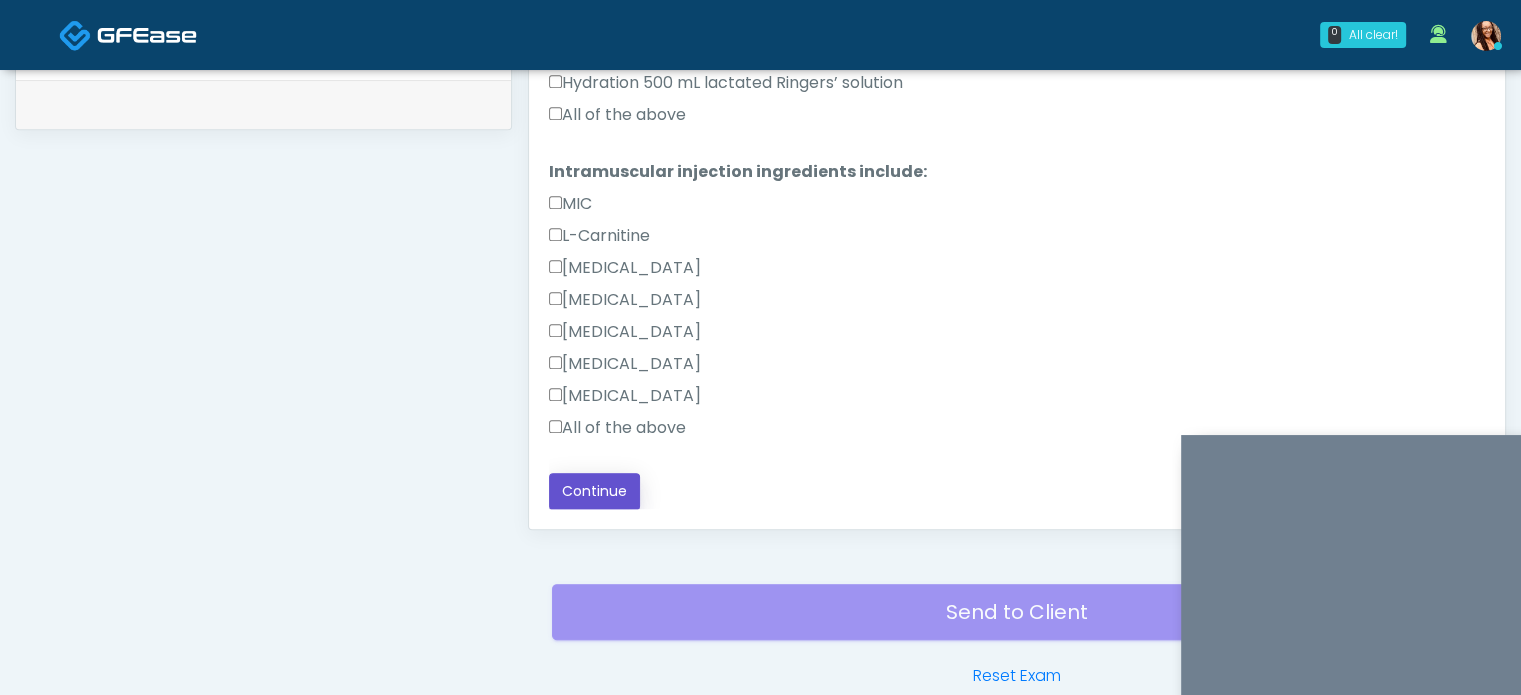 click on "Continue" at bounding box center (594, 491) 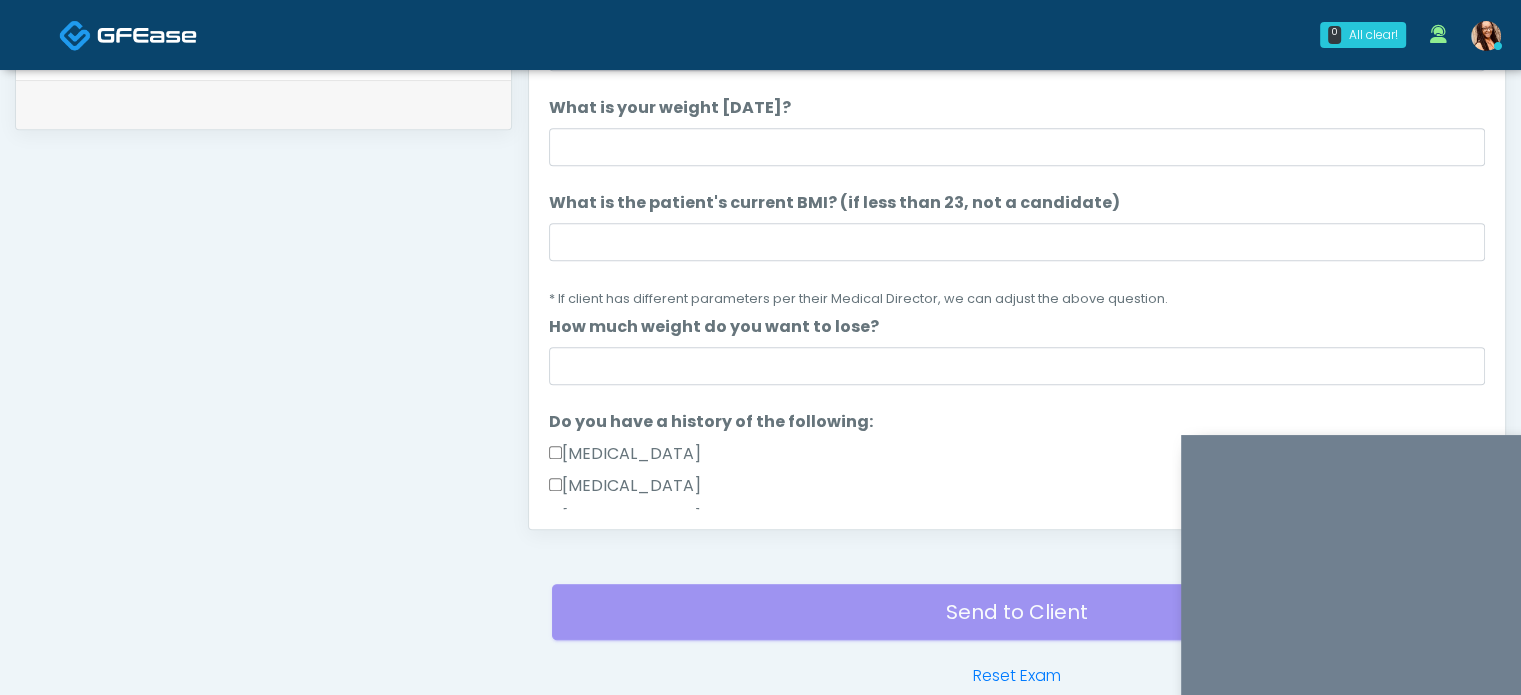 scroll, scrollTop: 0, scrollLeft: 0, axis: both 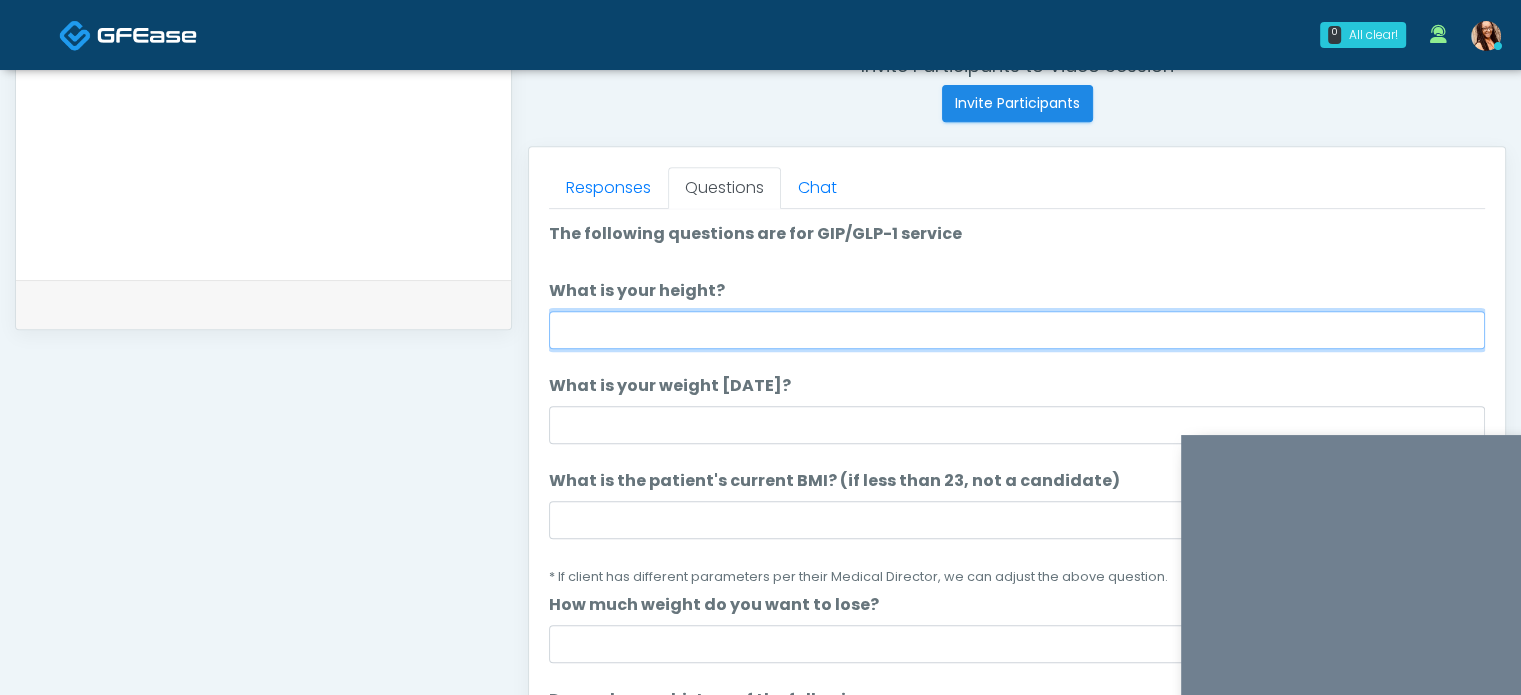 click on "What is your height?" at bounding box center [1017, 330] 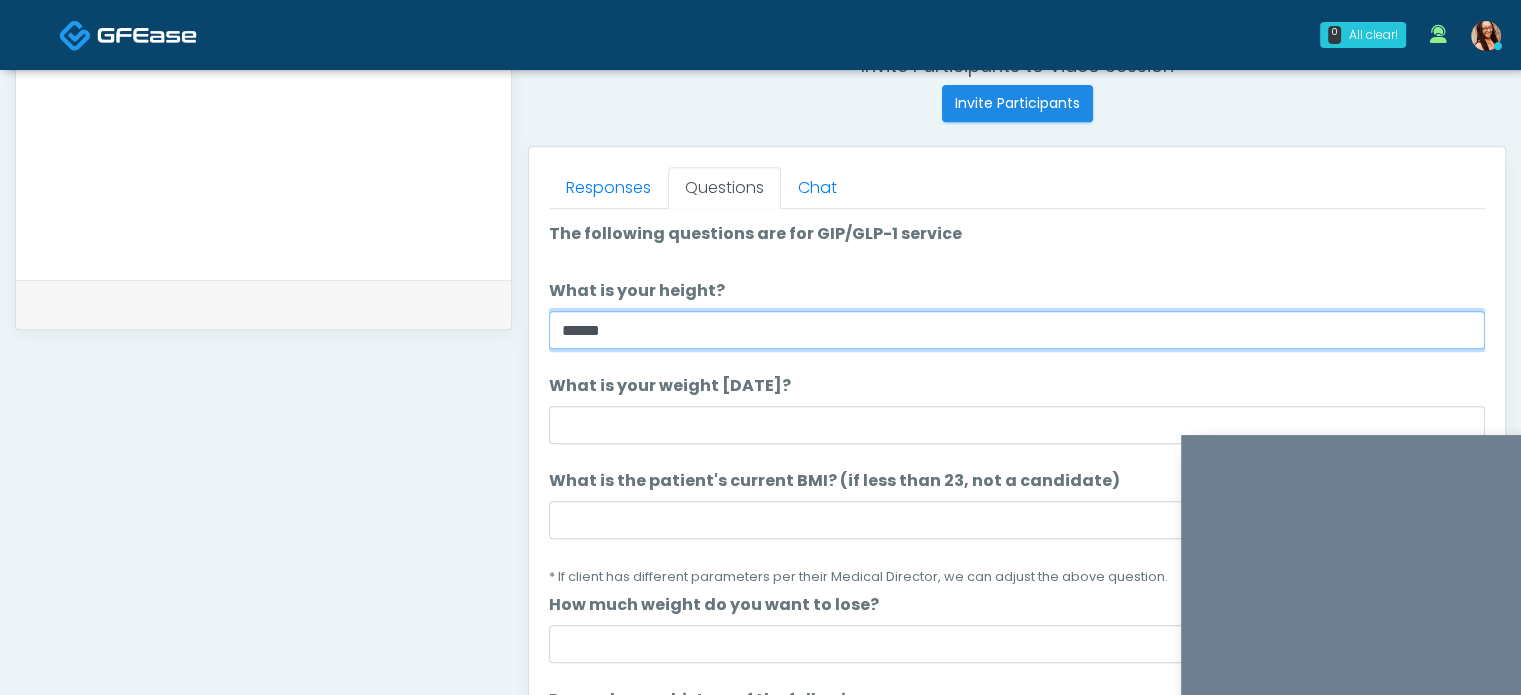 type on "******" 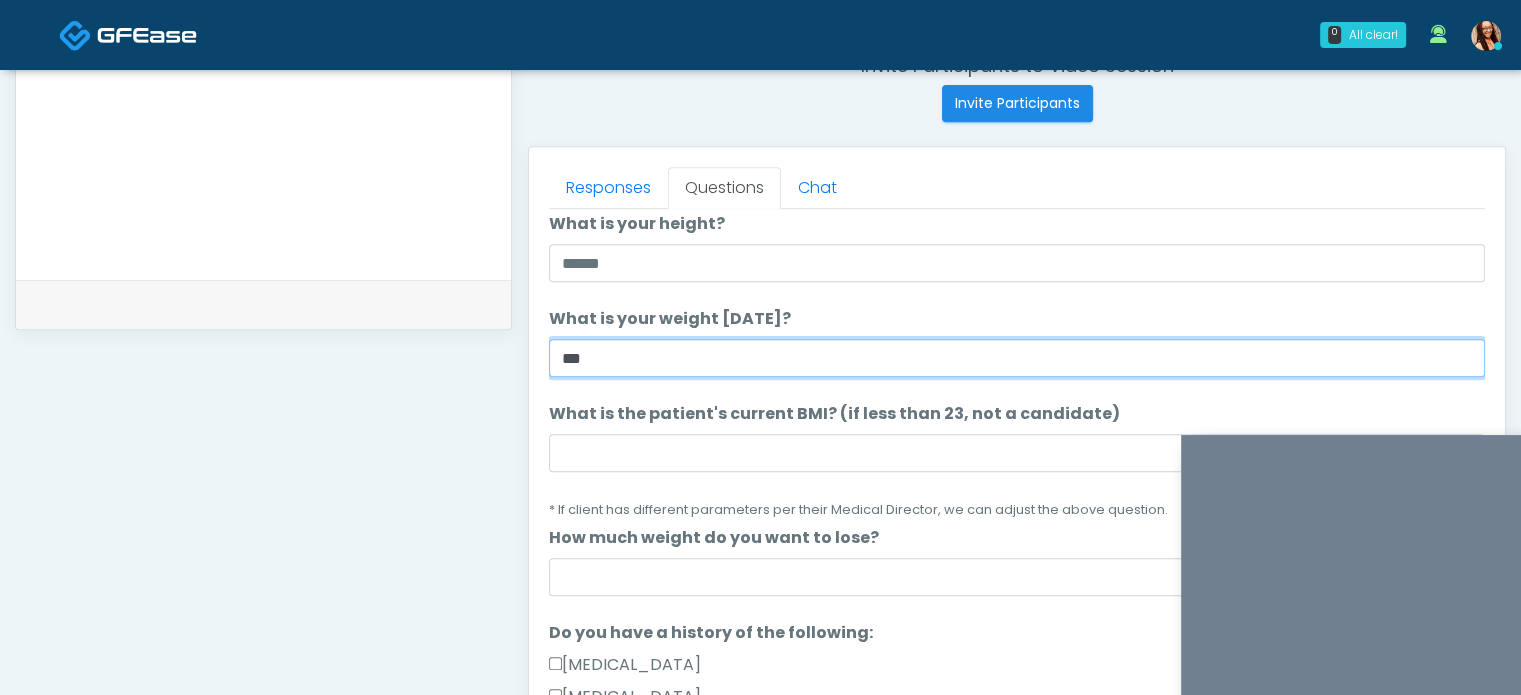 scroll, scrollTop: 200, scrollLeft: 0, axis: vertical 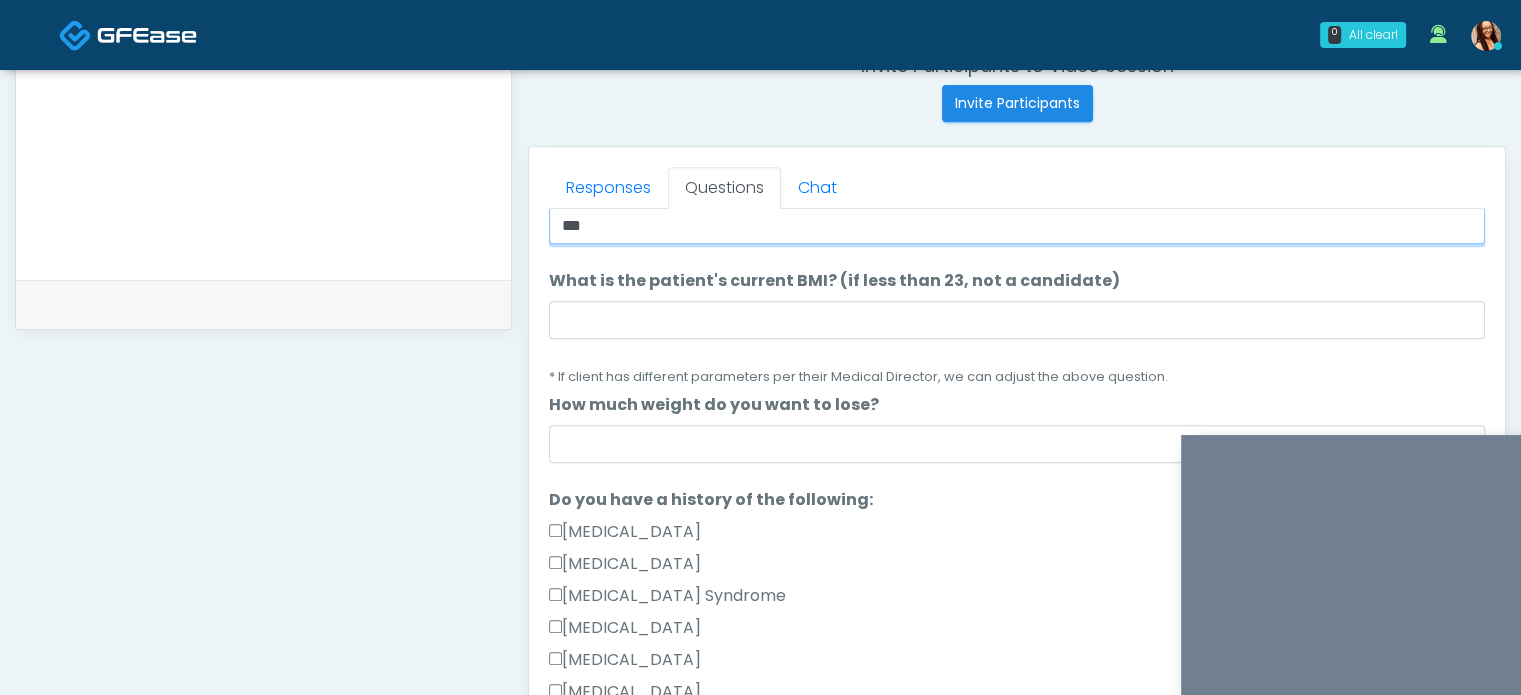 type on "***" 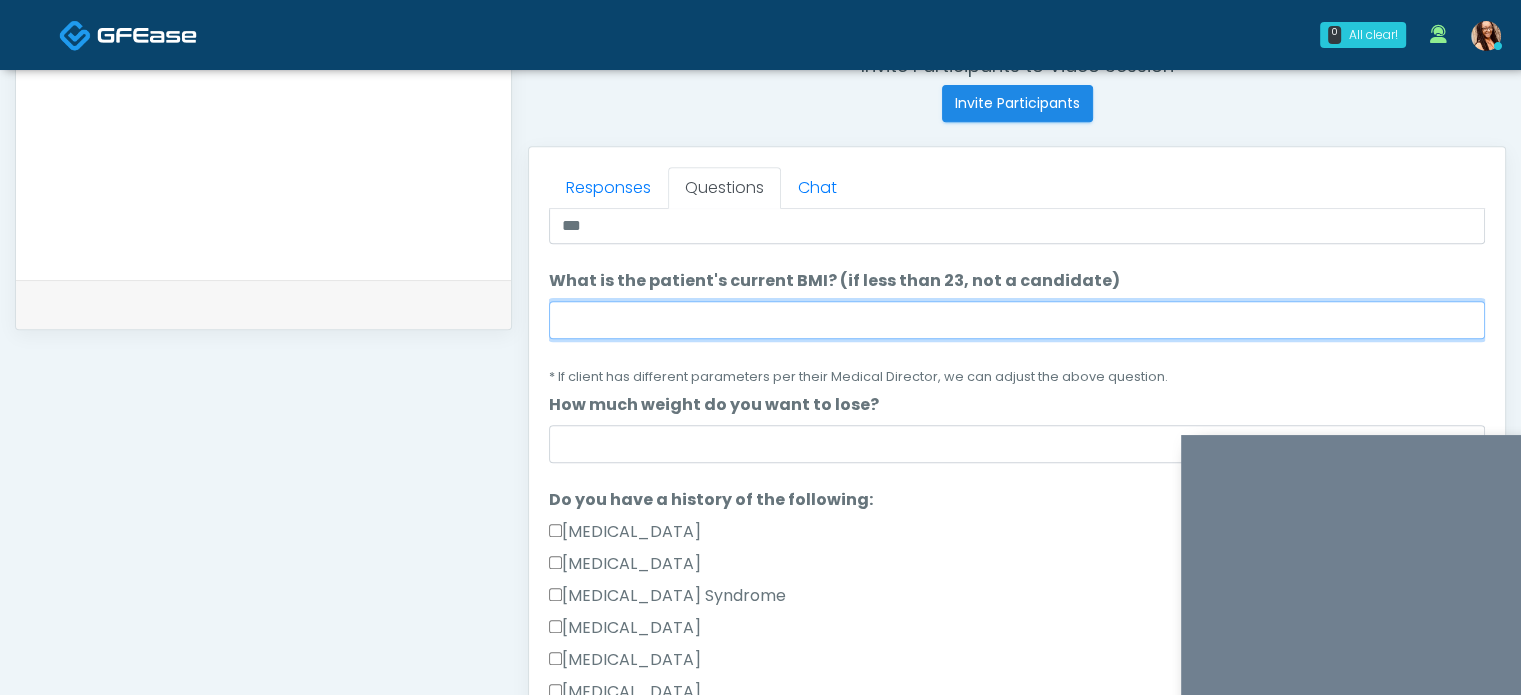 click on "What is the patient's current BMI? (if less than 23, not a candidate)" at bounding box center [1017, 320] 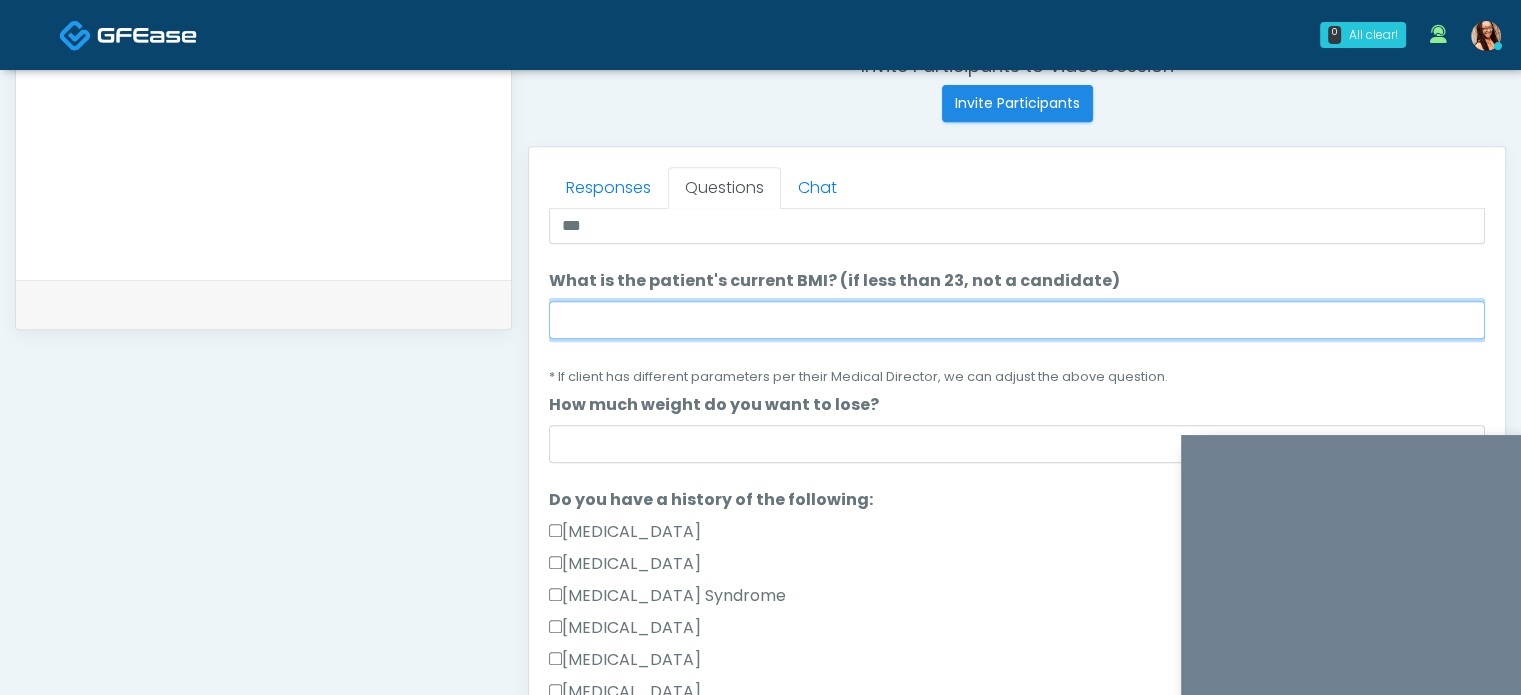 click on "What is the patient's current BMI? (if less than 23, not a candidate)" at bounding box center [1017, 320] 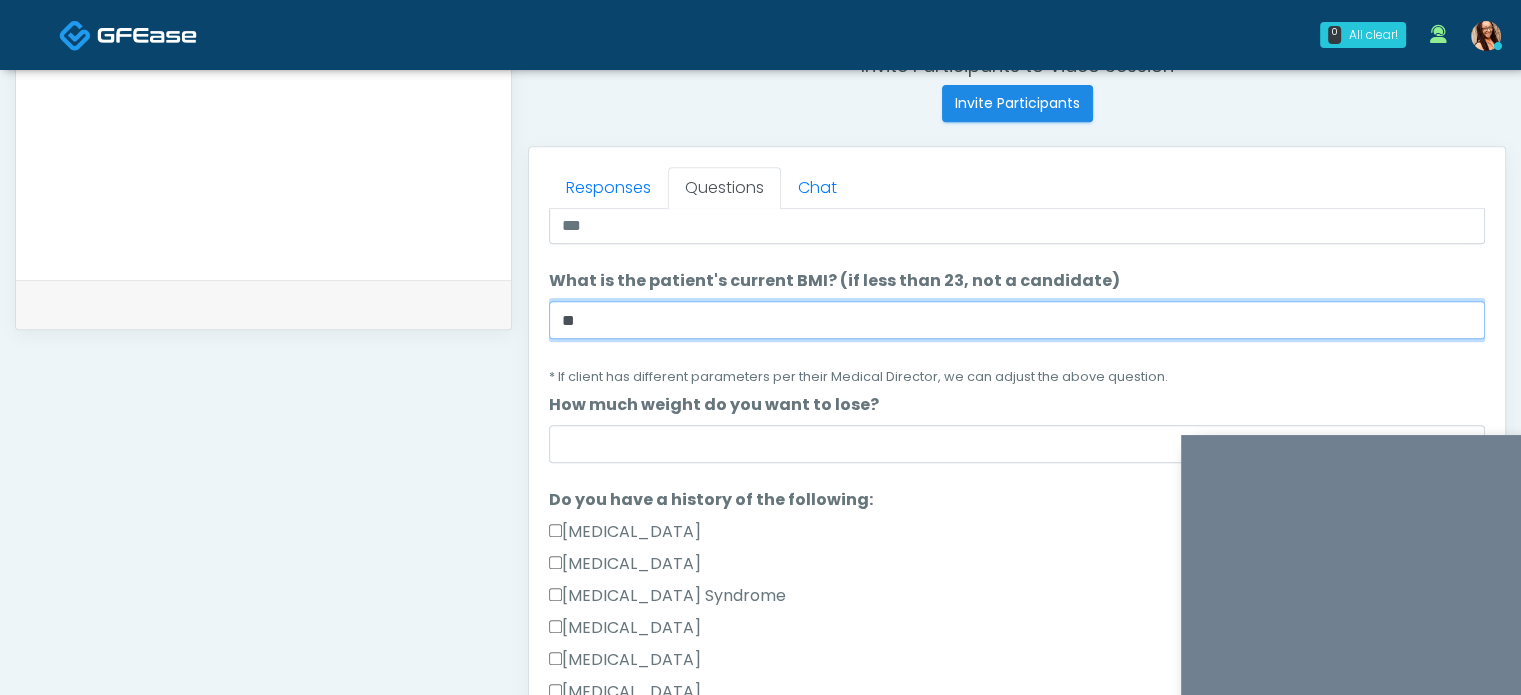 scroll, scrollTop: 300, scrollLeft: 0, axis: vertical 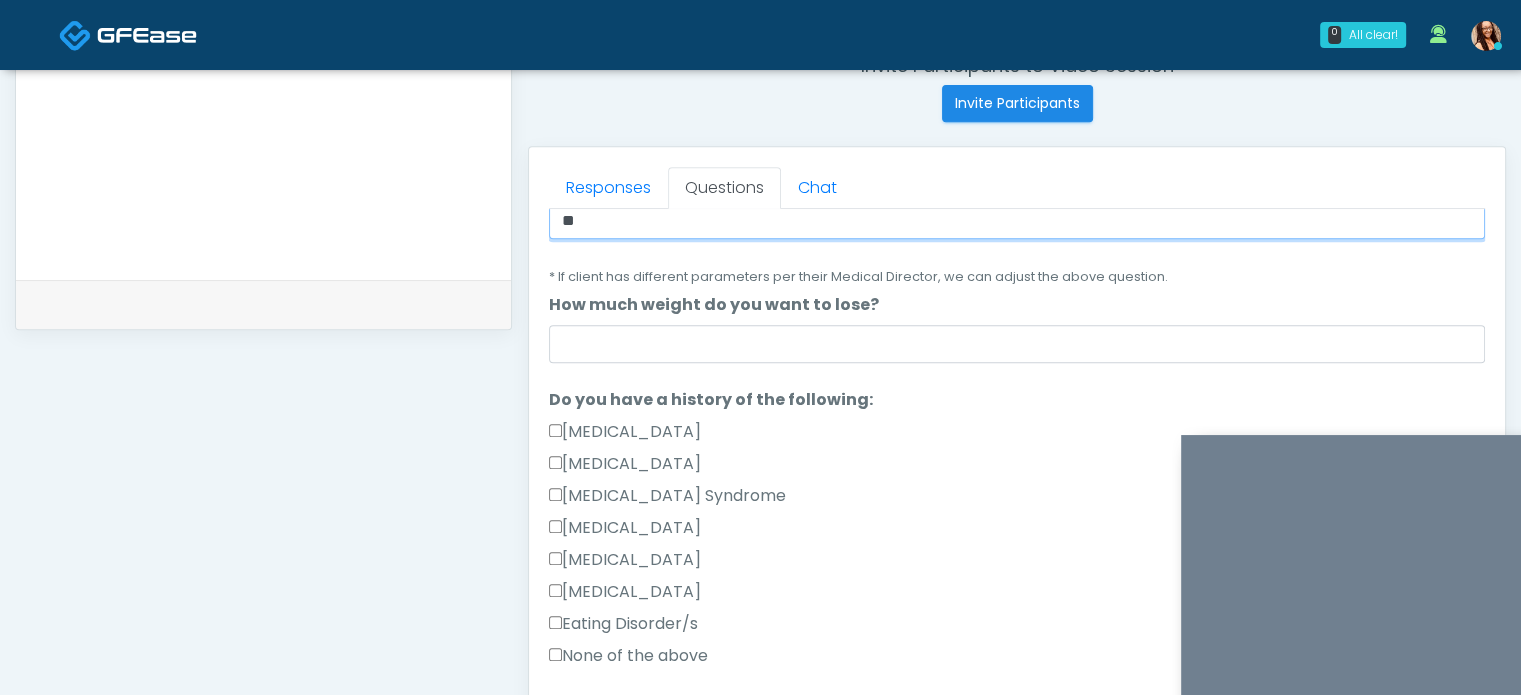 type on "**" 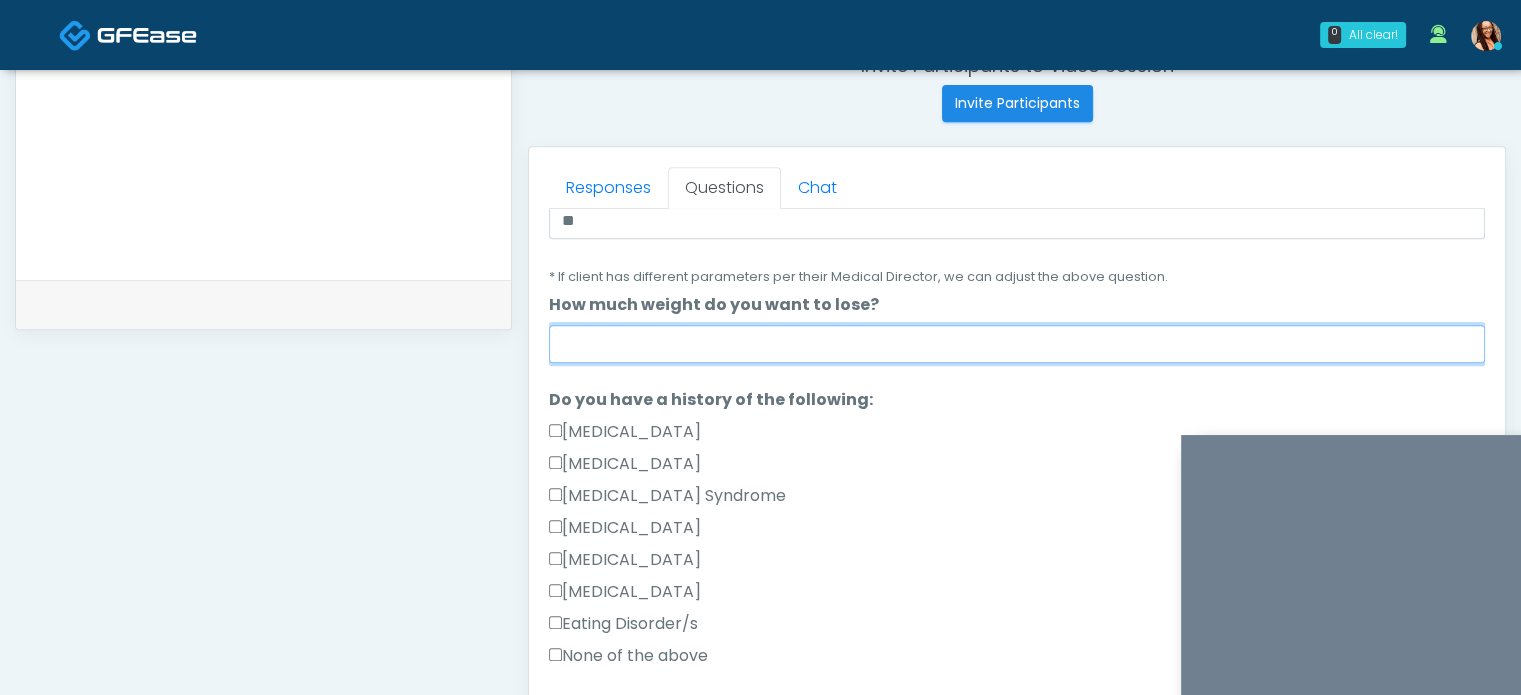 click on "How much weight do you want to lose?" at bounding box center [1017, 344] 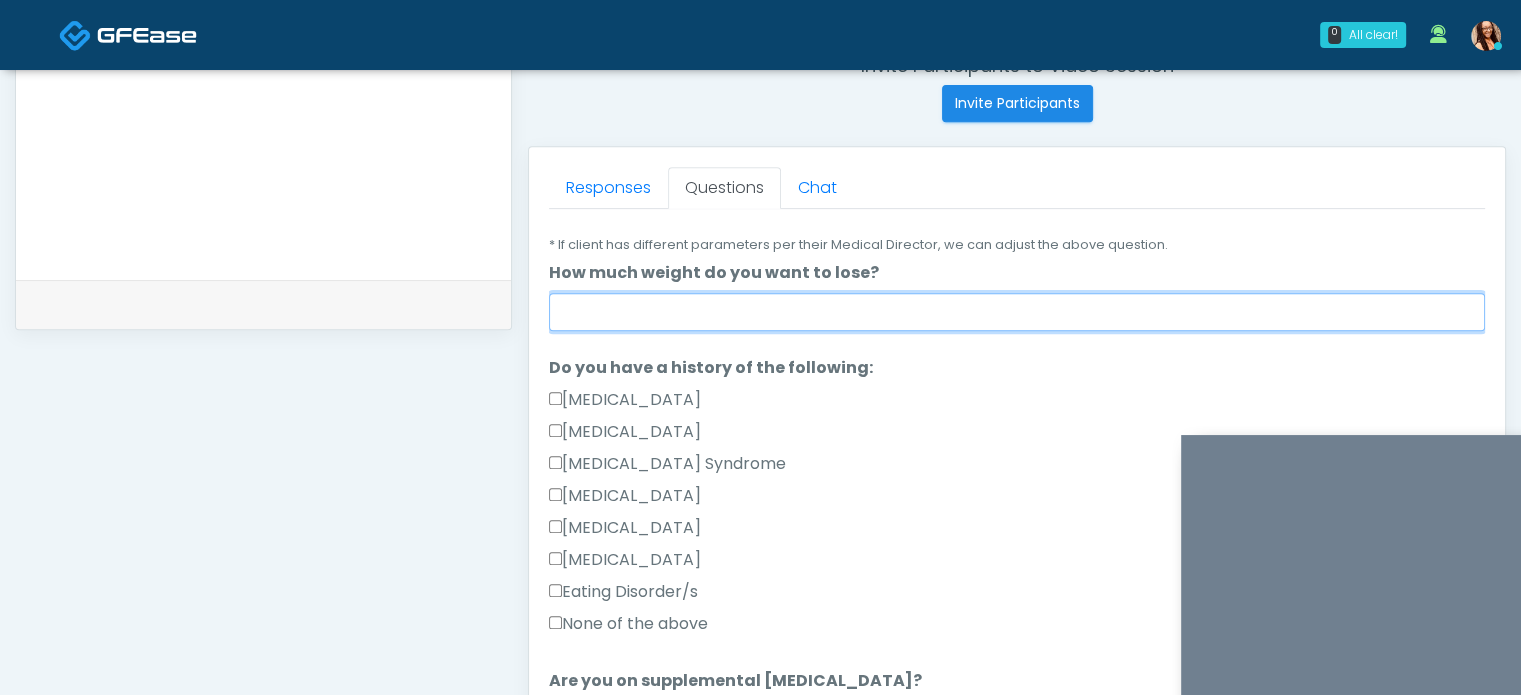 scroll, scrollTop: 200, scrollLeft: 0, axis: vertical 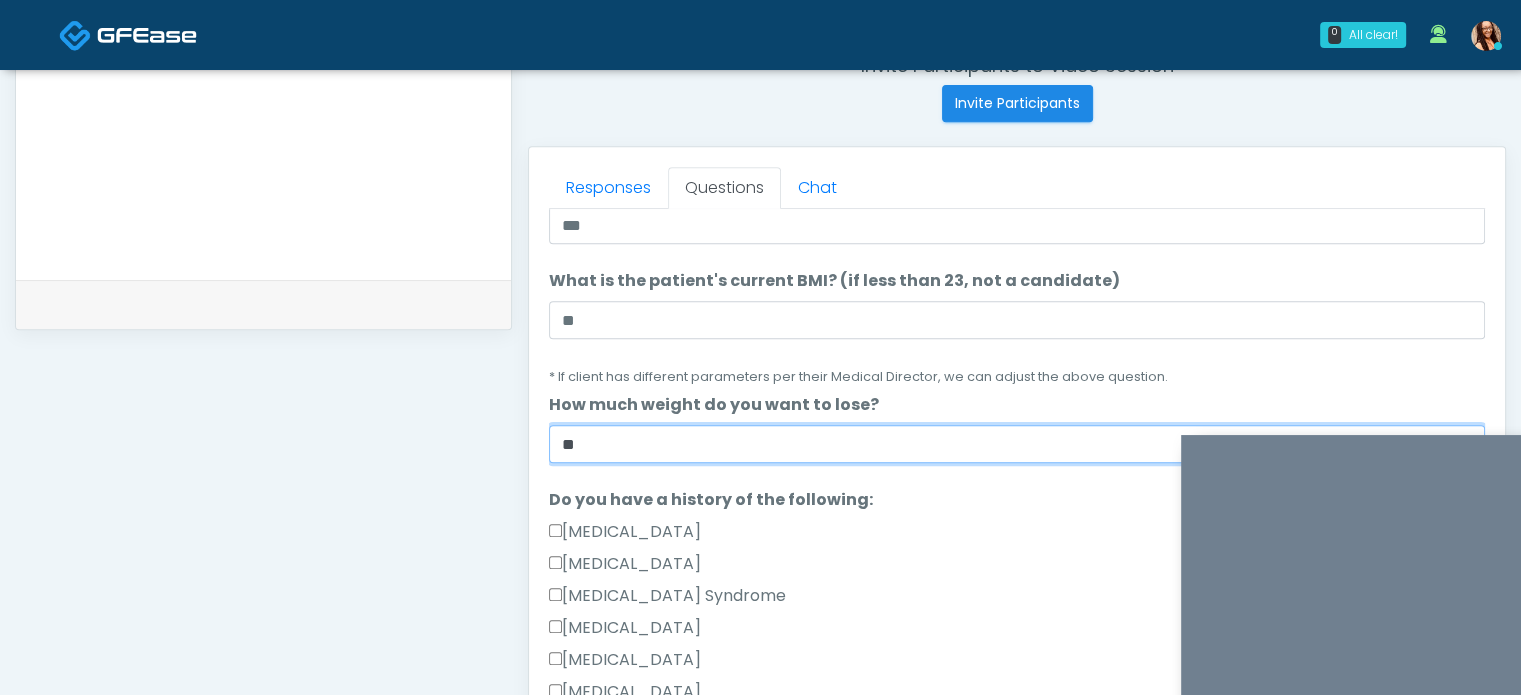 type on "*" 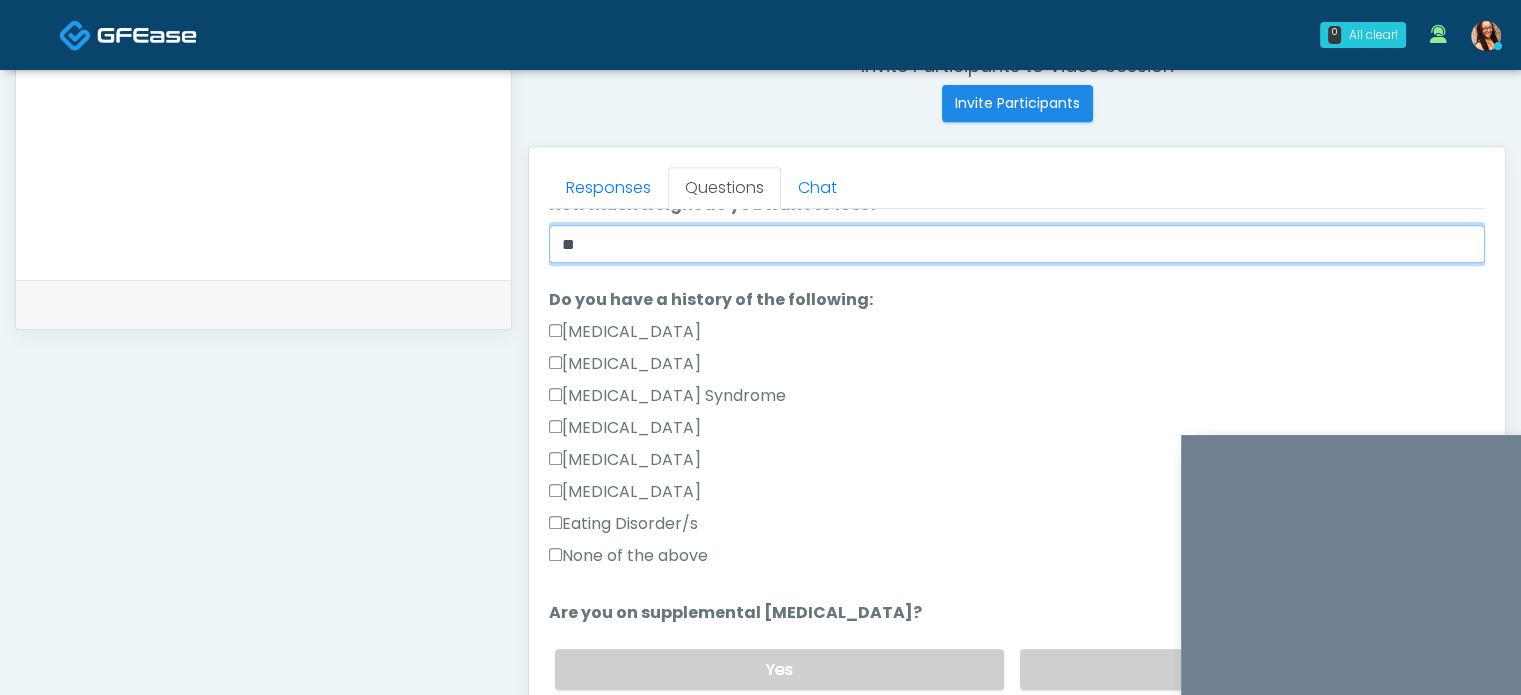 scroll, scrollTop: 500, scrollLeft: 0, axis: vertical 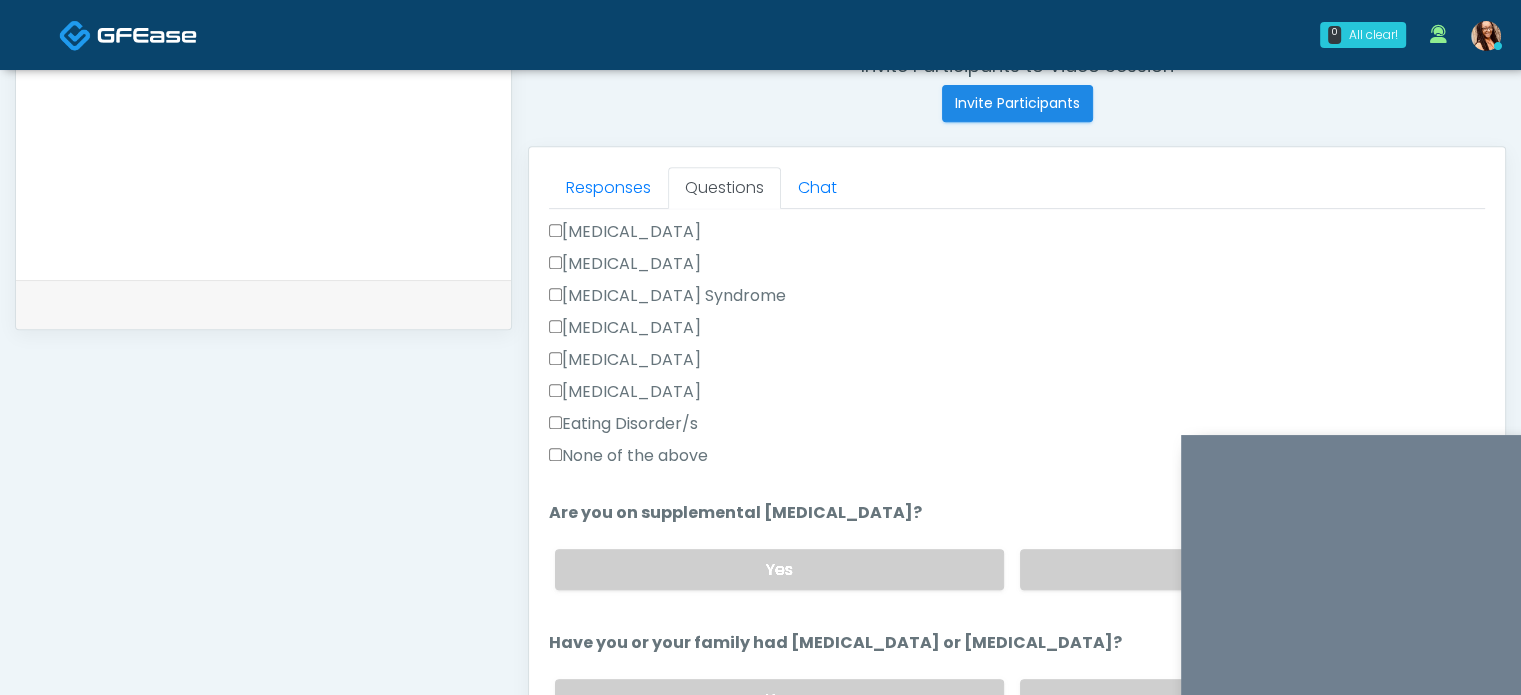 type on "**" 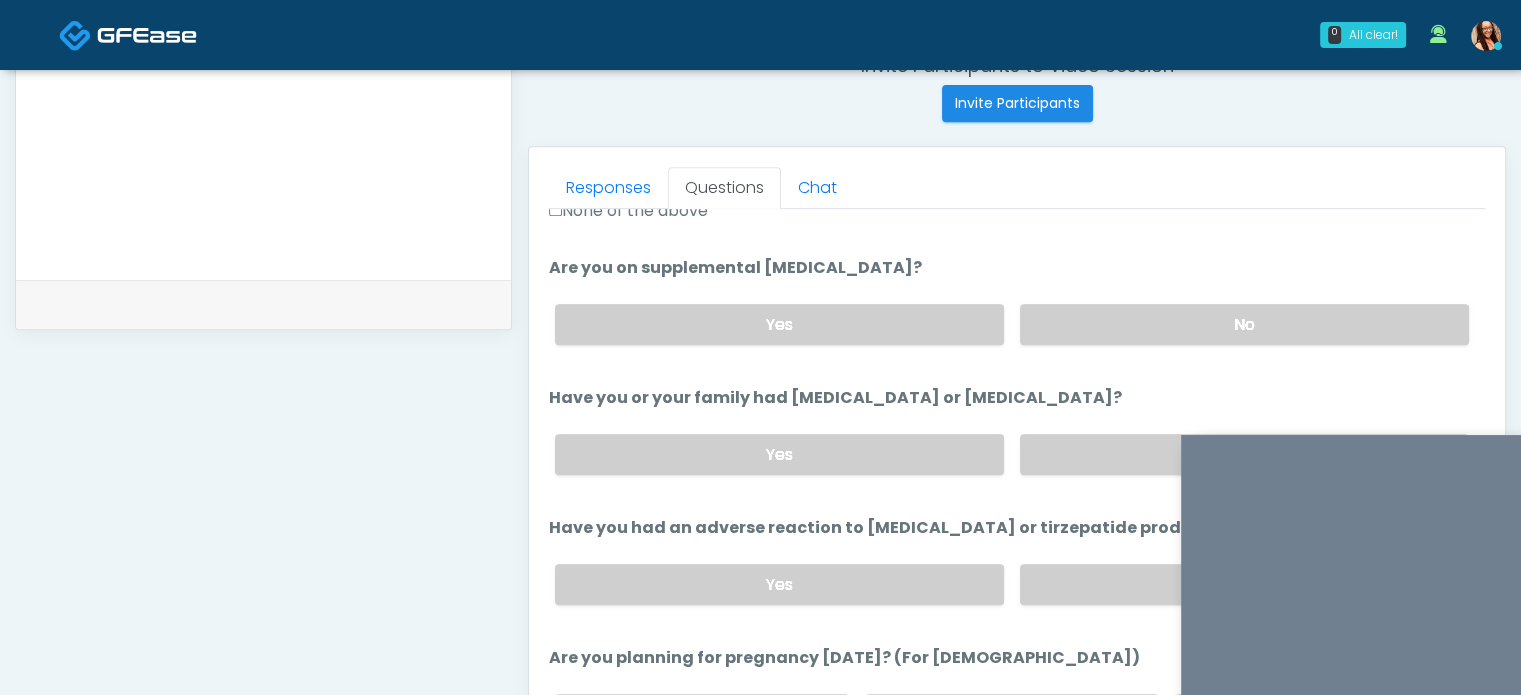 scroll, scrollTop: 700, scrollLeft: 0, axis: vertical 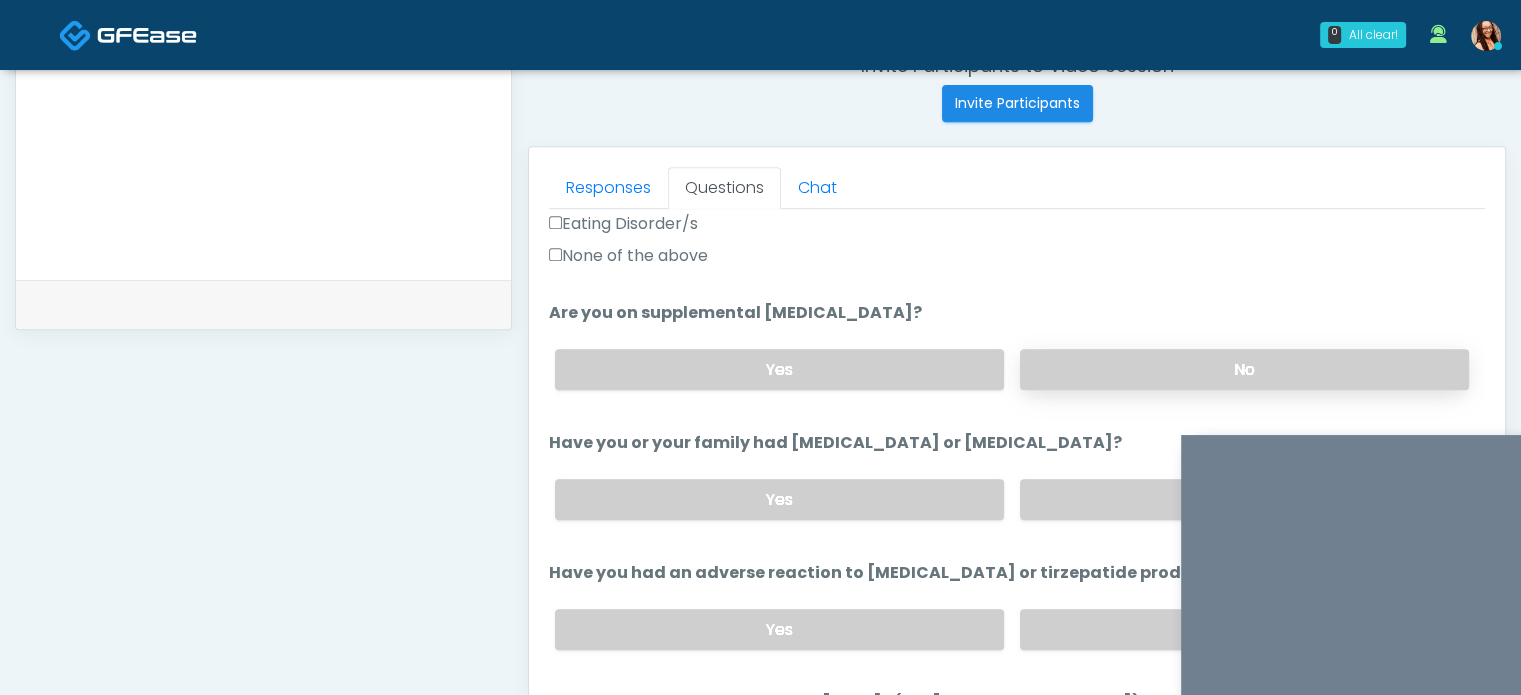 click on "No" at bounding box center (1244, 369) 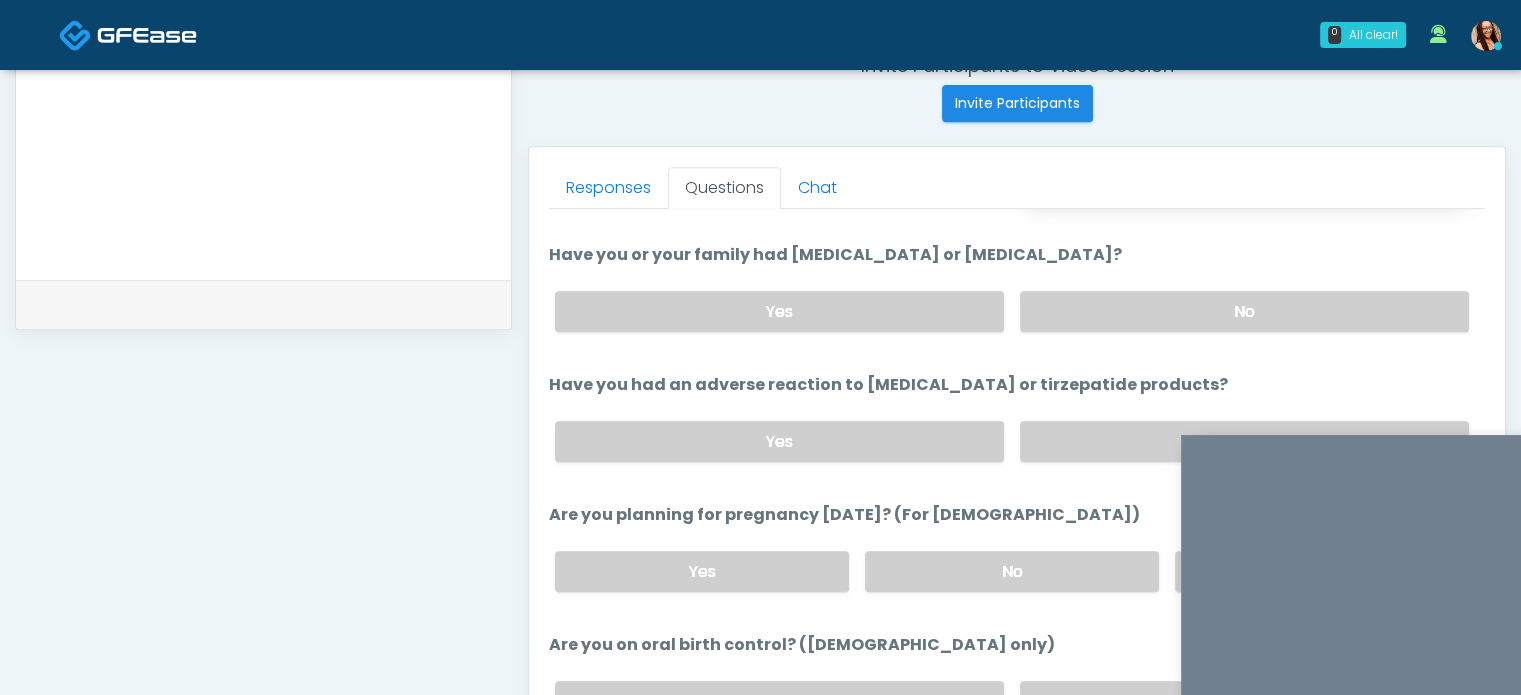 scroll, scrollTop: 900, scrollLeft: 0, axis: vertical 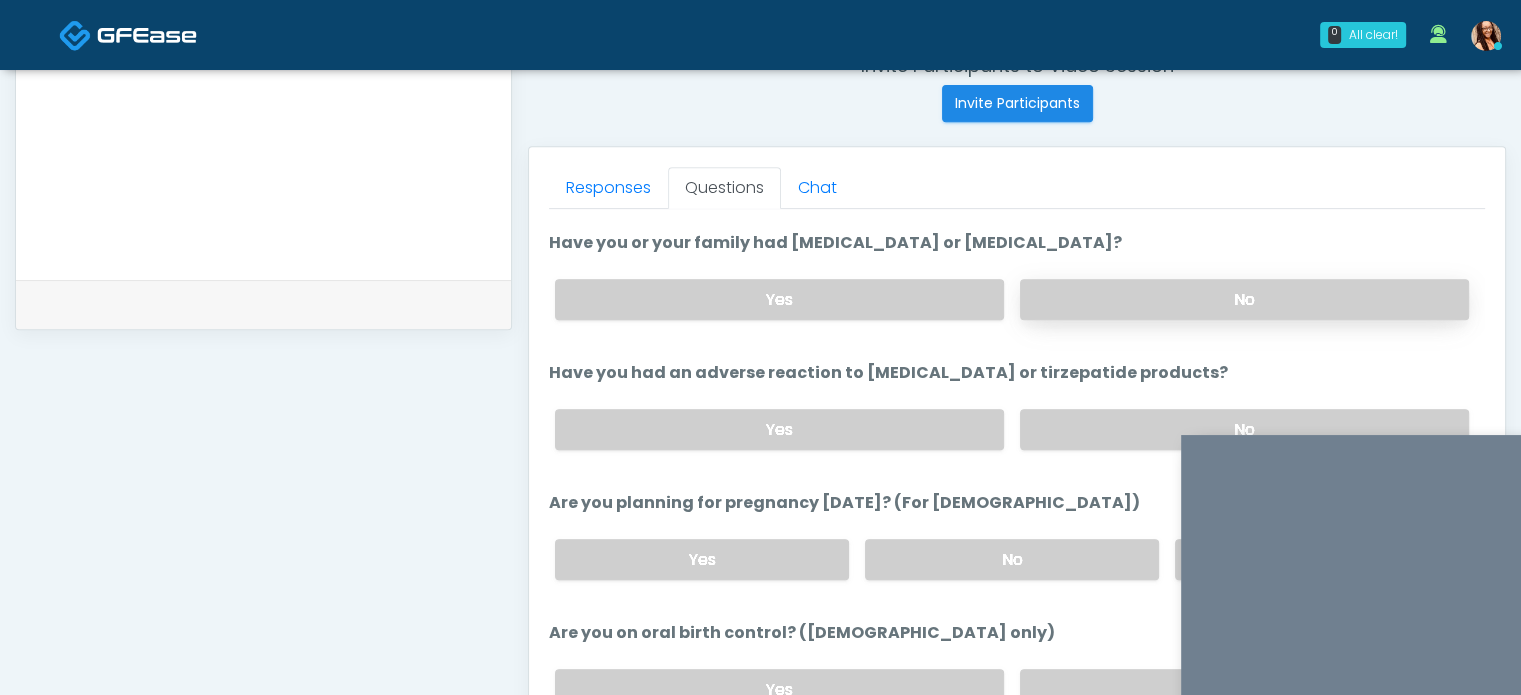 click on "No" at bounding box center (1244, 299) 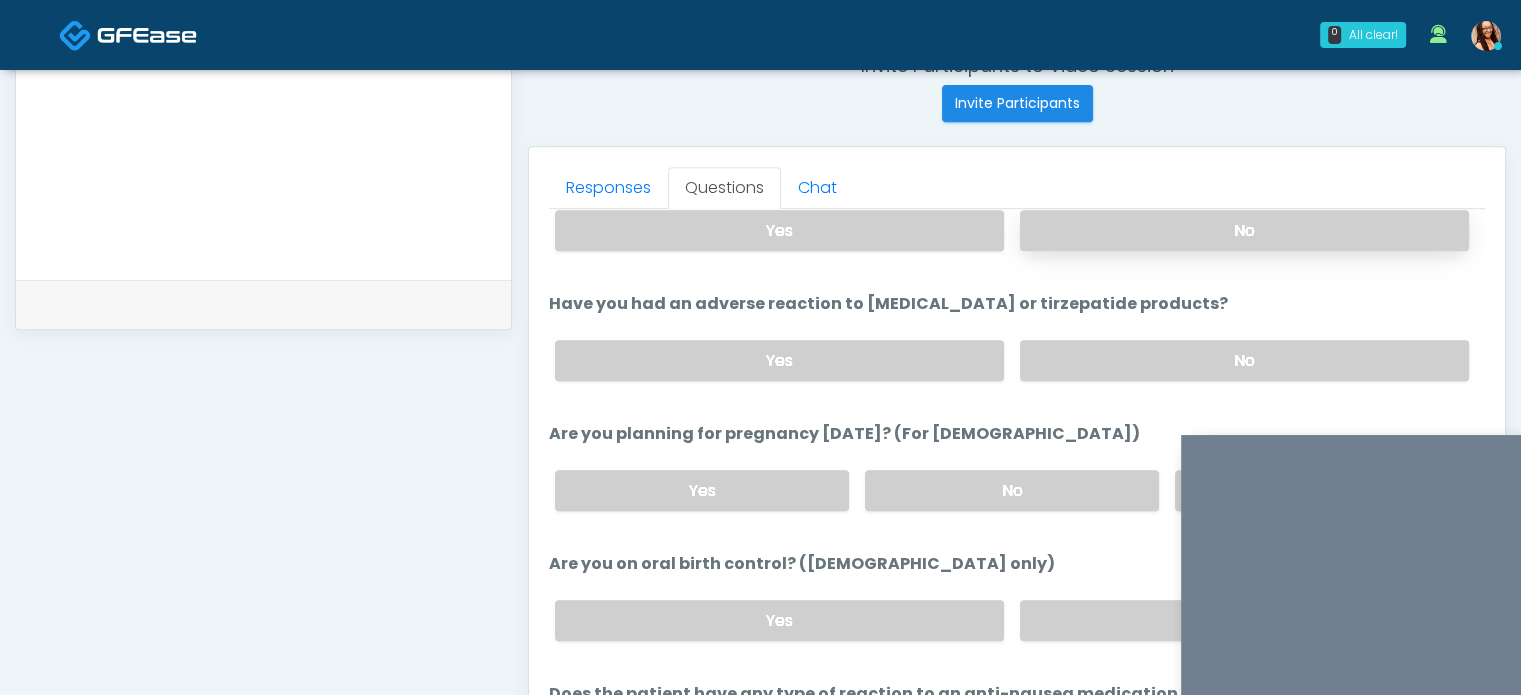 scroll, scrollTop: 1000, scrollLeft: 0, axis: vertical 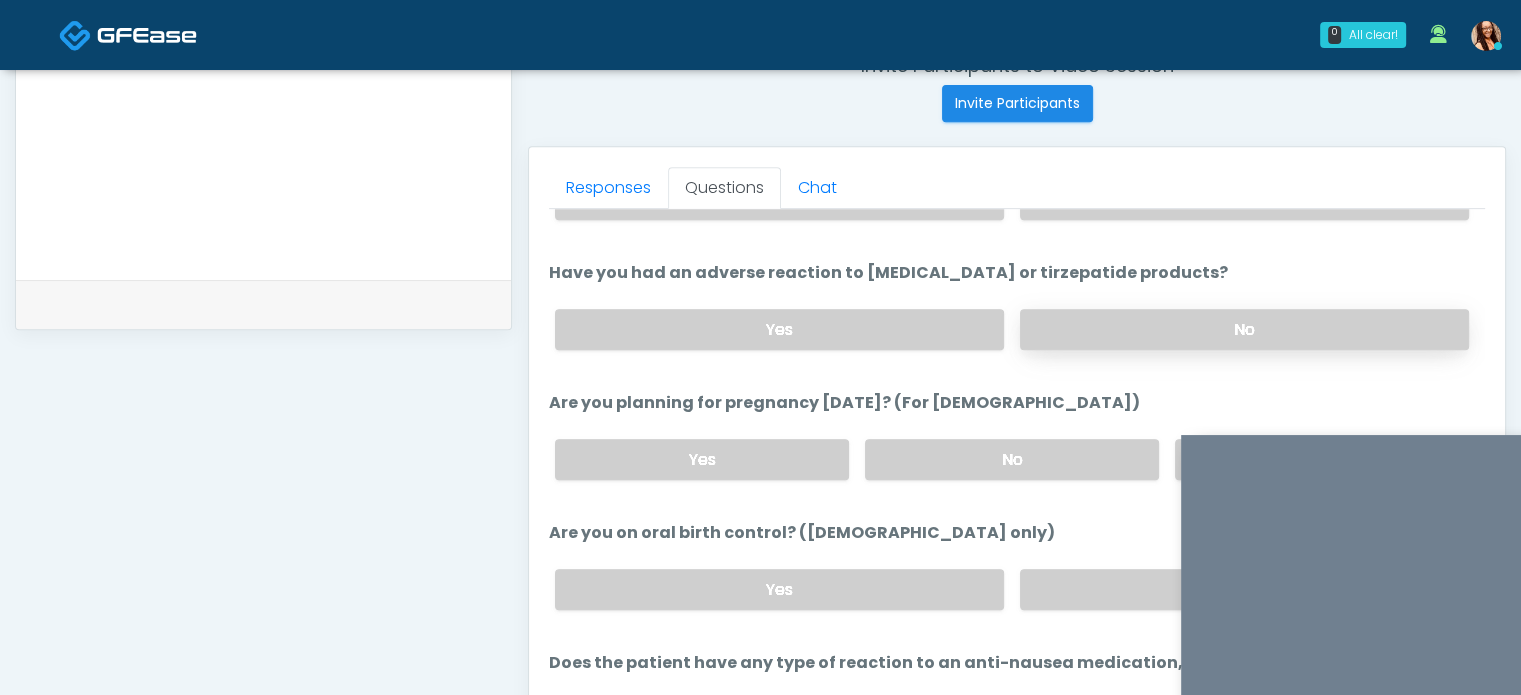 click on "No" at bounding box center (1244, 329) 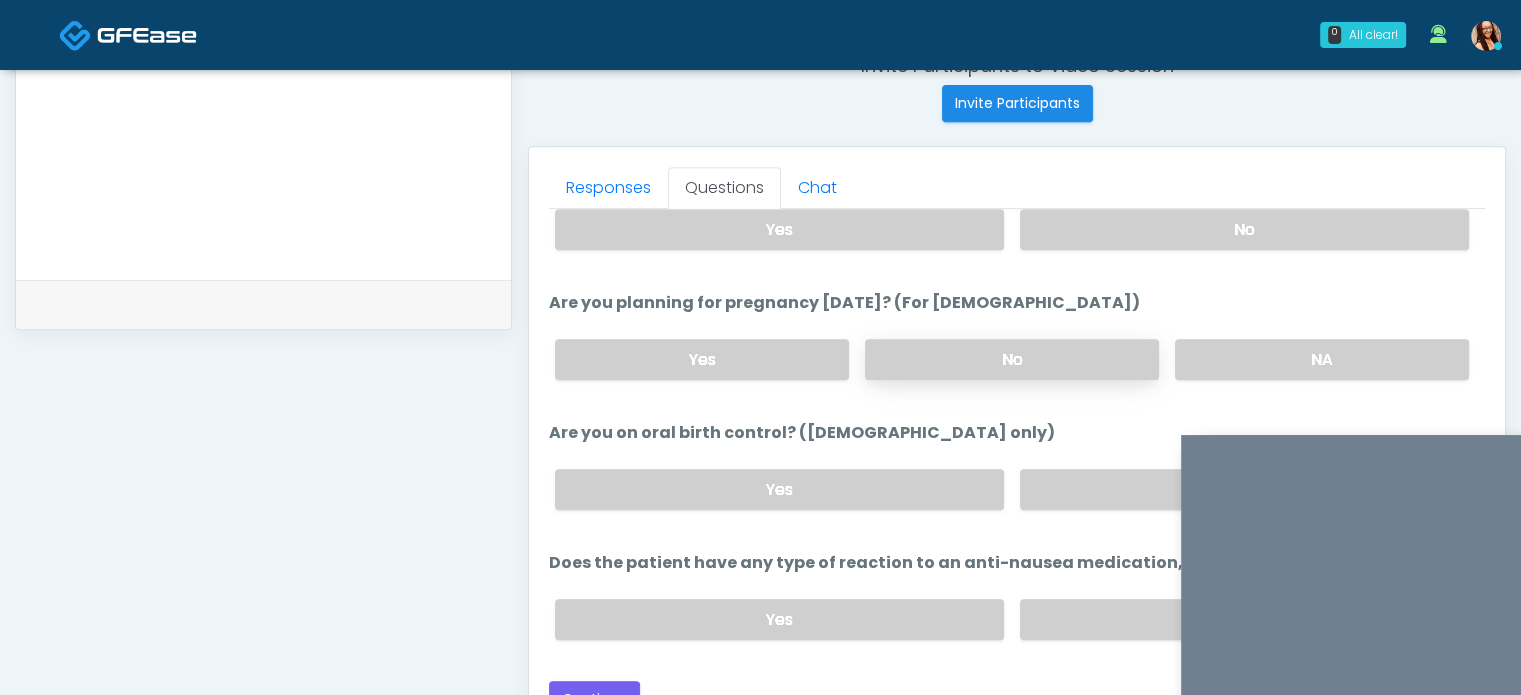 click on "No" at bounding box center [1012, 359] 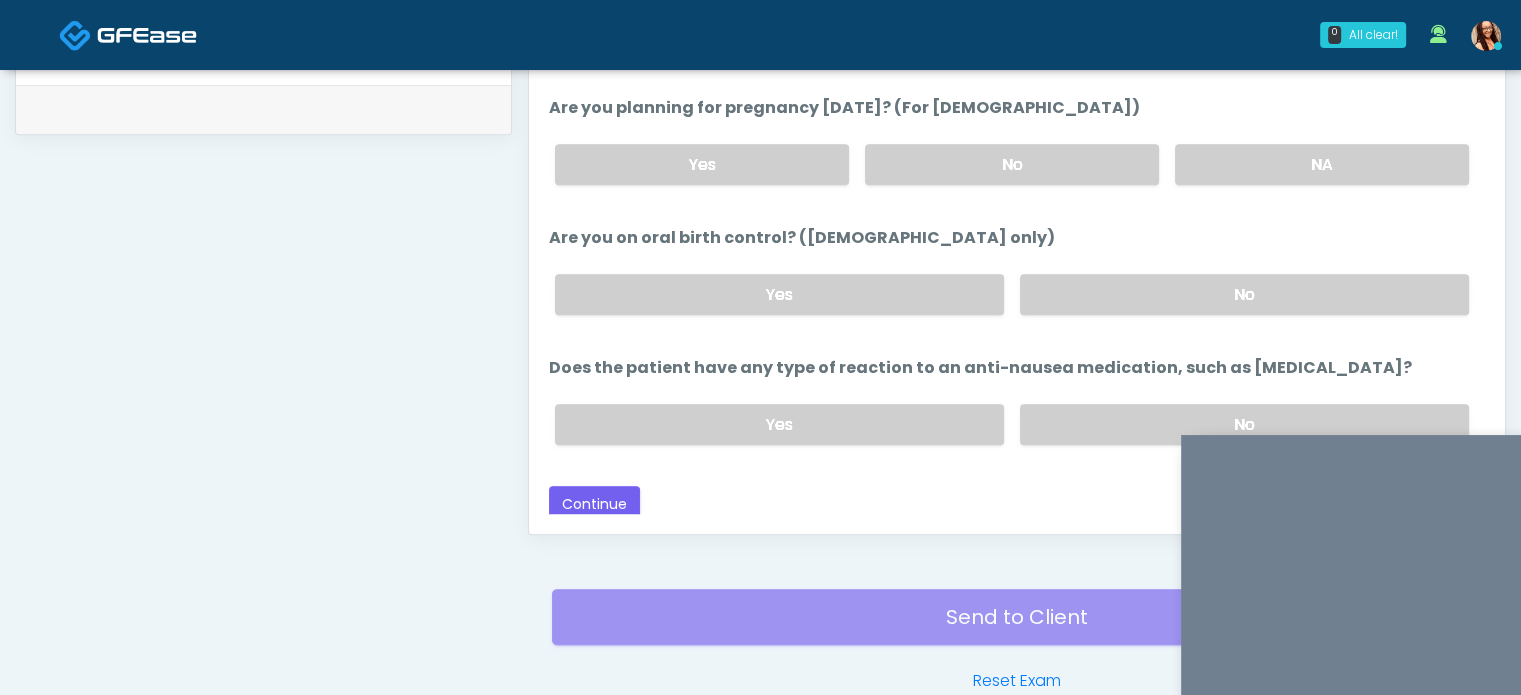 scroll, scrollTop: 1045, scrollLeft: 0, axis: vertical 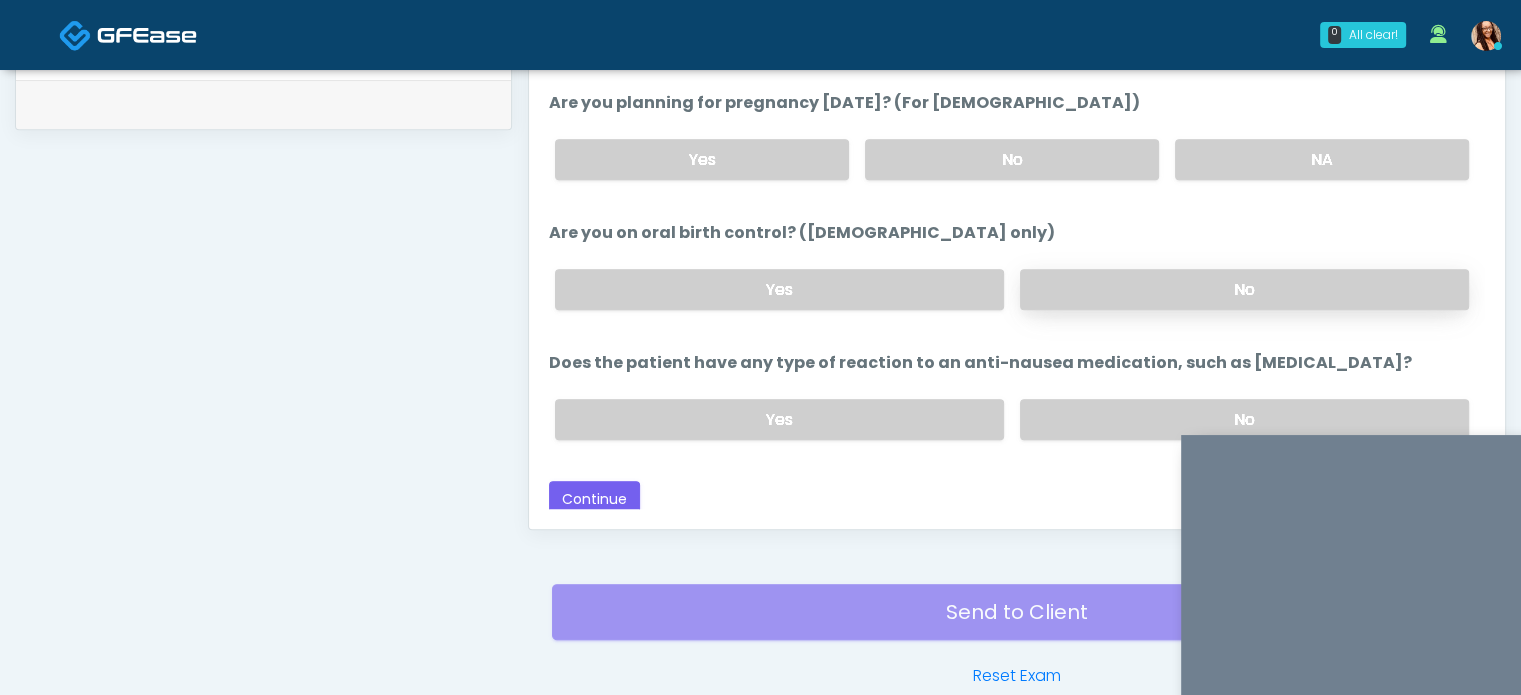 click on "No" at bounding box center [1244, 289] 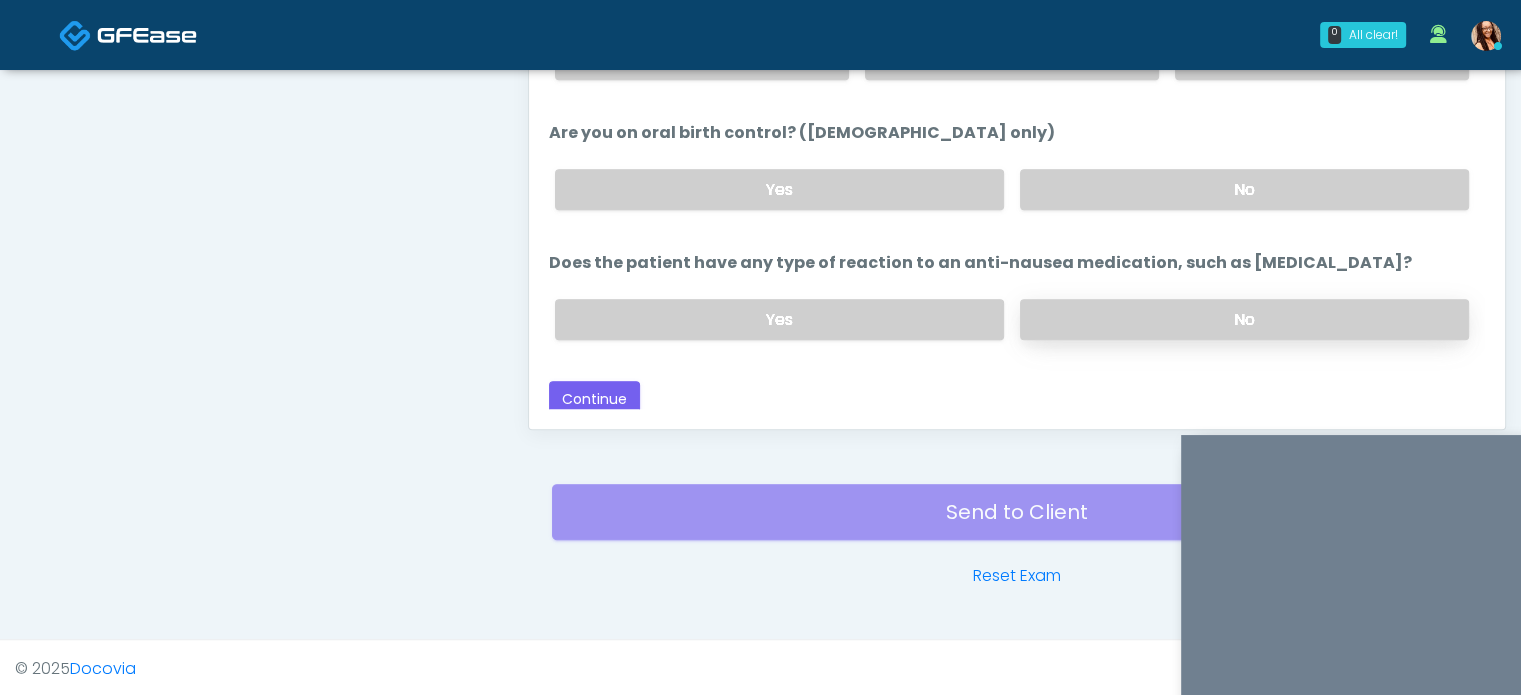 click on "No" at bounding box center [1244, 319] 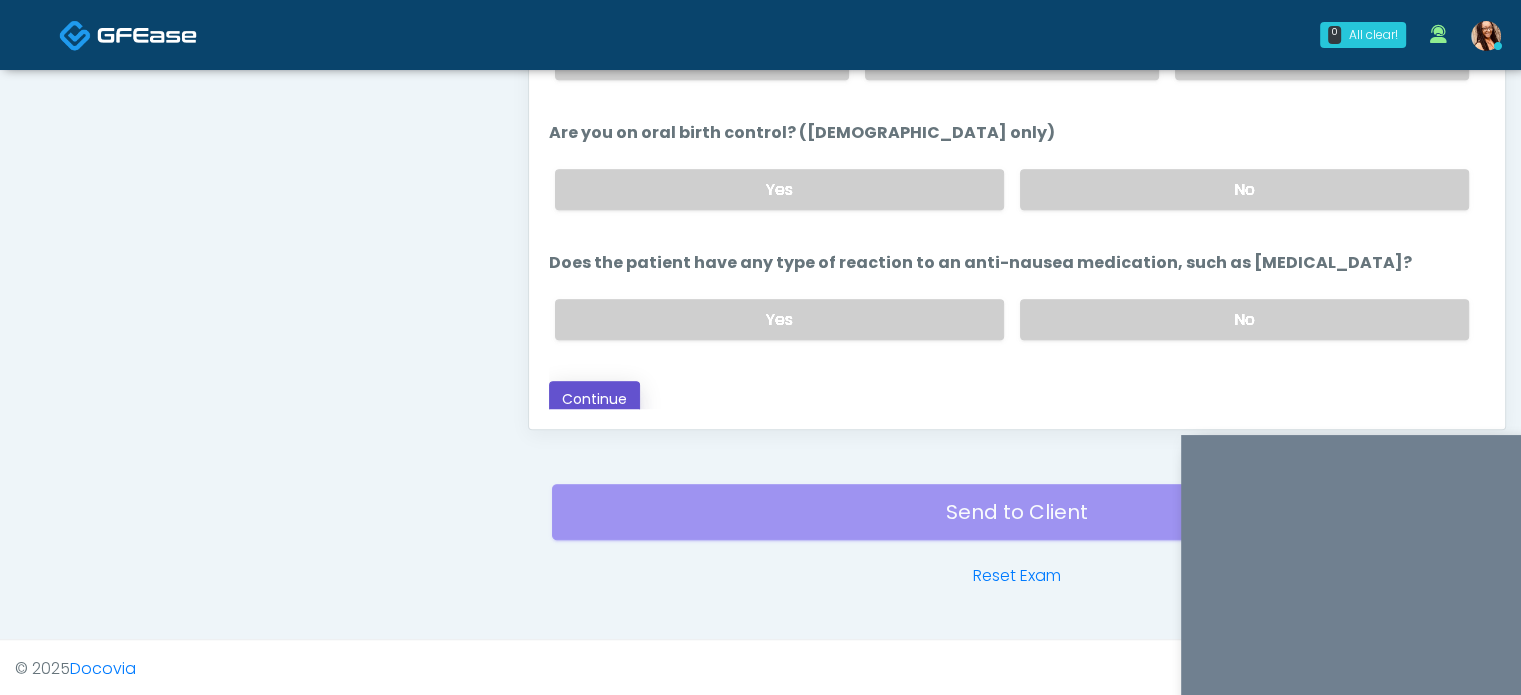 drag, startPoint x: 549, startPoint y: 399, endPoint x: 560, endPoint y: 405, distance: 12.529964 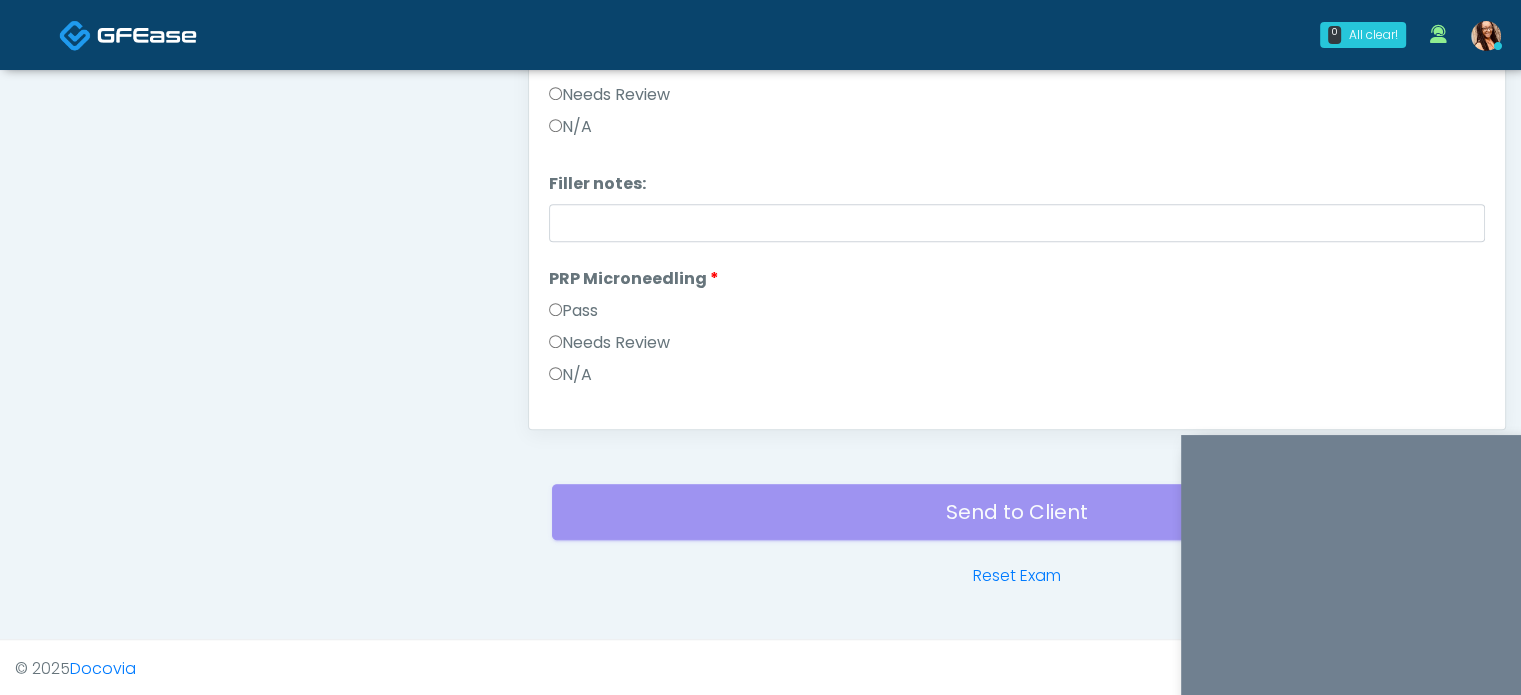 scroll, scrollTop: 0, scrollLeft: 0, axis: both 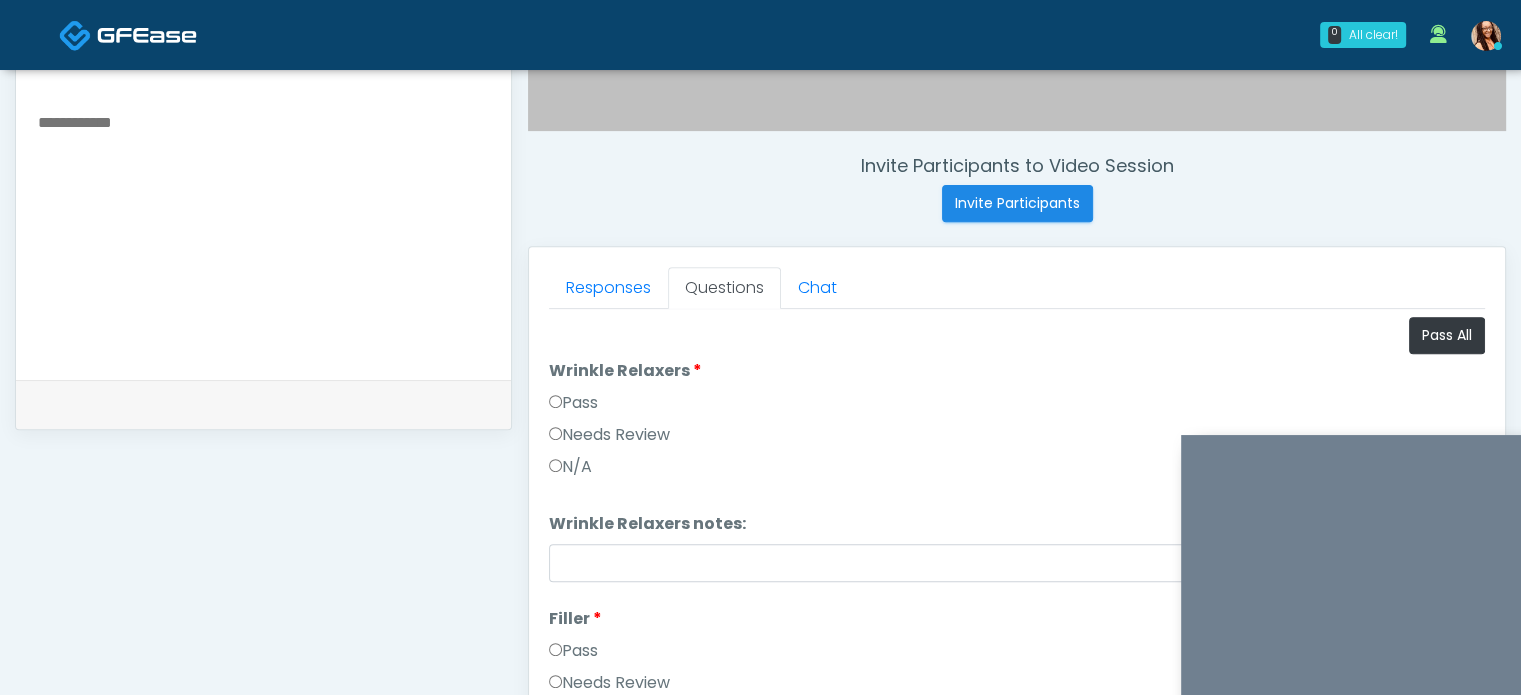click on "Pass" at bounding box center [573, 403] 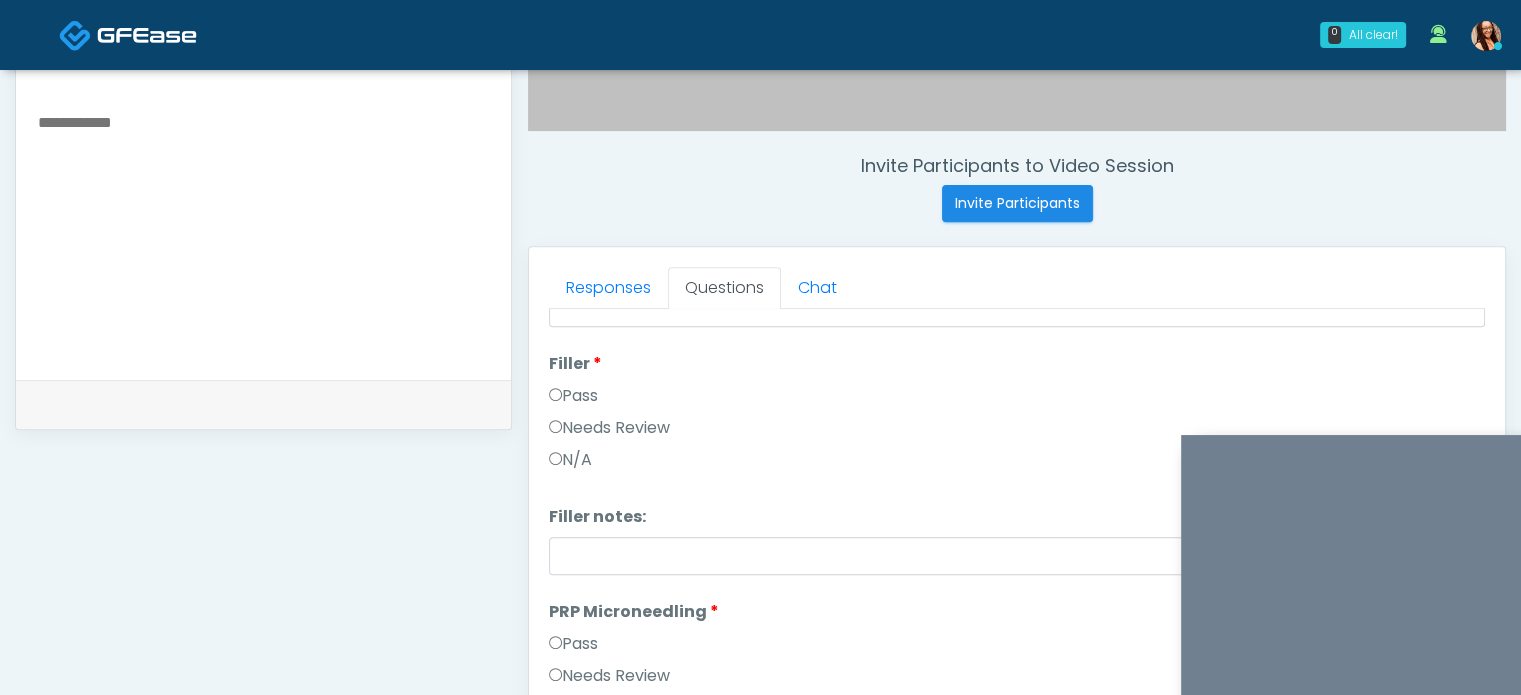 scroll, scrollTop: 300, scrollLeft: 0, axis: vertical 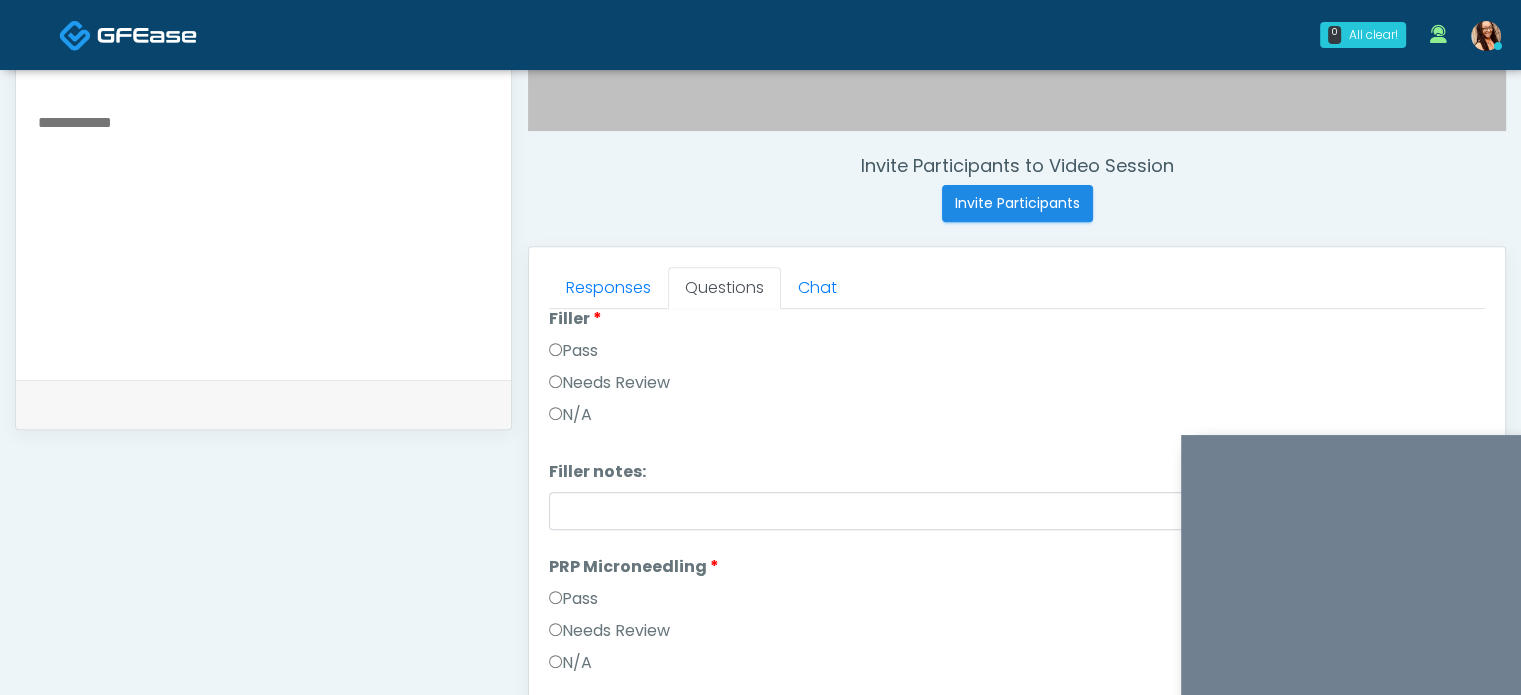 click on "Pass" at bounding box center (573, 351) 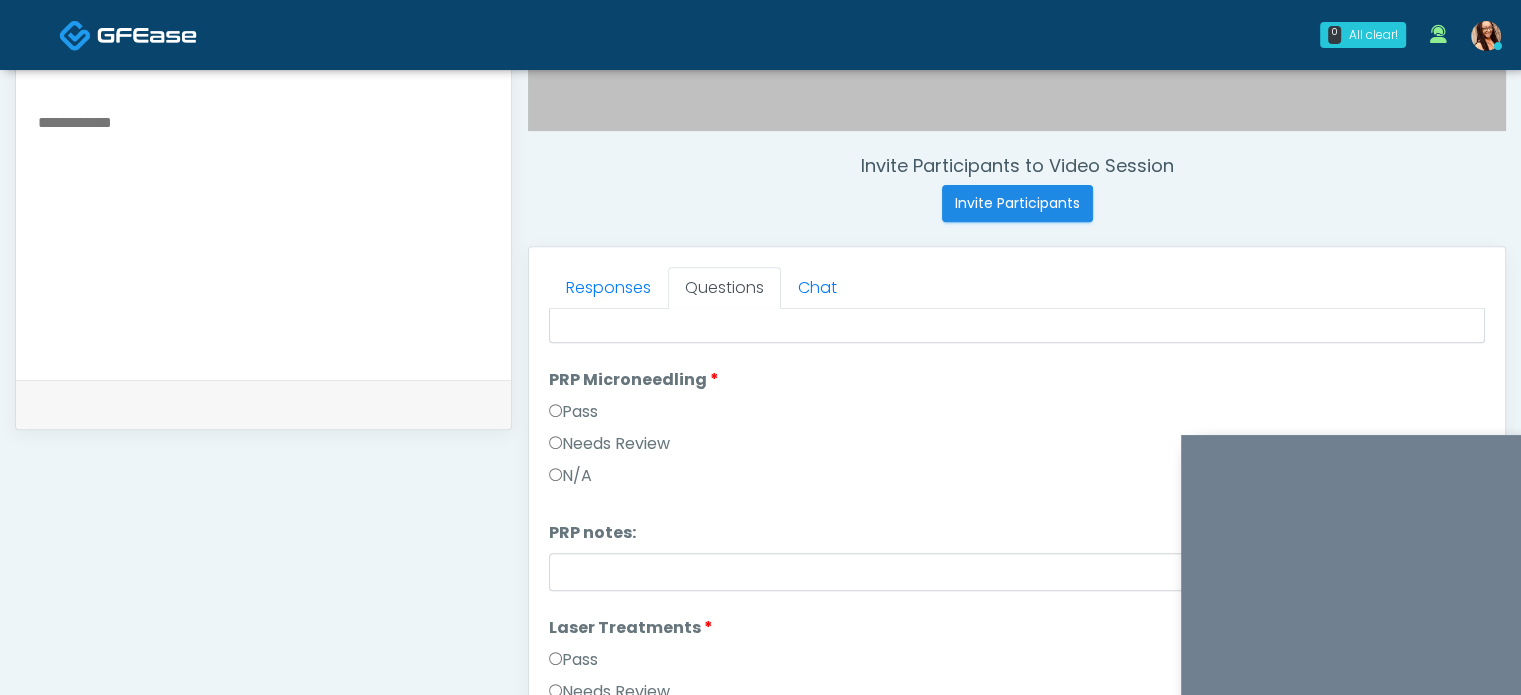 scroll, scrollTop: 500, scrollLeft: 0, axis: vertical 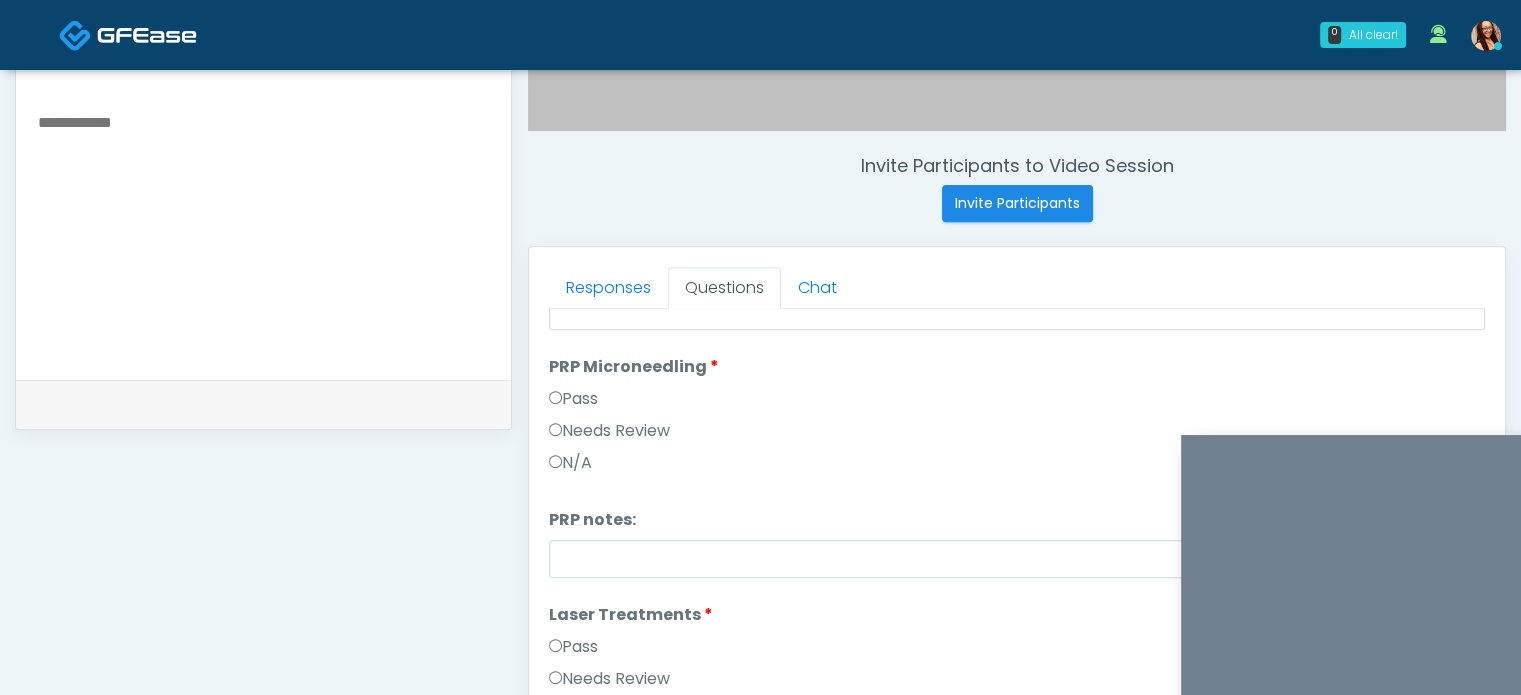 click on "Pass" at bounding box center (573, 399) 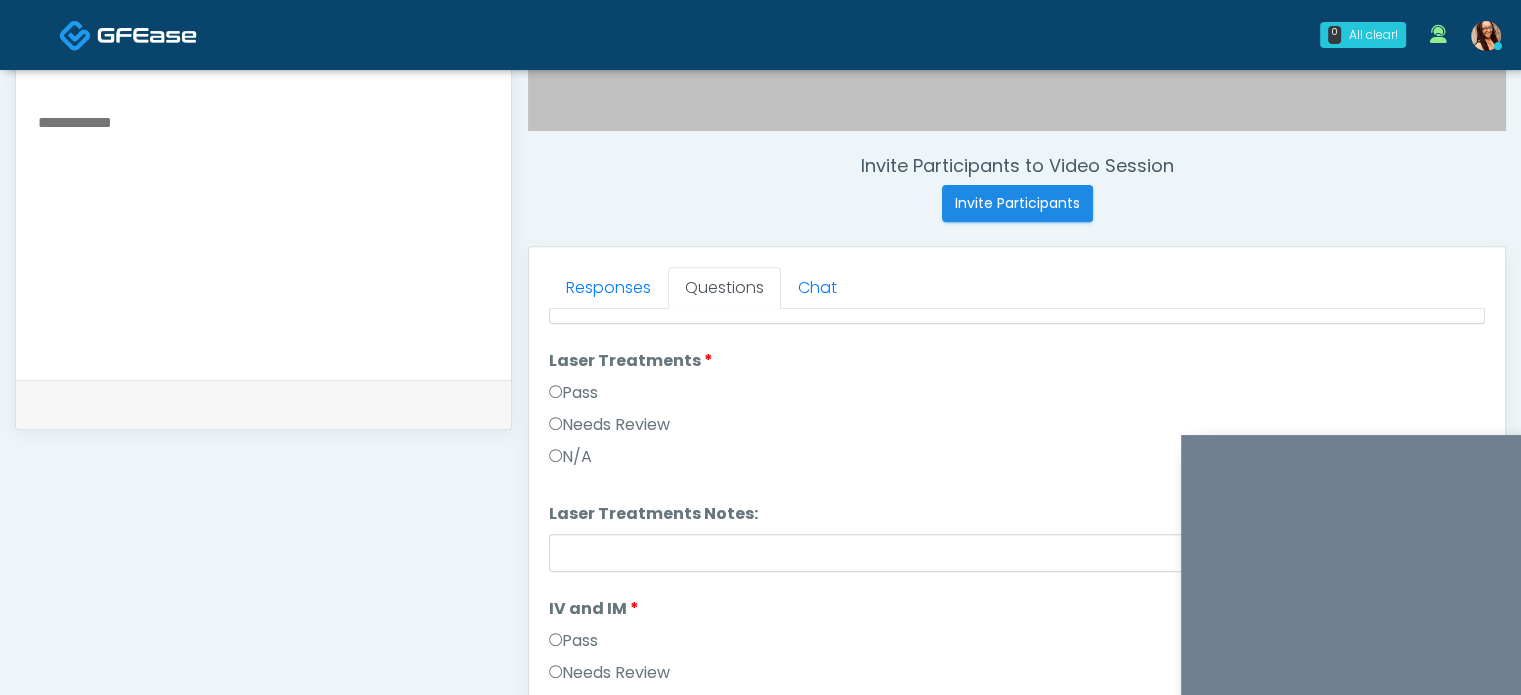 scroll, scrollTop: 800, scrollLeft: 0, axis: vertical 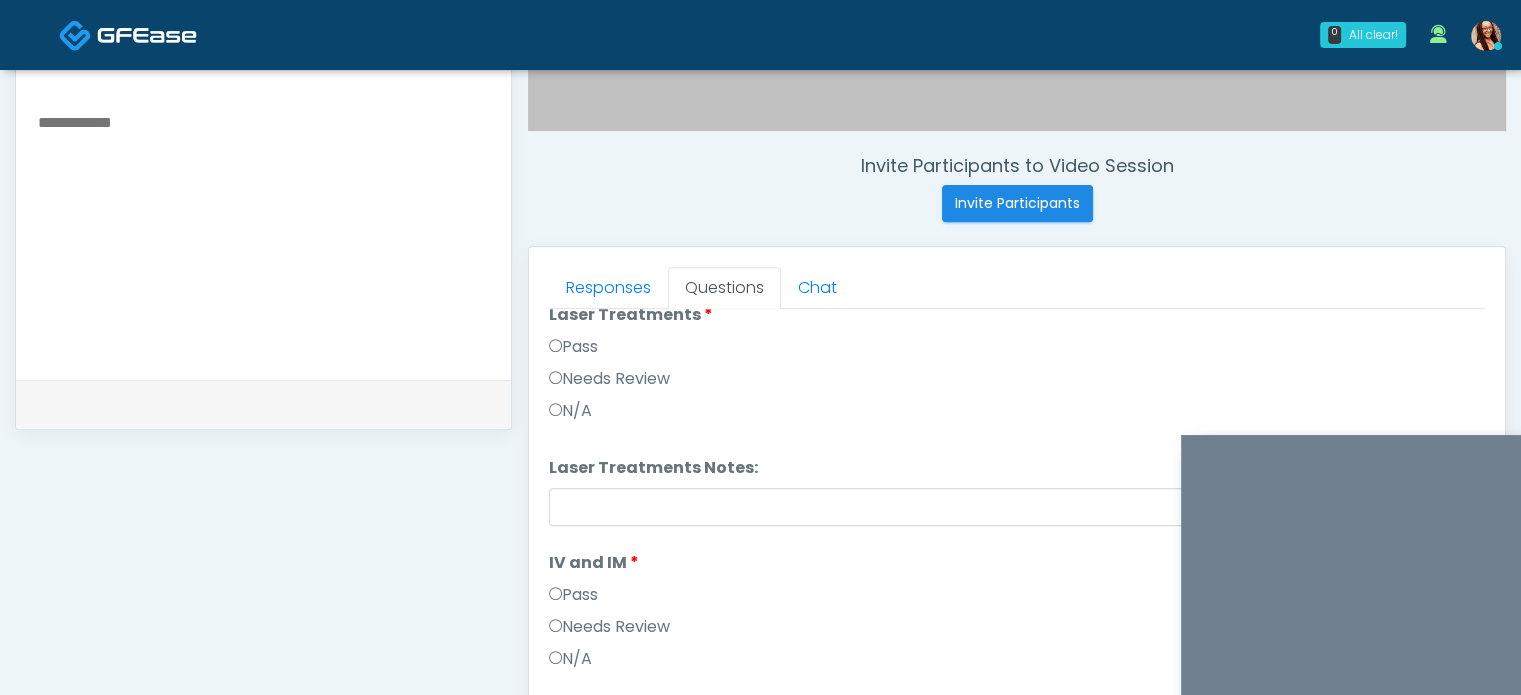 click on "Pass" at bounding box center [573, 347] 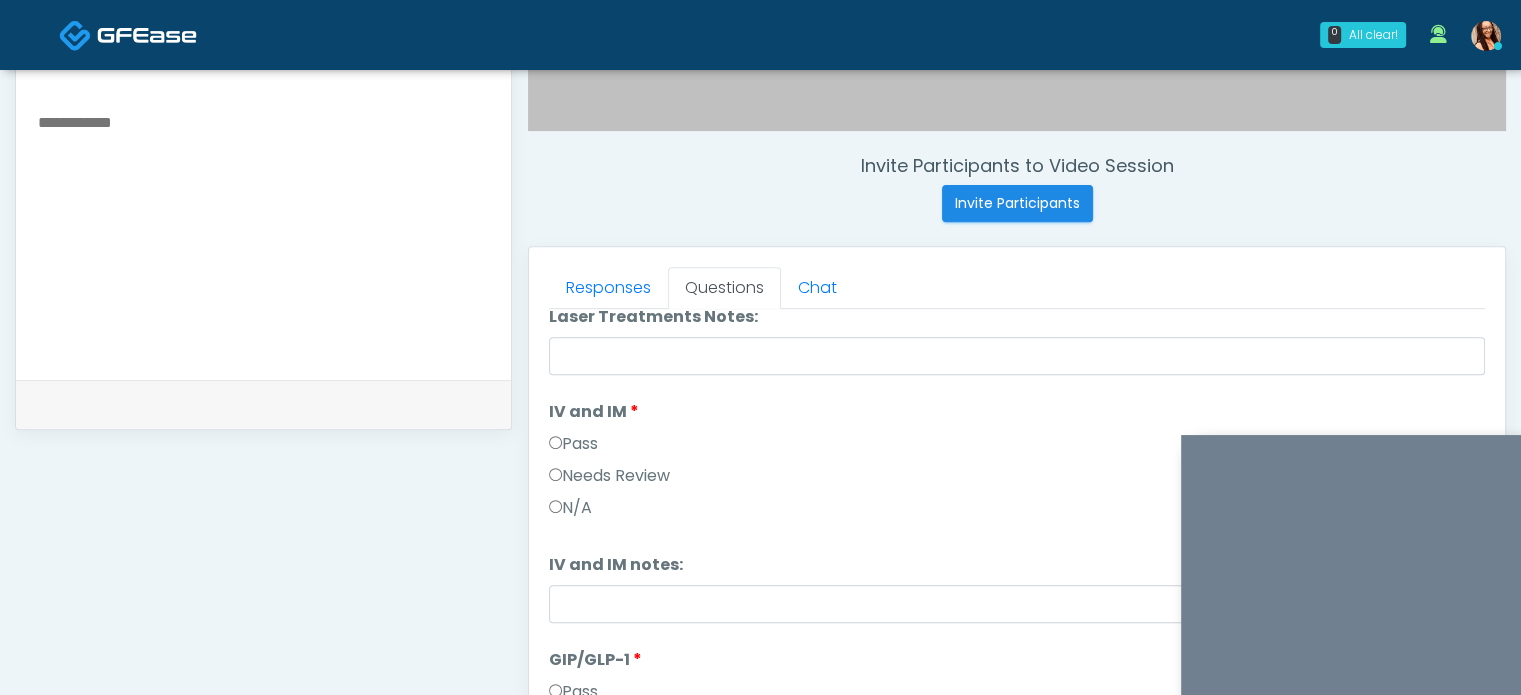 scroll, scrollTop: 1000, scrollLeft: 0, axis: vertical 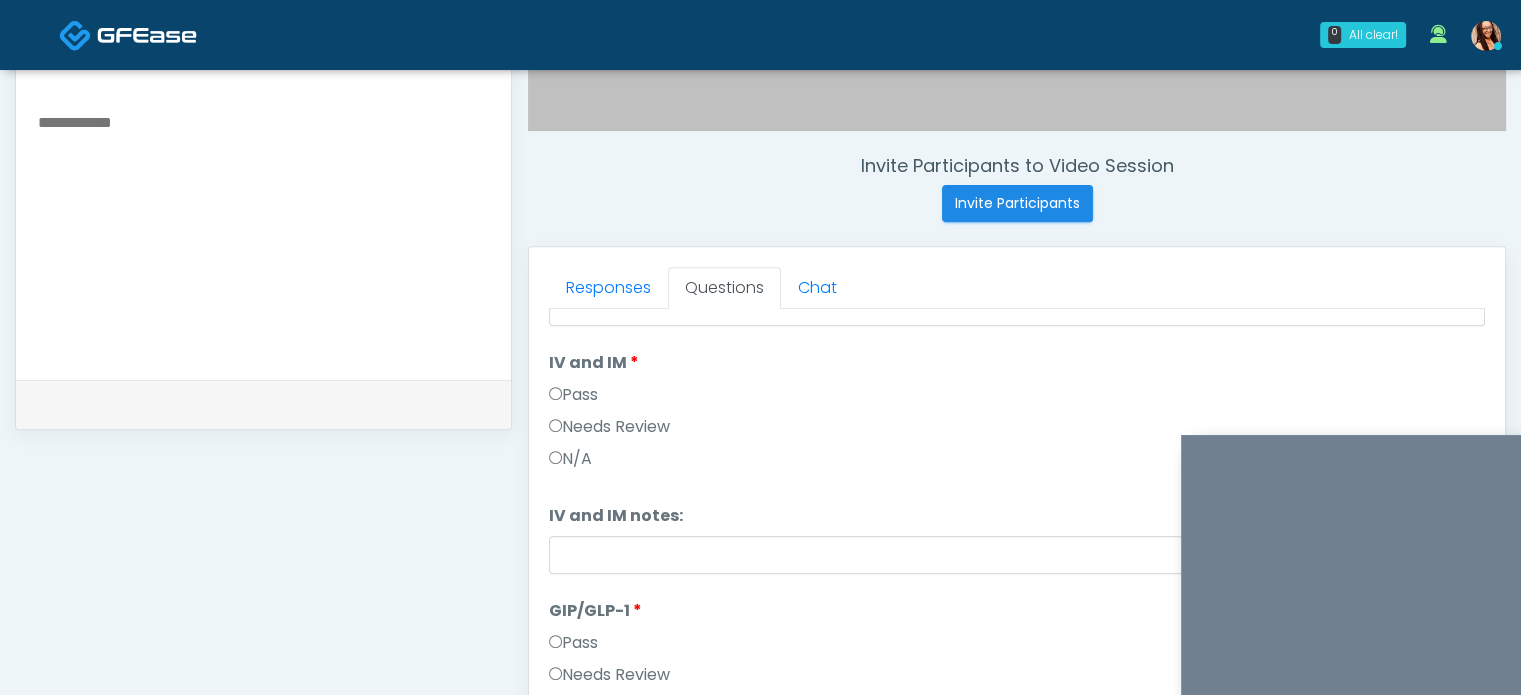 click on "Pass" at bounding box center [573, 395] 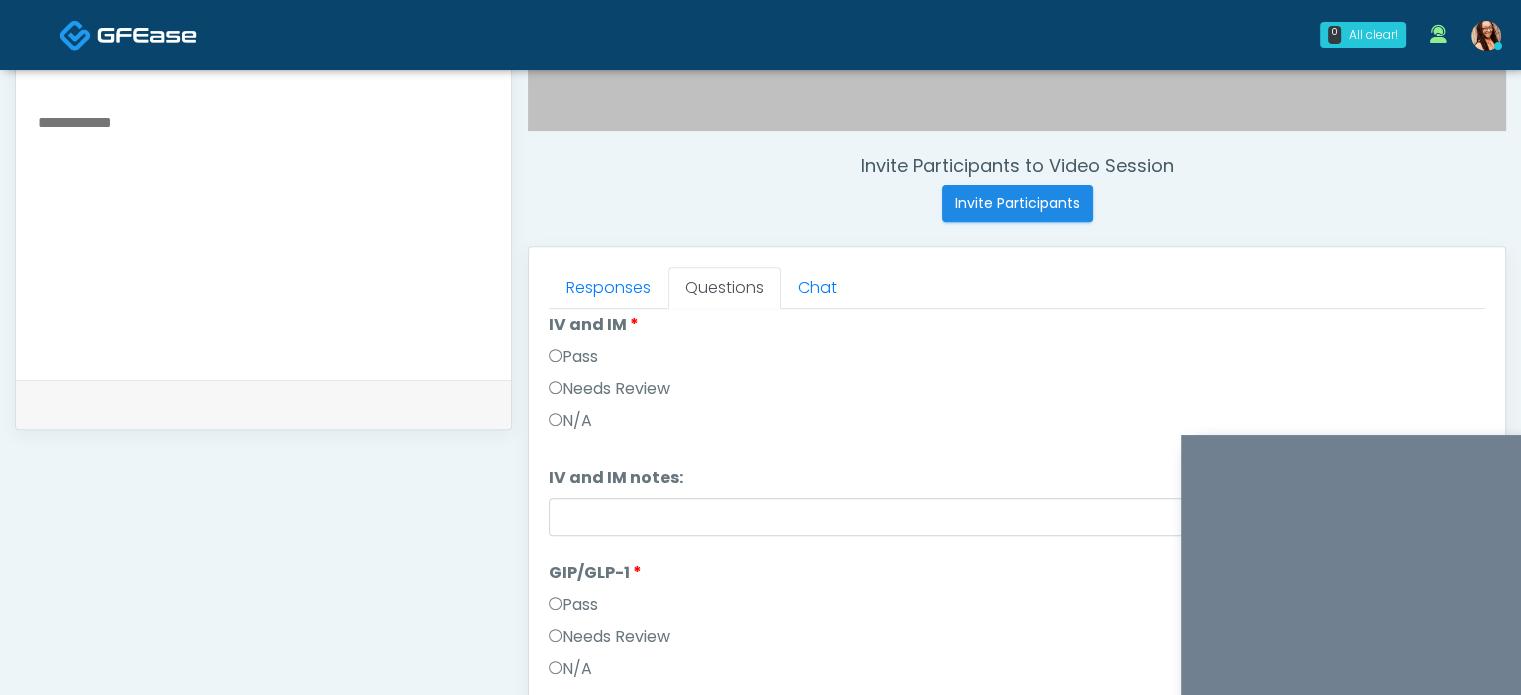 scroll, scrollTop: 1073, scrollLeft: 0, axis: vertical 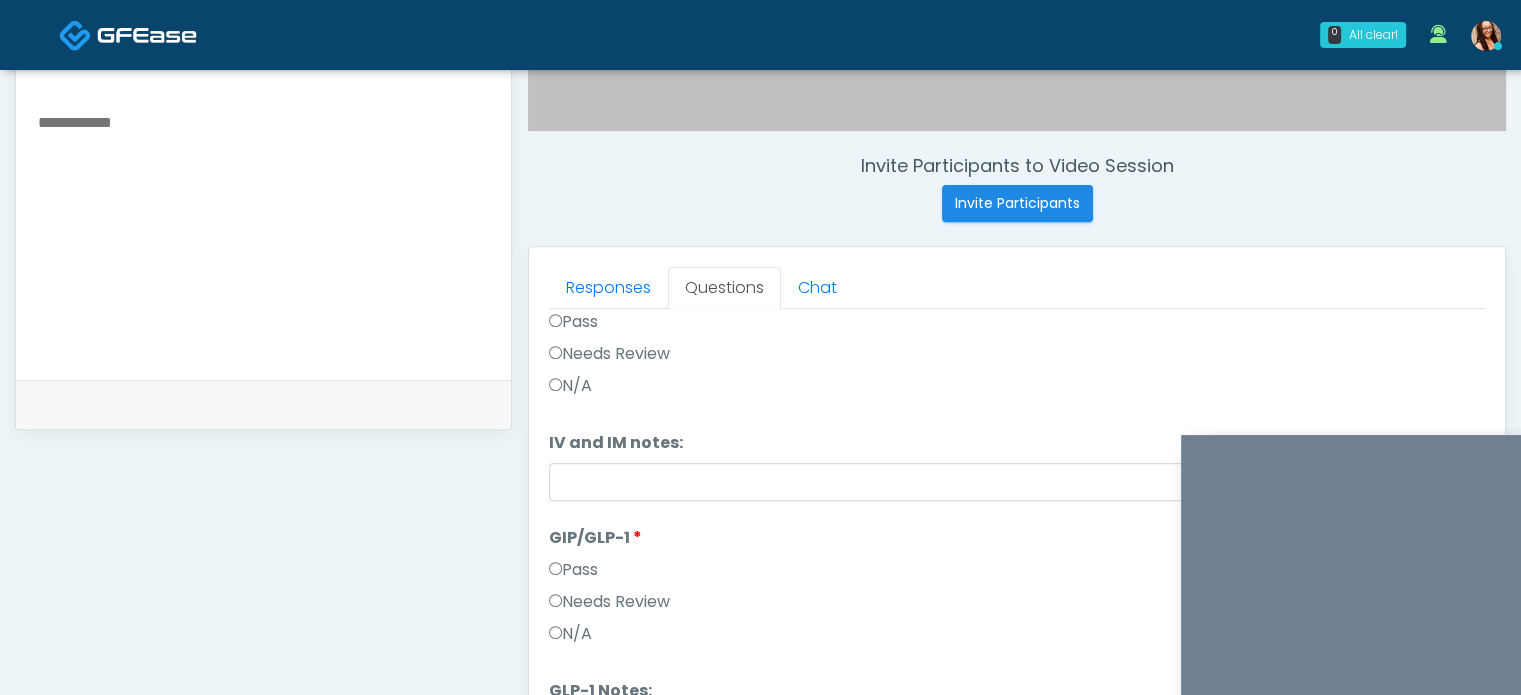 click on "Pass" at bounding box center [573, 570] 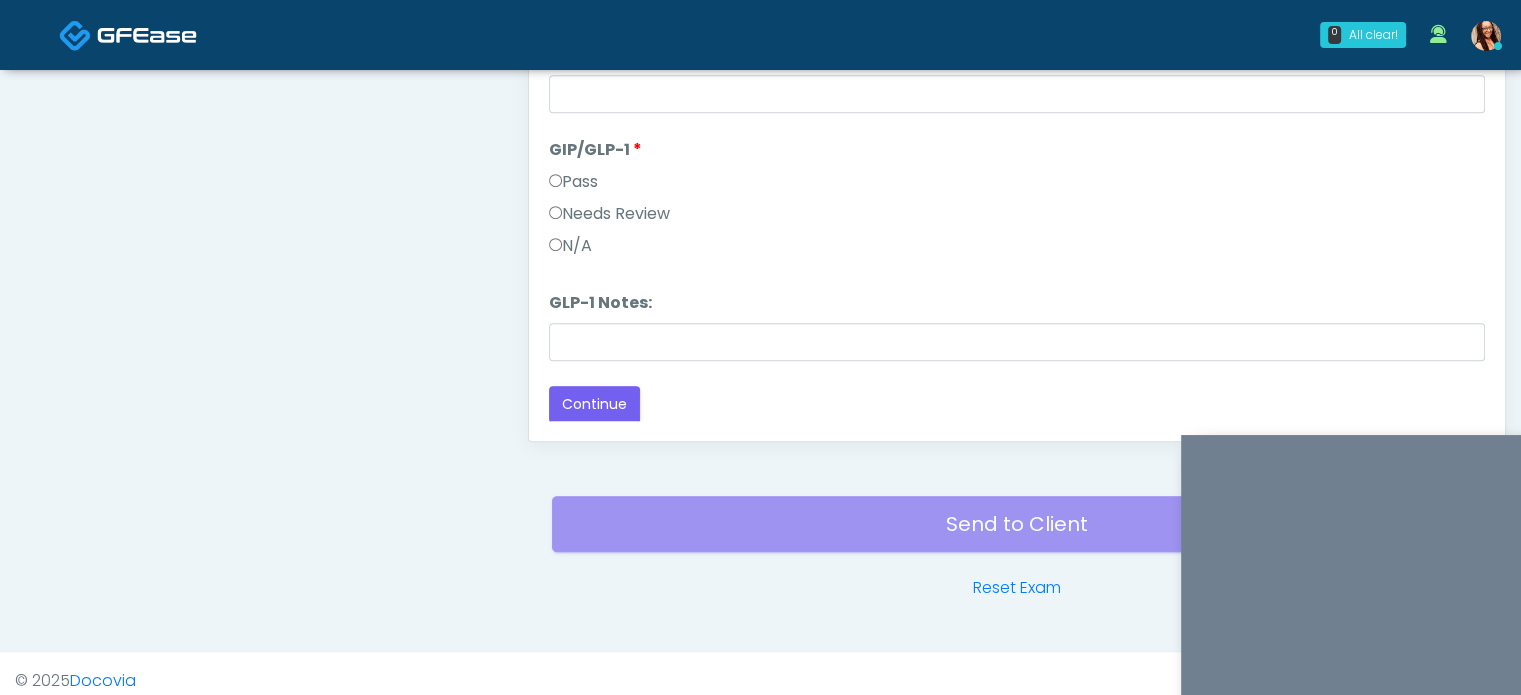scroll, scrollTop: 1145, scrollLeft: 0, axis: vertical 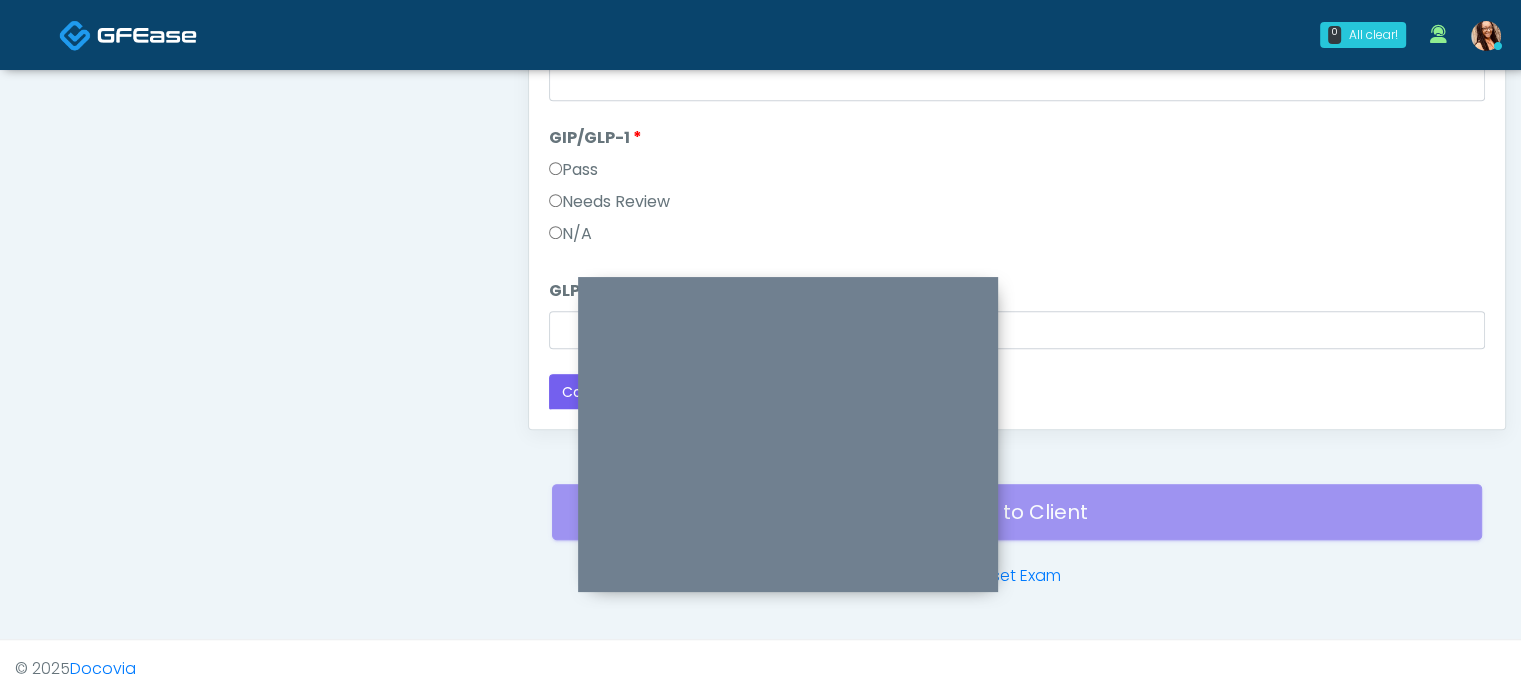 drag, startPoint x: 1345, startPoint y: 452, endPoint x: 742, endPoint y: 294, distance: 623.35626 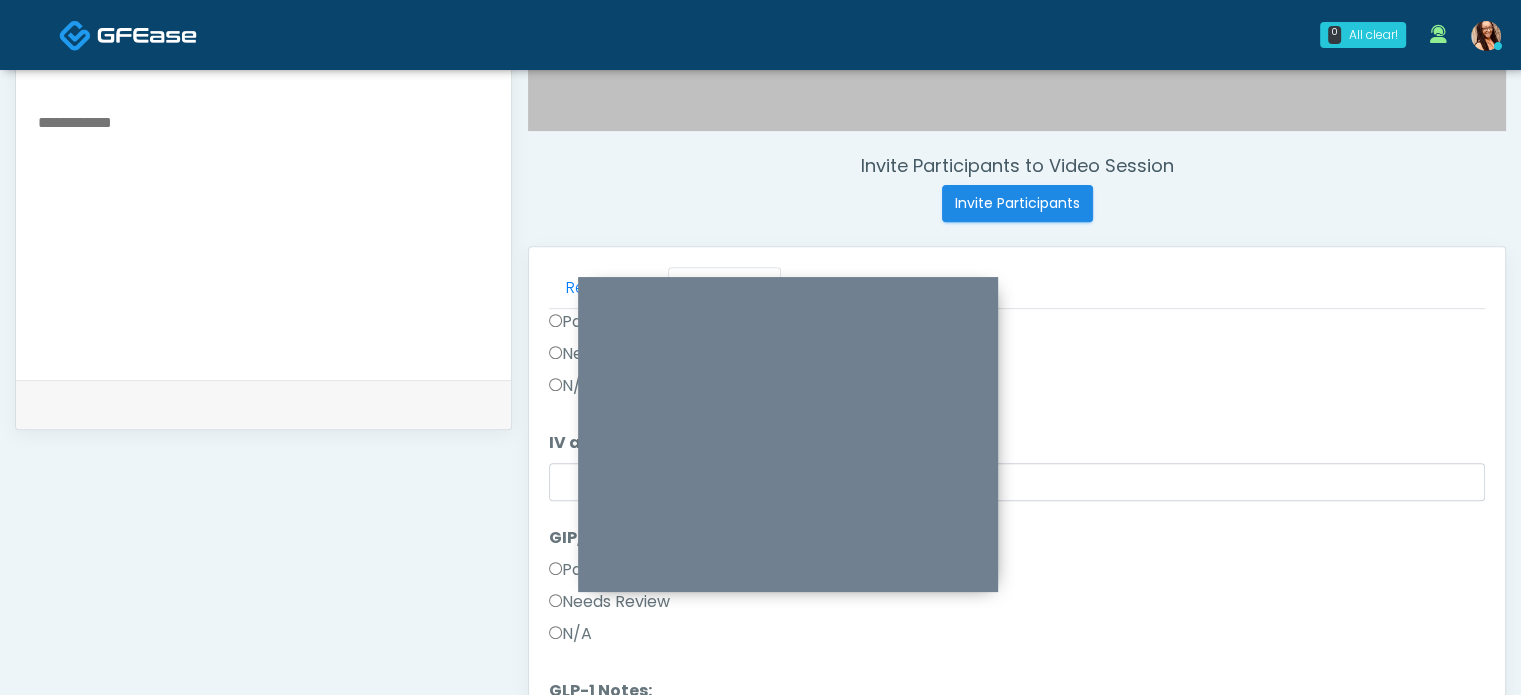 scroll, scrollTop: 1145, scrollLeft: 0, axis: vertical 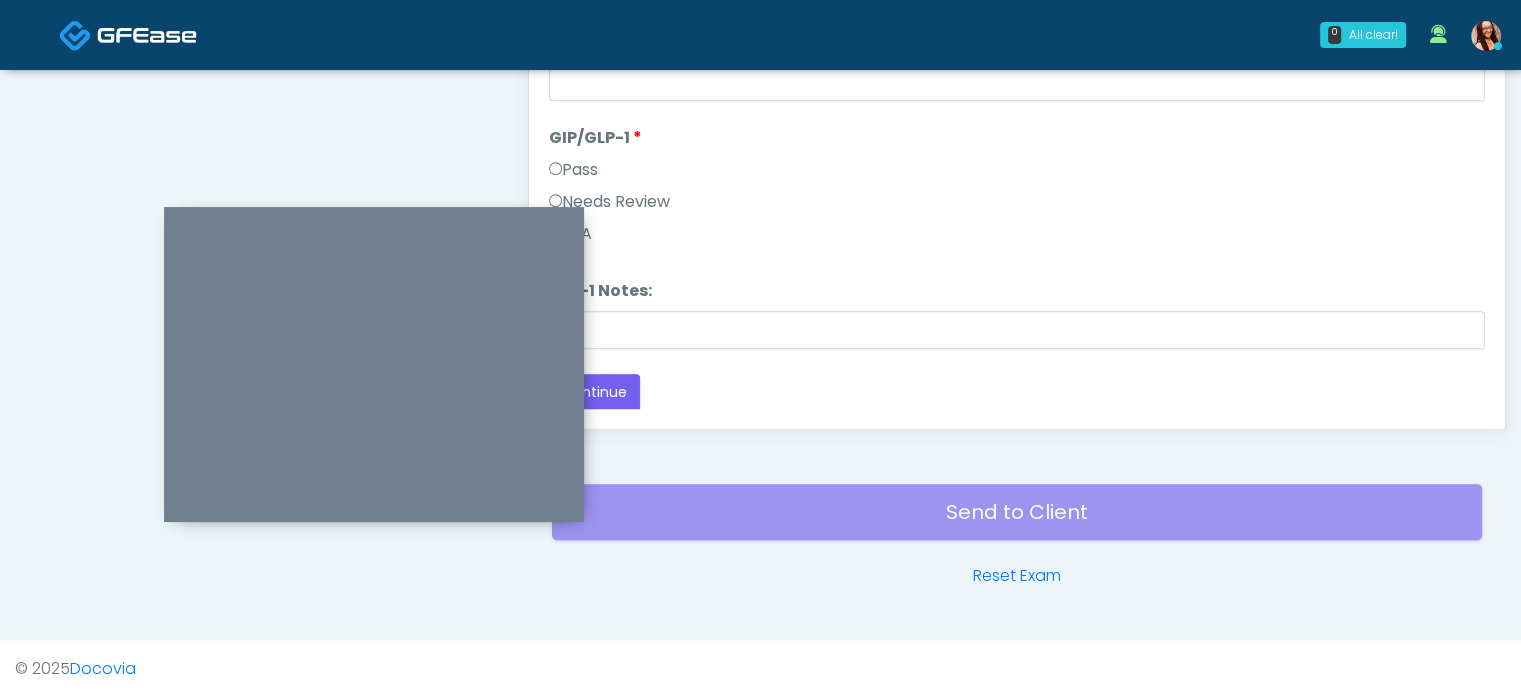 drag, startPoint x: 665, startPoint y: 292, endPoint x: 250, endPoint y: 223, distance: 420.69705 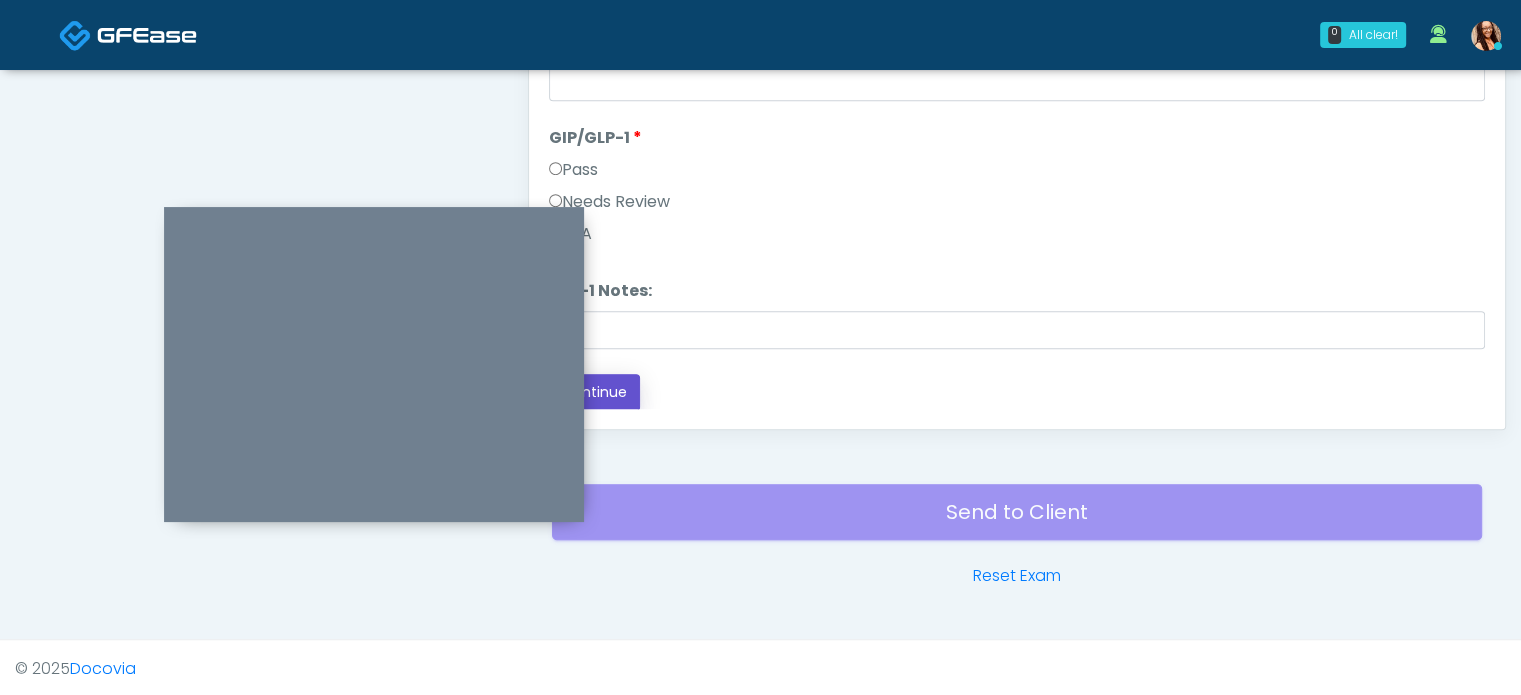 click on "Continue" at bounding box center [594, 392] 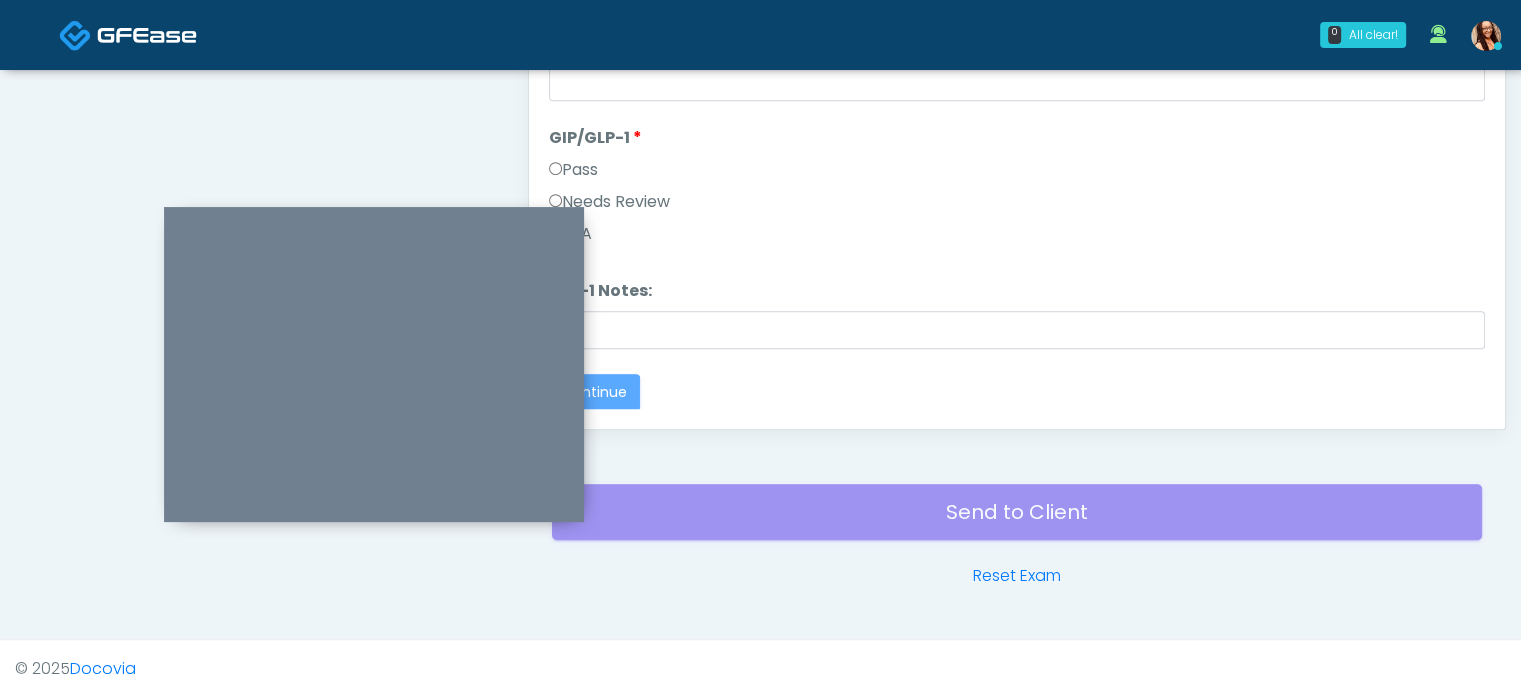 scroll, scrollTop: 0, scrollLeft: 0, axis: both 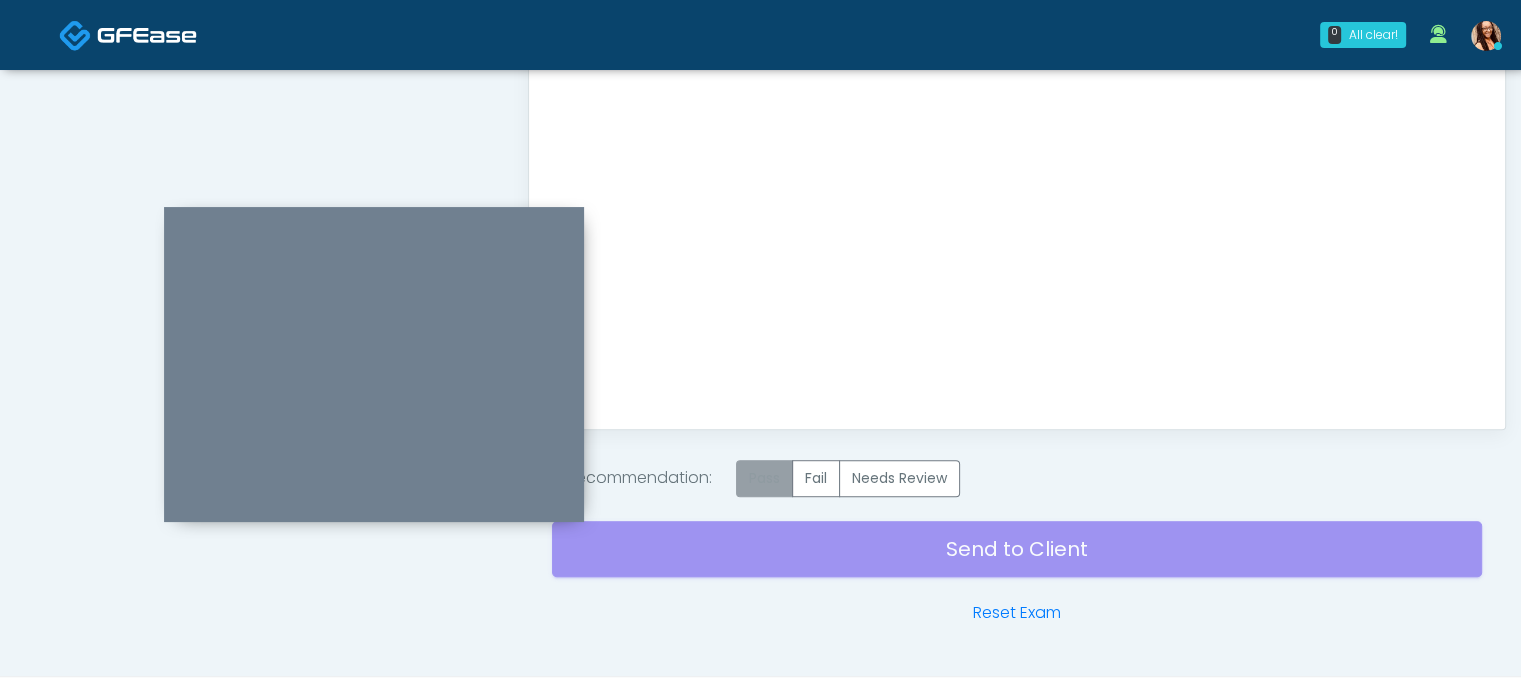 click on "Pass" at bounding box center [764, 478] 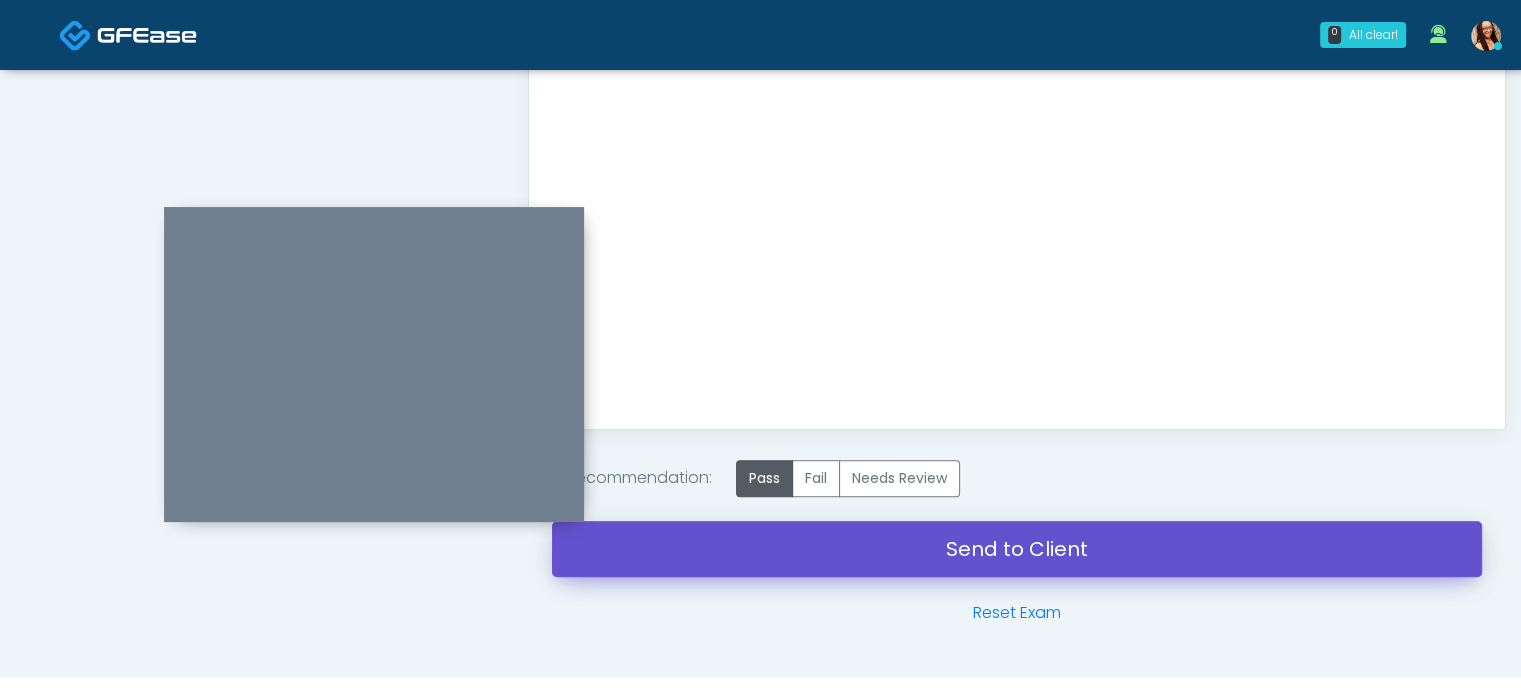 click on "Send to Client" at bounding box center [1017, 549] 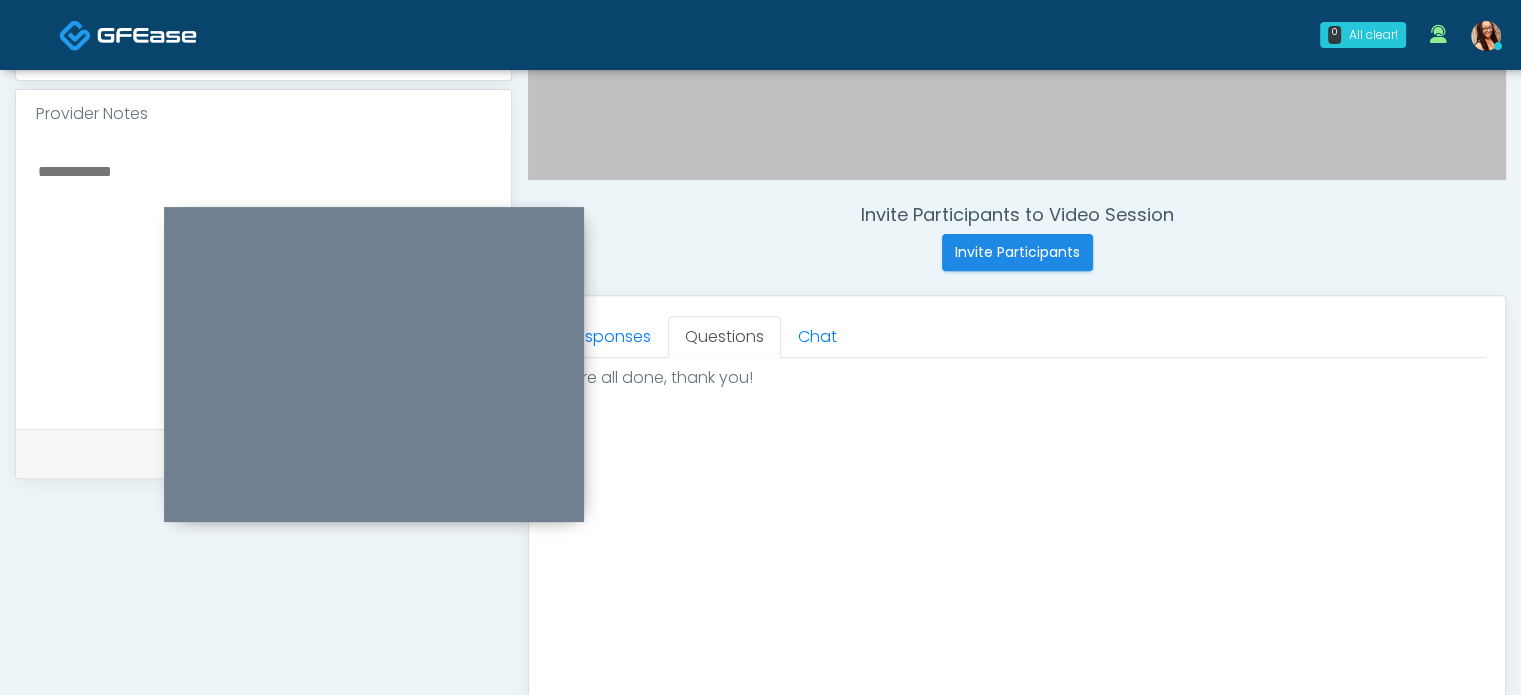 scroll, scrollTop: 745, scrollLeft: 0, axis: vertical 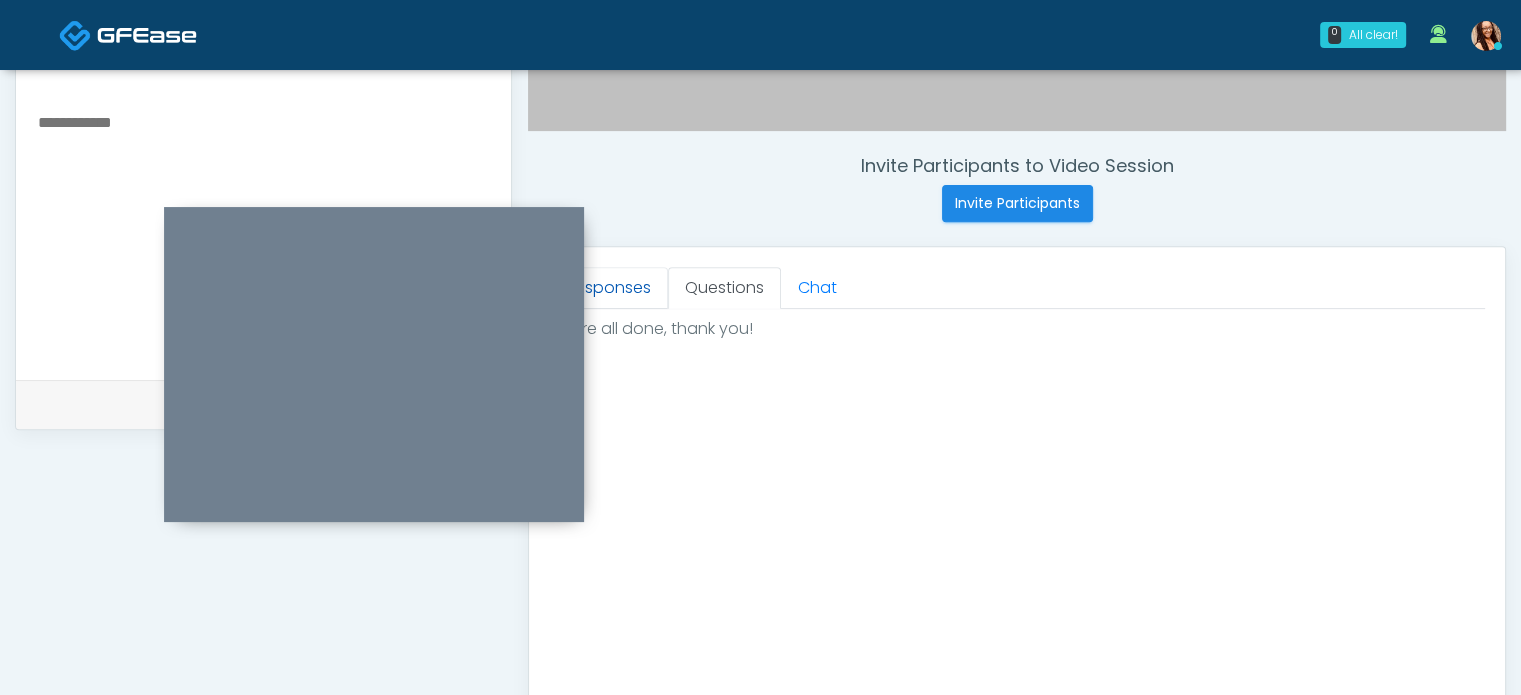 click on "Responses" at bounding box center [608, 288] 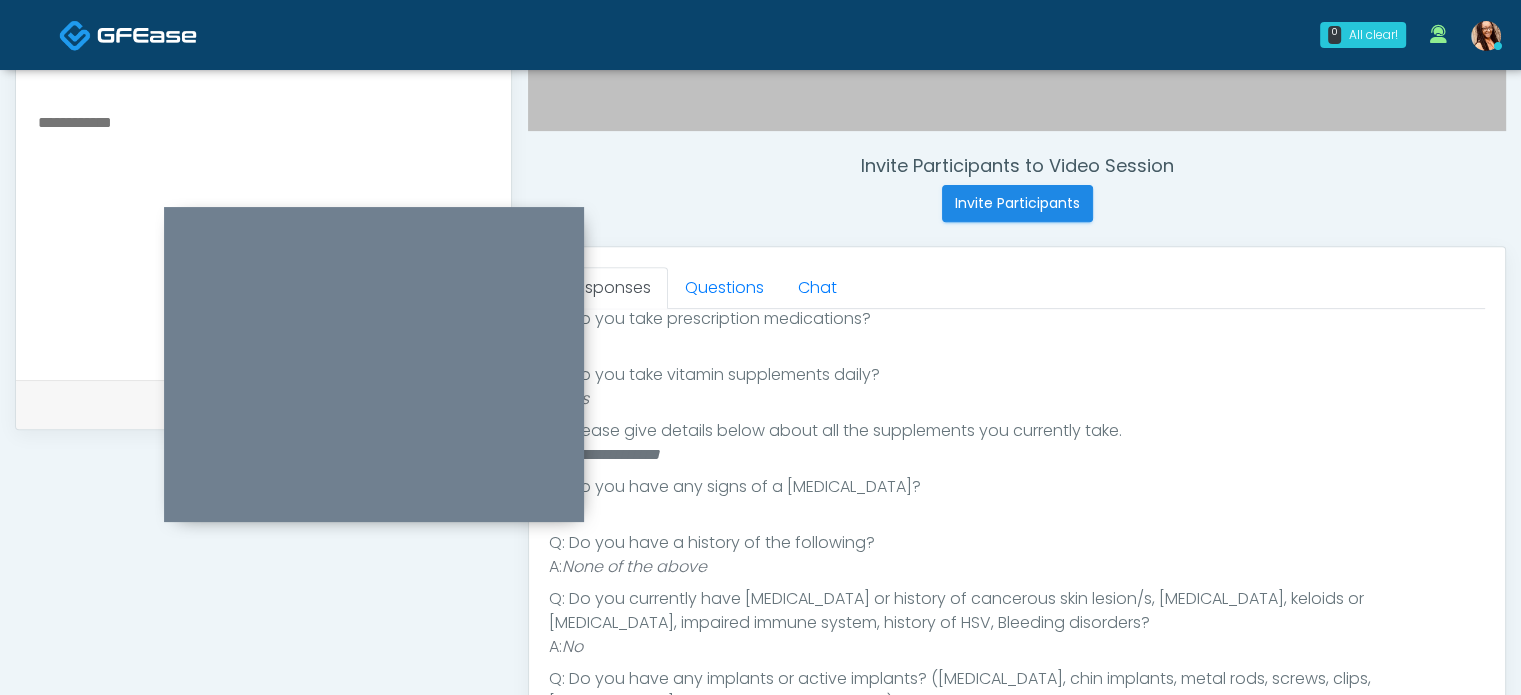 scroll, scrollTop: 449, scrollLeft: 0, axis: vertical 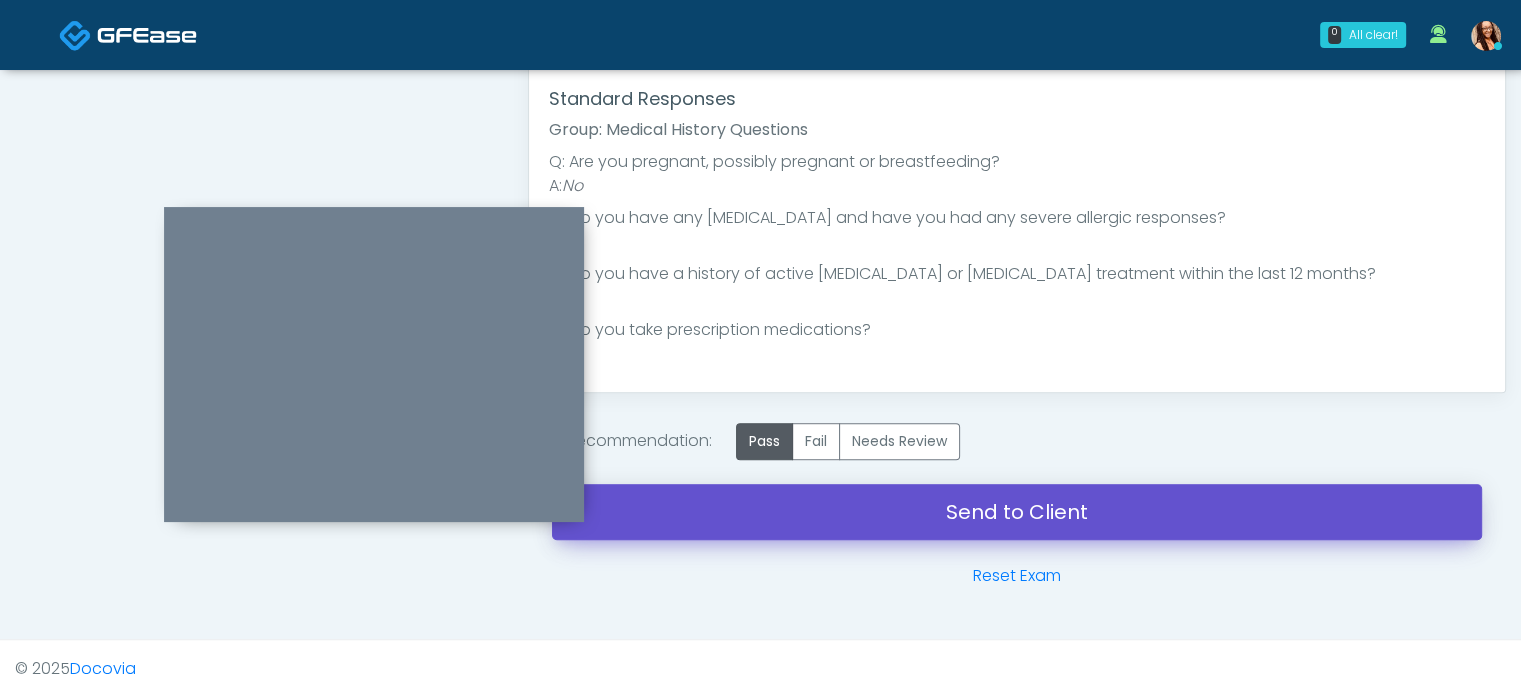 click on "Send to Client" at bounding box center (1017, 512) 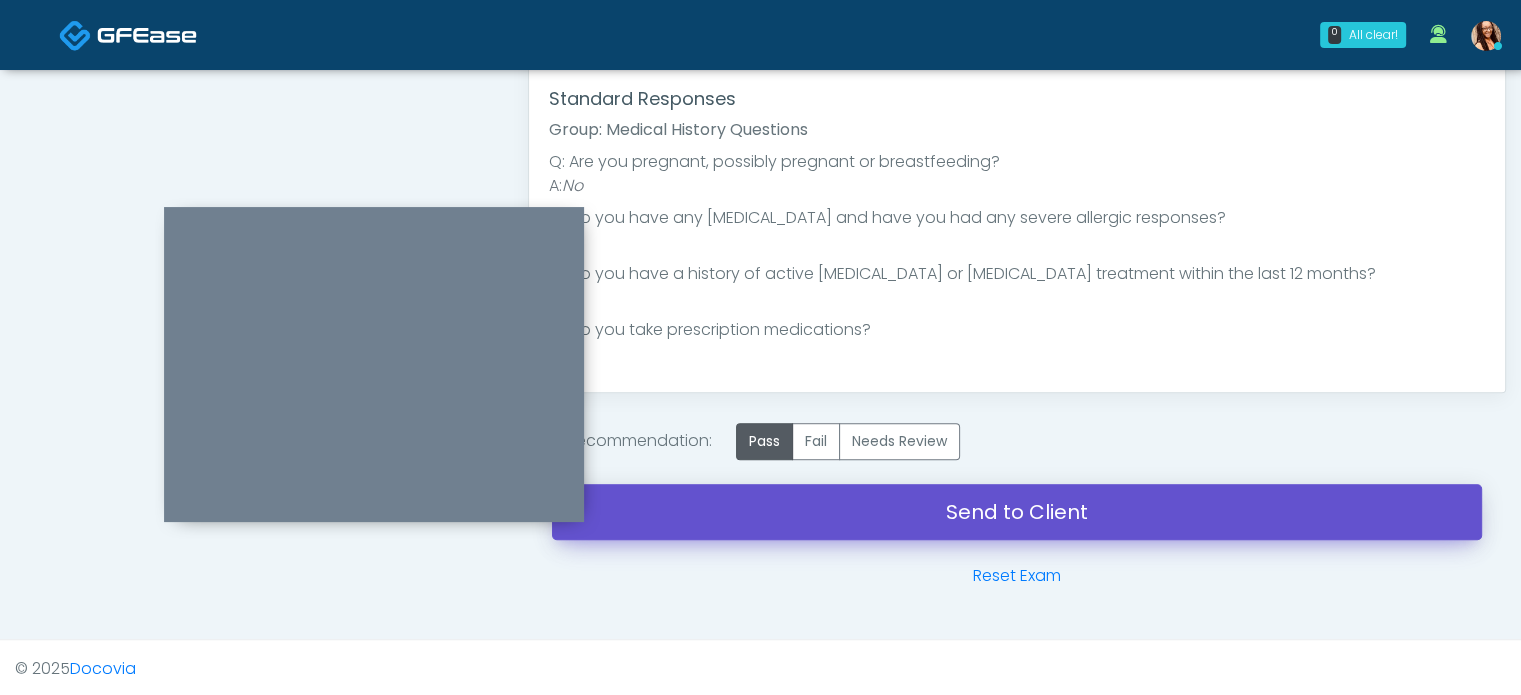click on "Send to Client" at bounding box center [1017, 512] 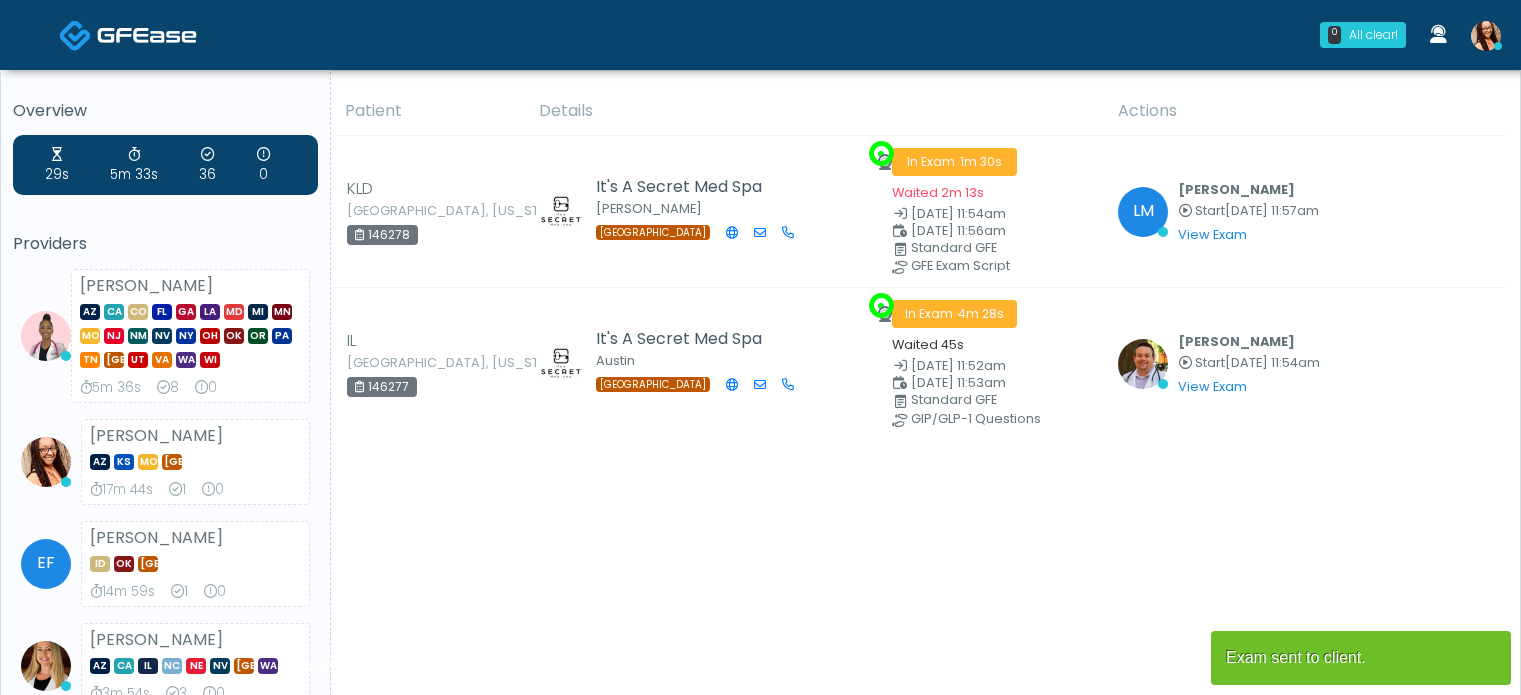 scroll, scrollTop: 0, scrollLeft: 0, axis: both 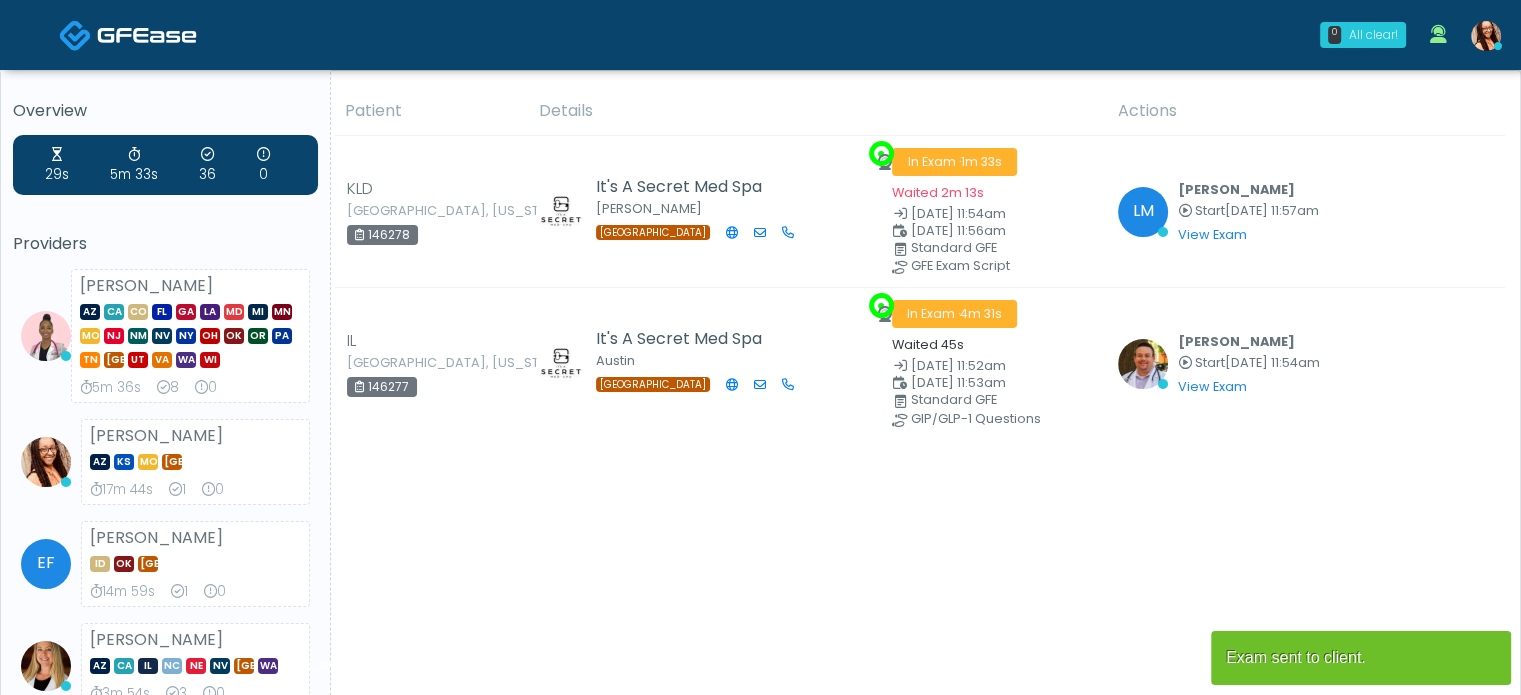 click on "All clear!" at bounding box center (1373, 35) 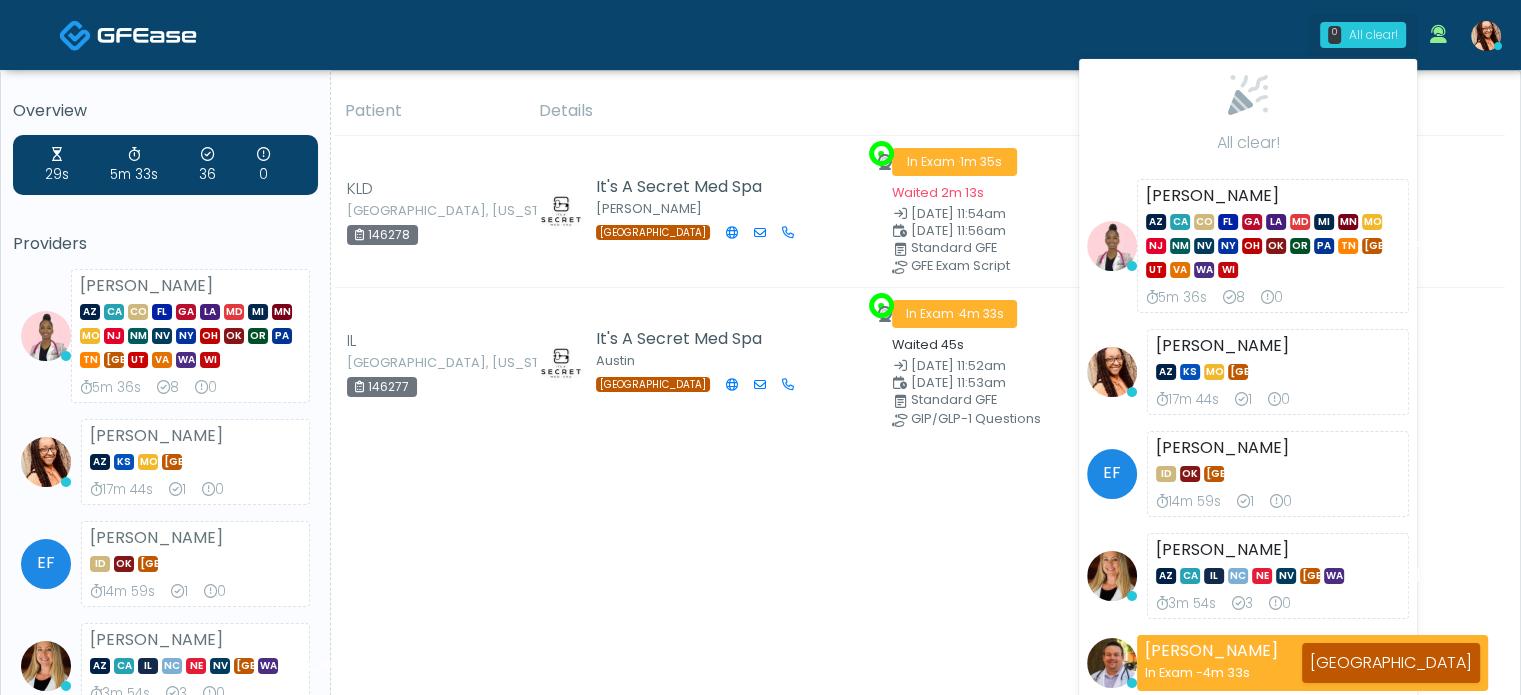 click on "All clear!" at bounding box center [1373, 35] 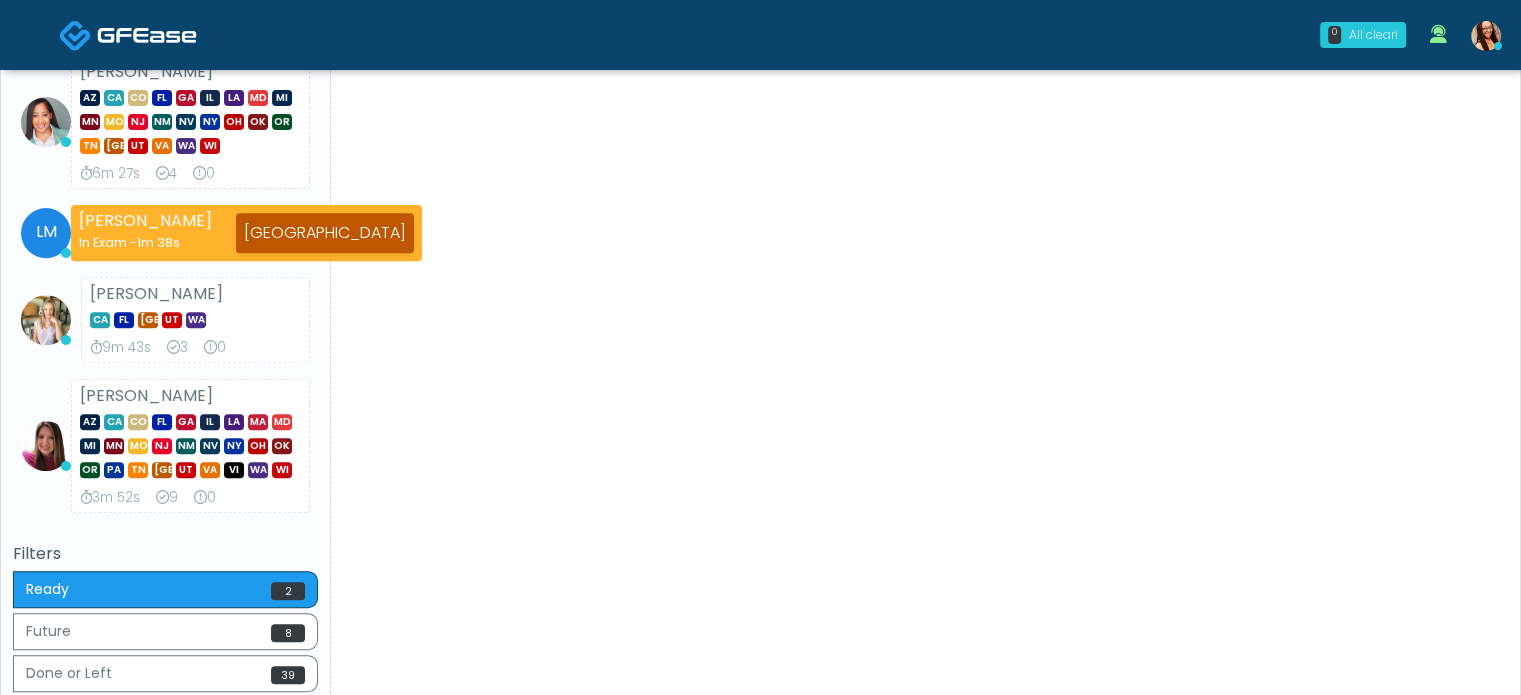 scroll, scrollTop: 972, scrollLeft: 0, axis: vertical 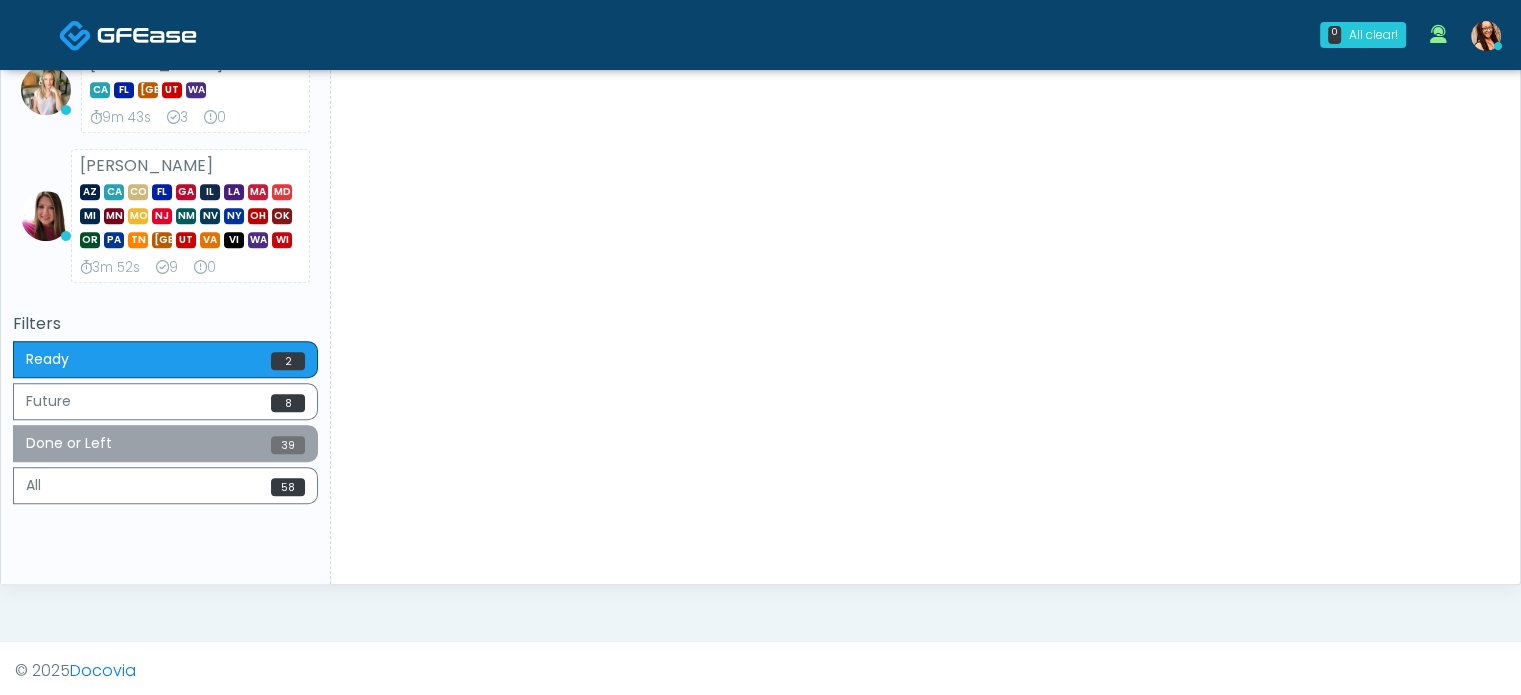 click on "Done or Left
39" at bounding box center [165, 443] 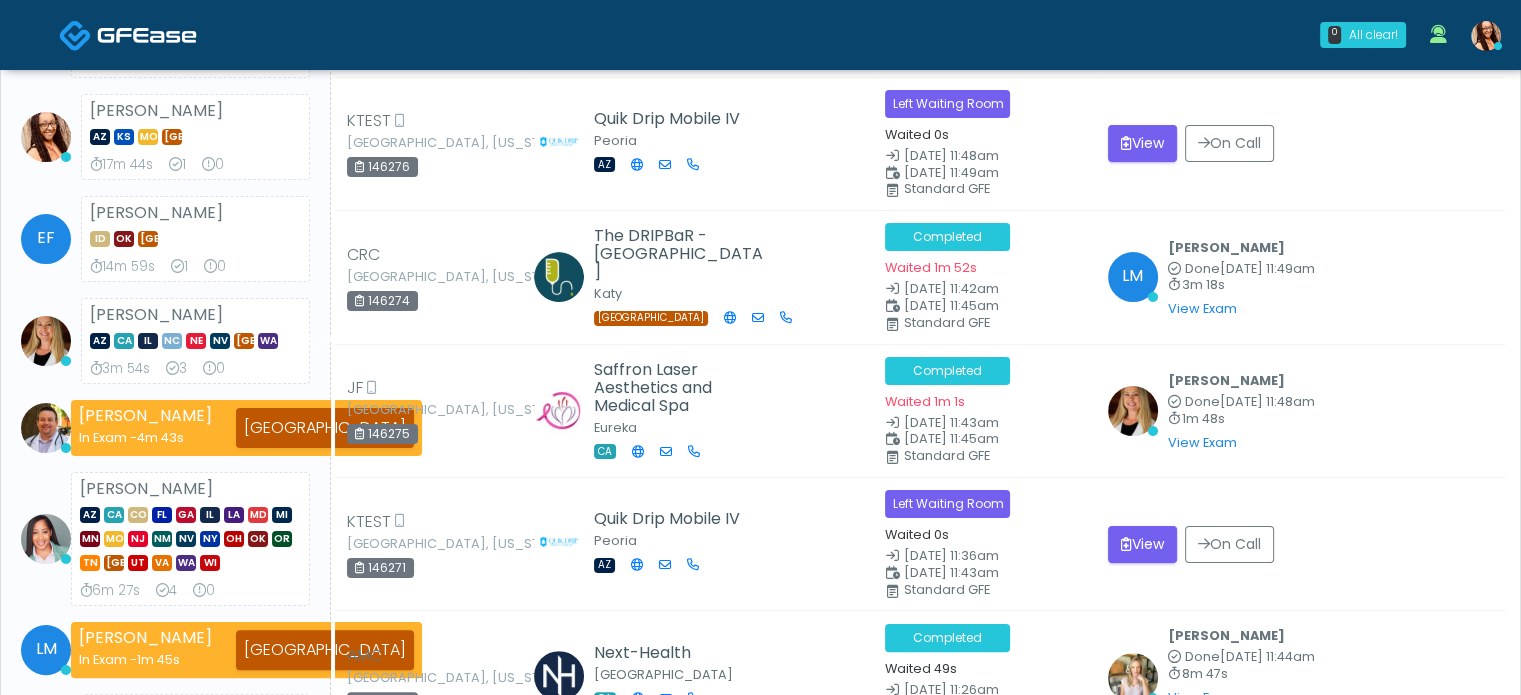 scroll, scrollTop: 0, scrollLeft: 0, axis: both 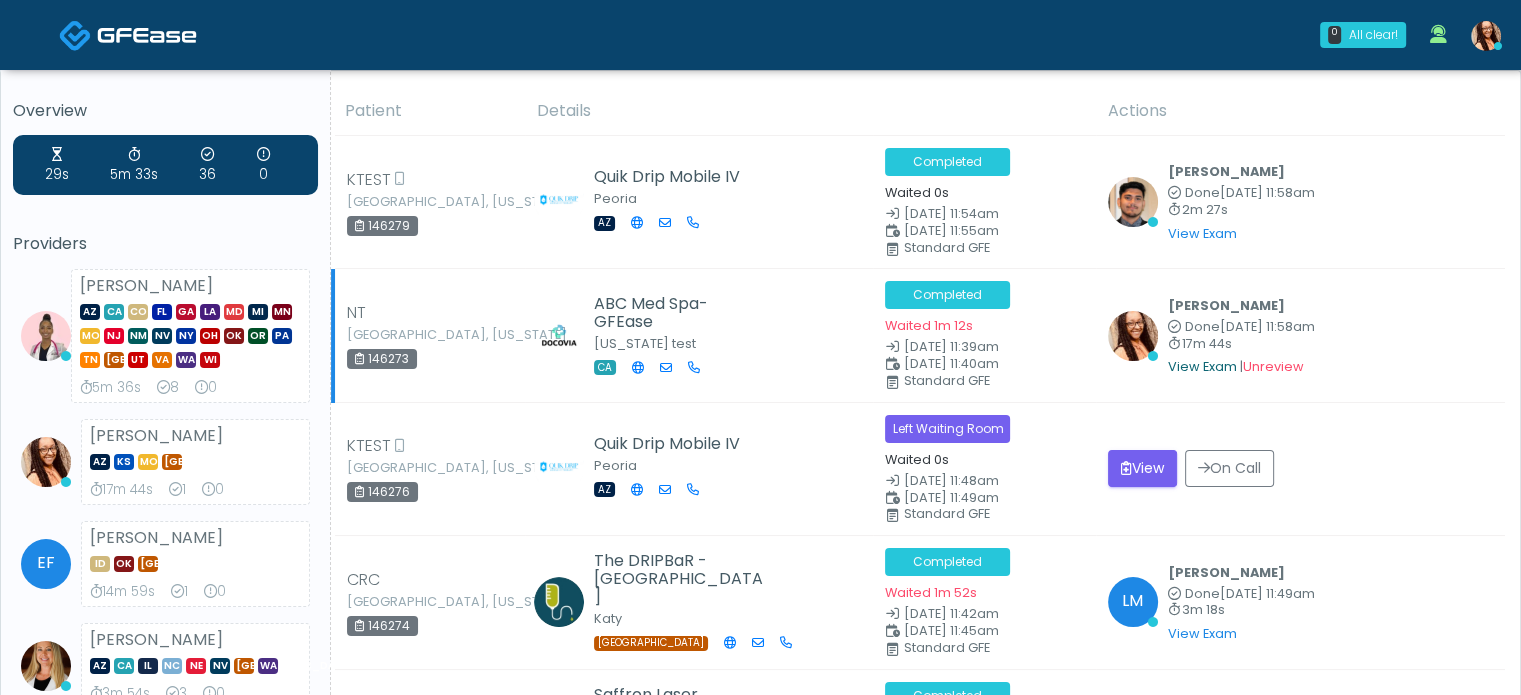 click on "View Exam" at bounding box center (1202, 366) 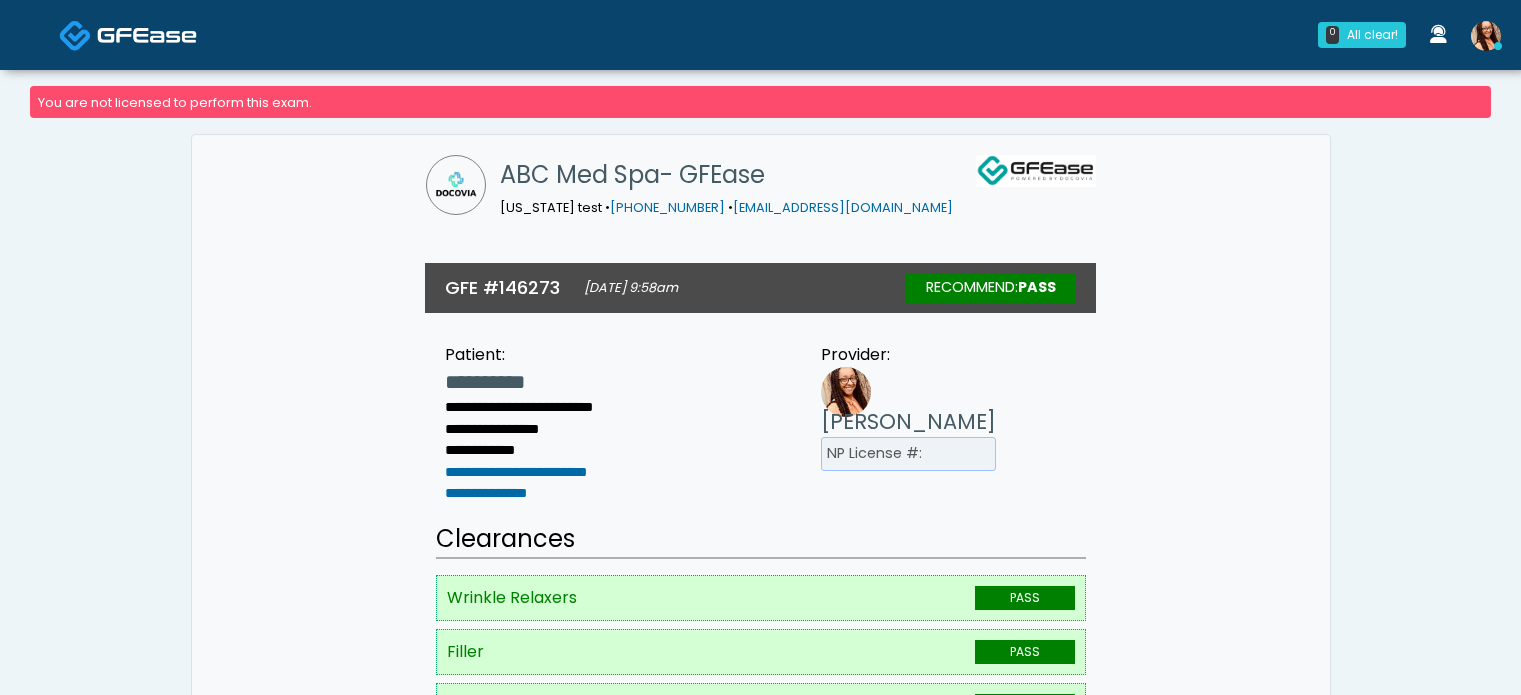 scroll, scrollTop: 0, scrollLeft: 0, axis: both 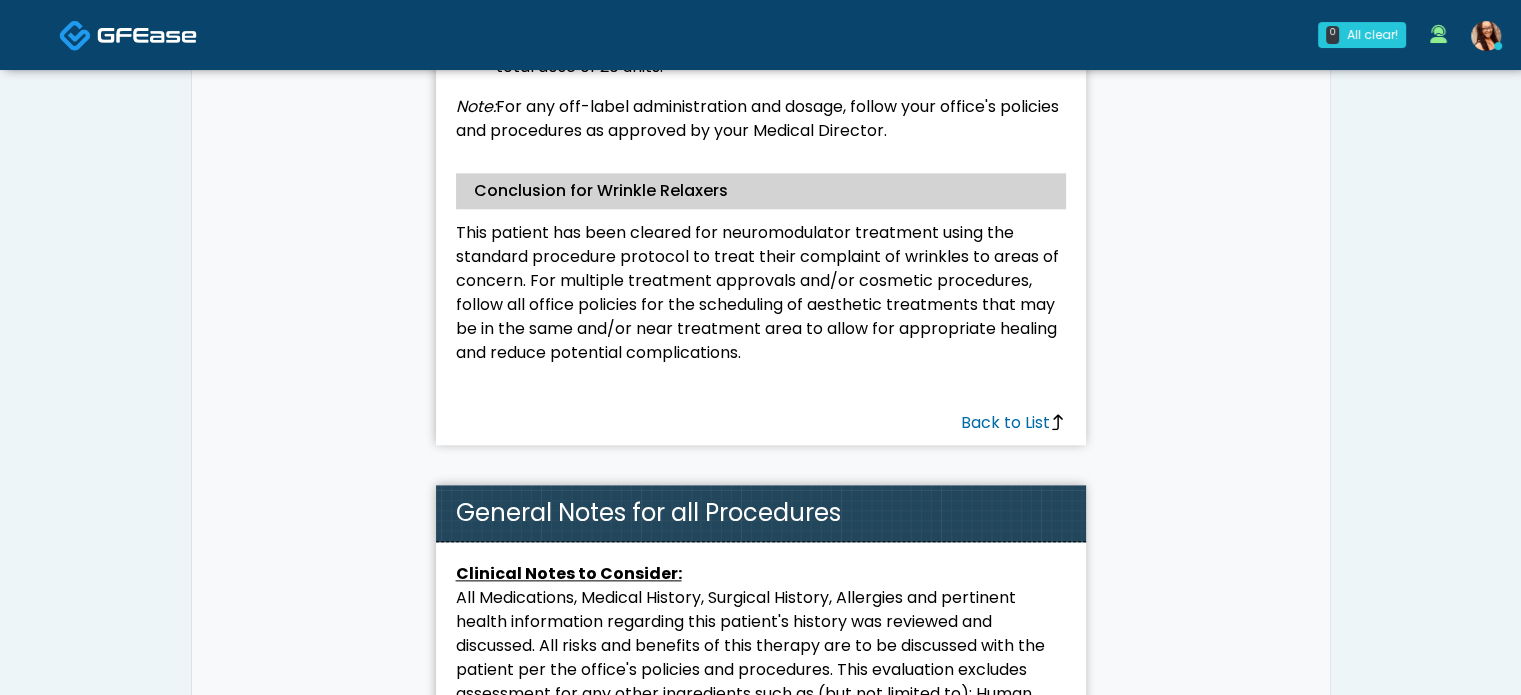 click on "Filler
Standard Procedure for Hyaluronic Acid, and PMMA Filler Approvals.
Restylane products:
Patient is approved for treatment with Restylane as indicated for use for the length of one year. Follow dosage and administration recommendations by Galderma Laboratories, L.P. manufacturer below:
Restylane is intended to treat facial deep folds and volume loss using mid to deep dermal injection only.
For lip augmentation in patients over the age of 21, submucosal implantation is recommended to achieve clinical effect.
Re-treatment should be administered no more frequently than every 12 months unless reassessed prior.
For any off label administration and dosage, follow your office's policies and procedures as approved by your Medical Director.
Juvederm products:
Juvederm is intended to treat facial deep folds and volume loss using mid to deep dermal injection only." at bounding box center [761, -4613] 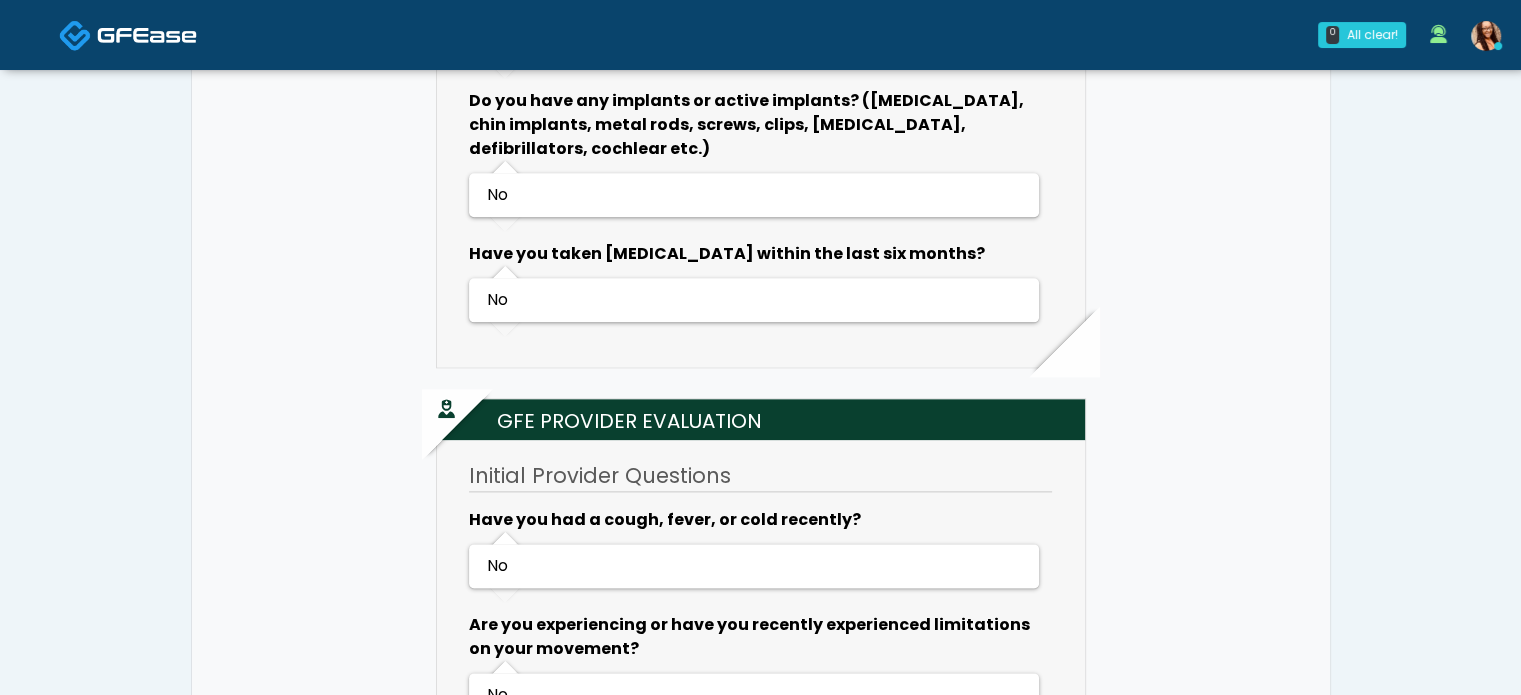 scroll, scrollTop: 0, scrollLeft: 0, axis: both 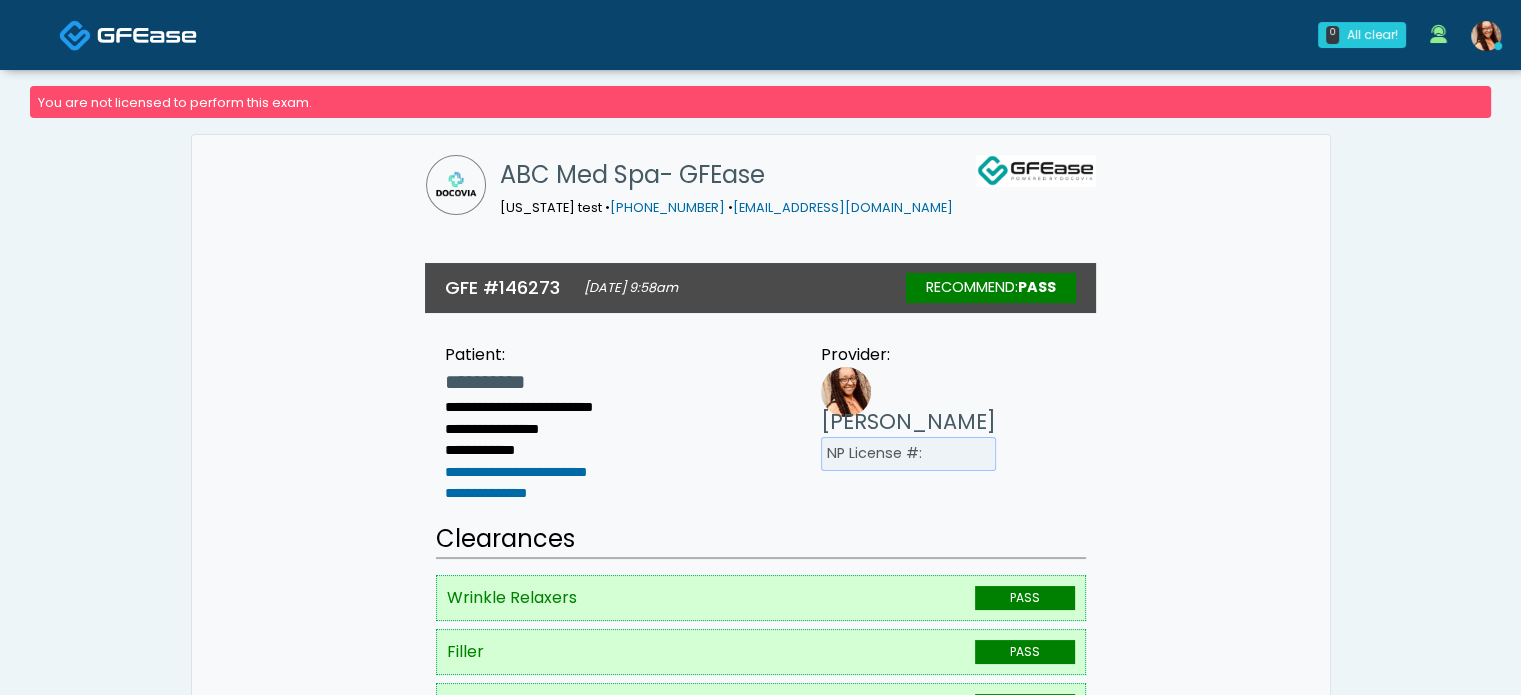 click at bounding box center (1486, 36) 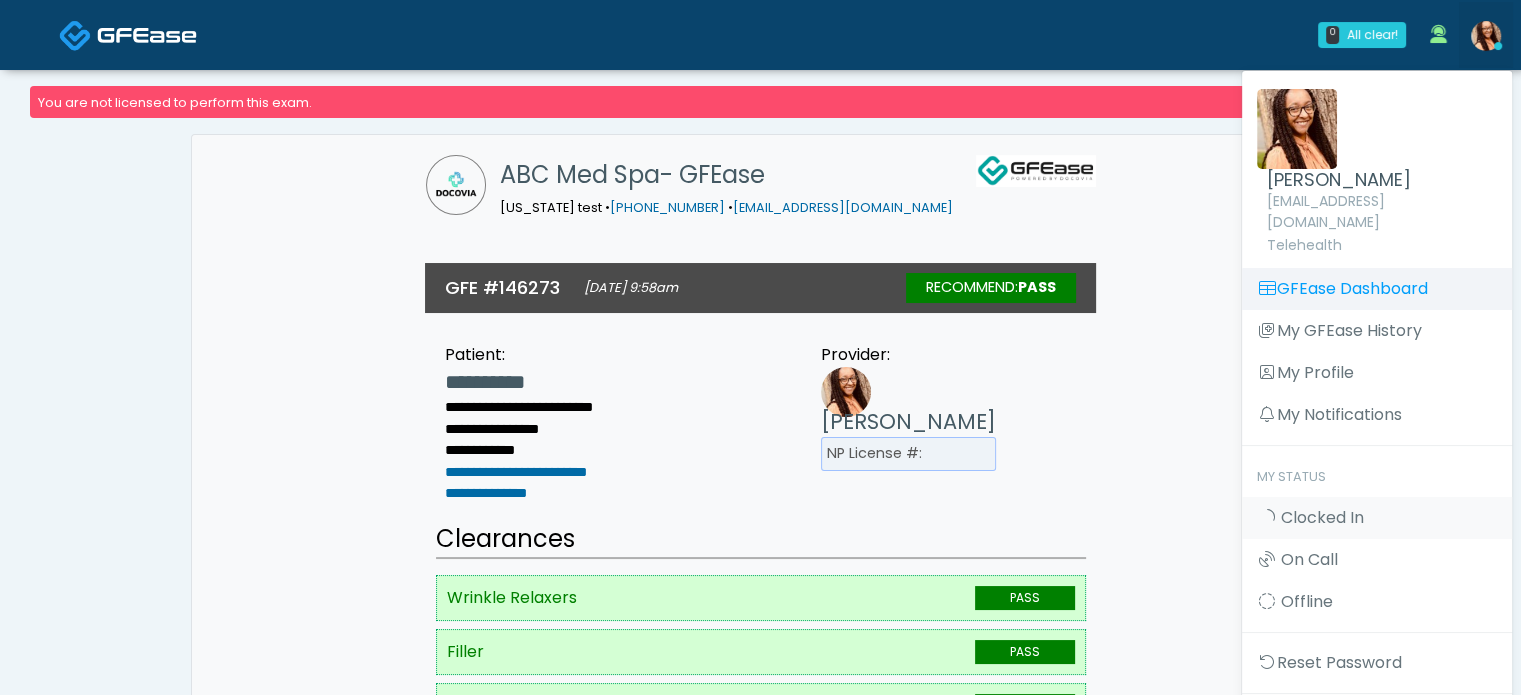 click on "GFEase Dashboard" at bounding box center [1377, 289] 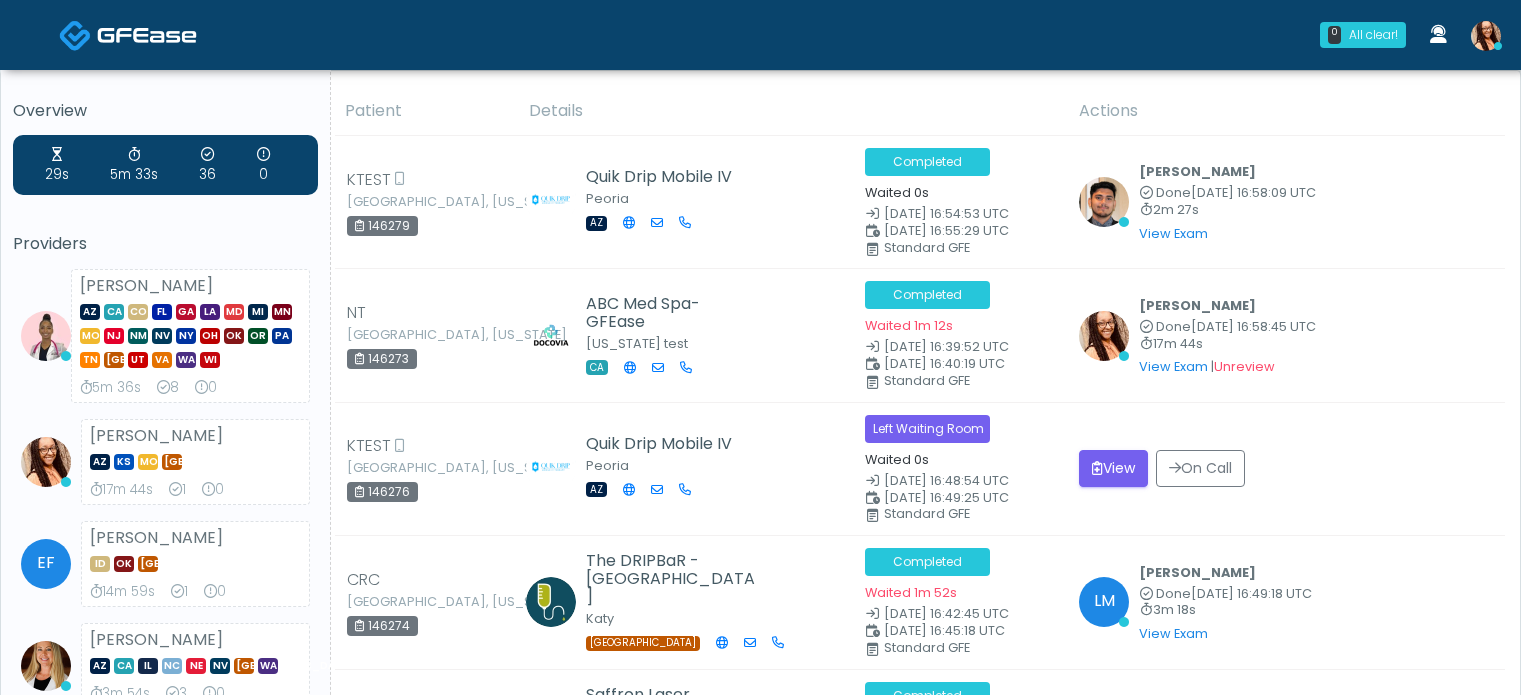 click at bounding box center [1486, 36] 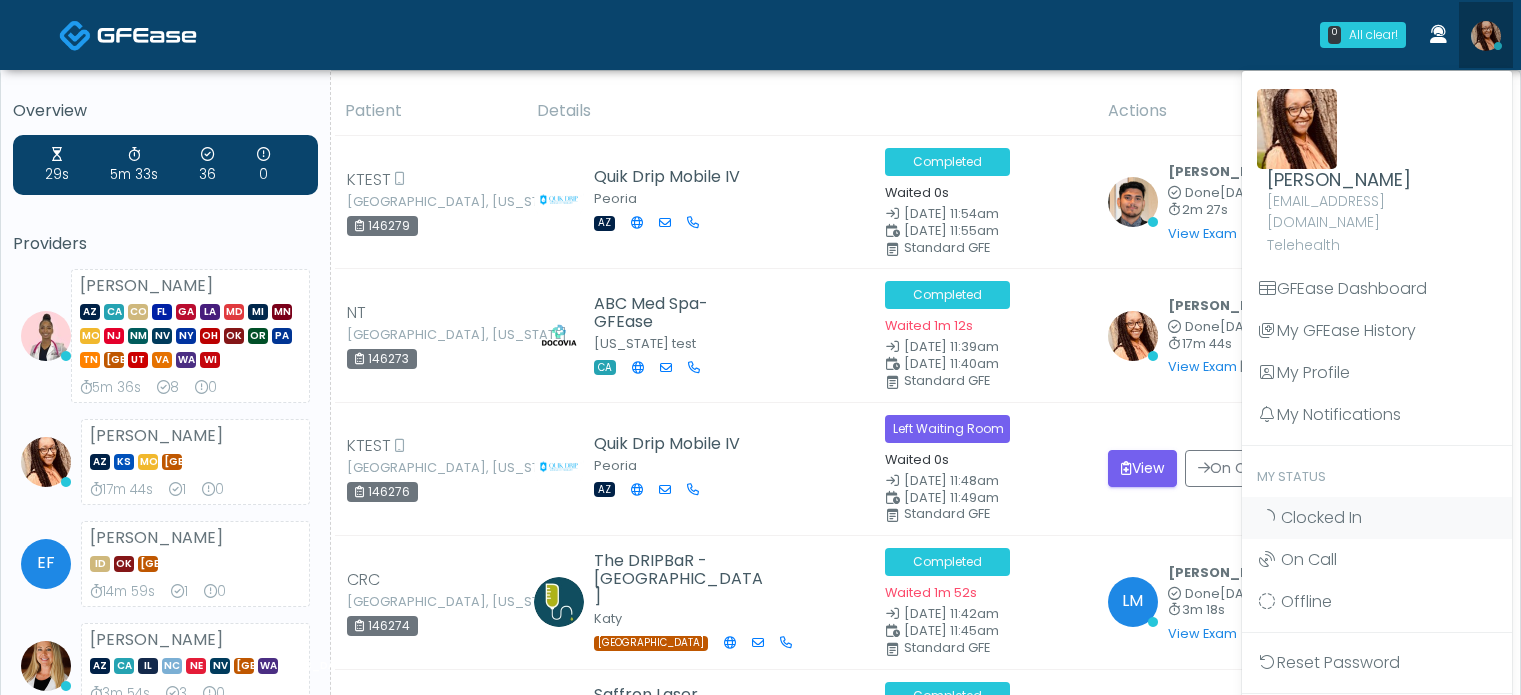 scroll, scrollTop: 0, scrollLeft: 0, axis: both 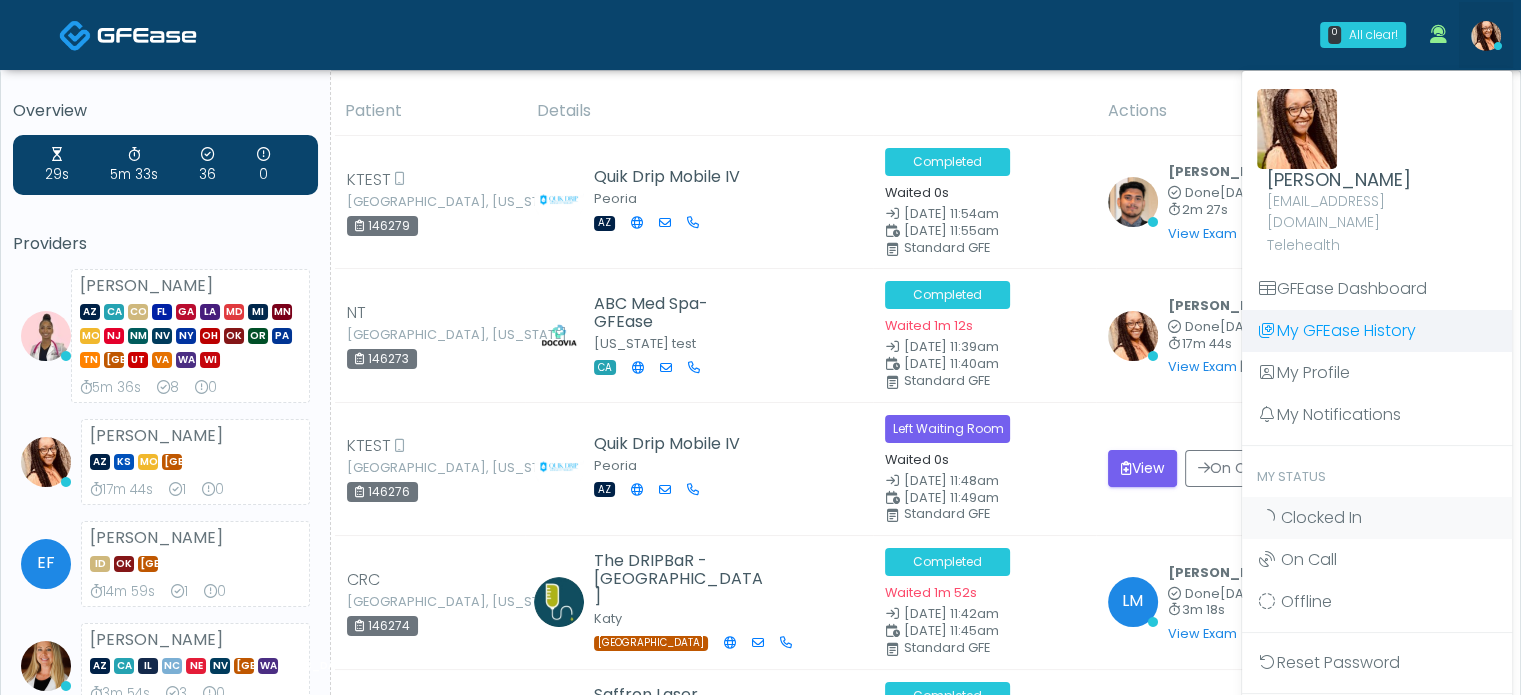 click on "My GFEase History" at bounding box center (1377, 331) 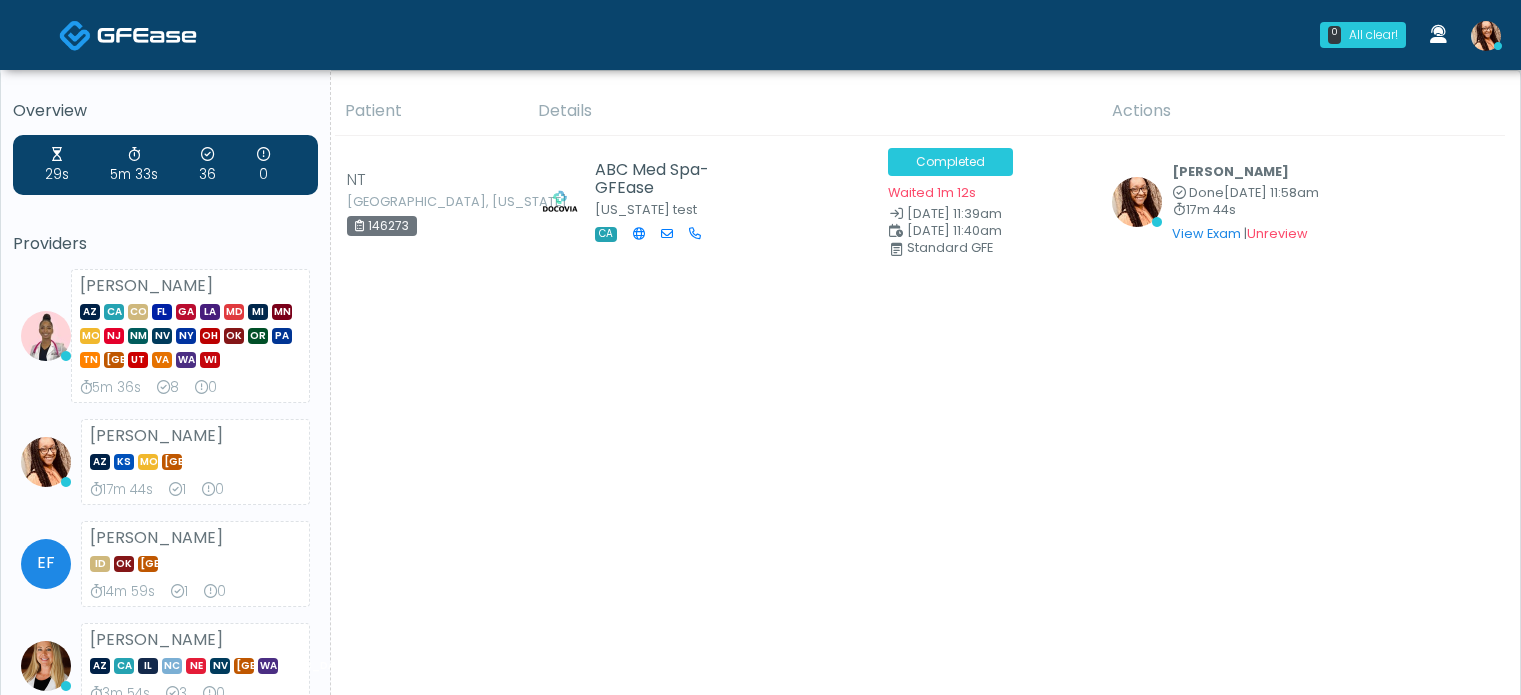 scroll, scrollTop: 0, scrollLeft: 0, axis: both 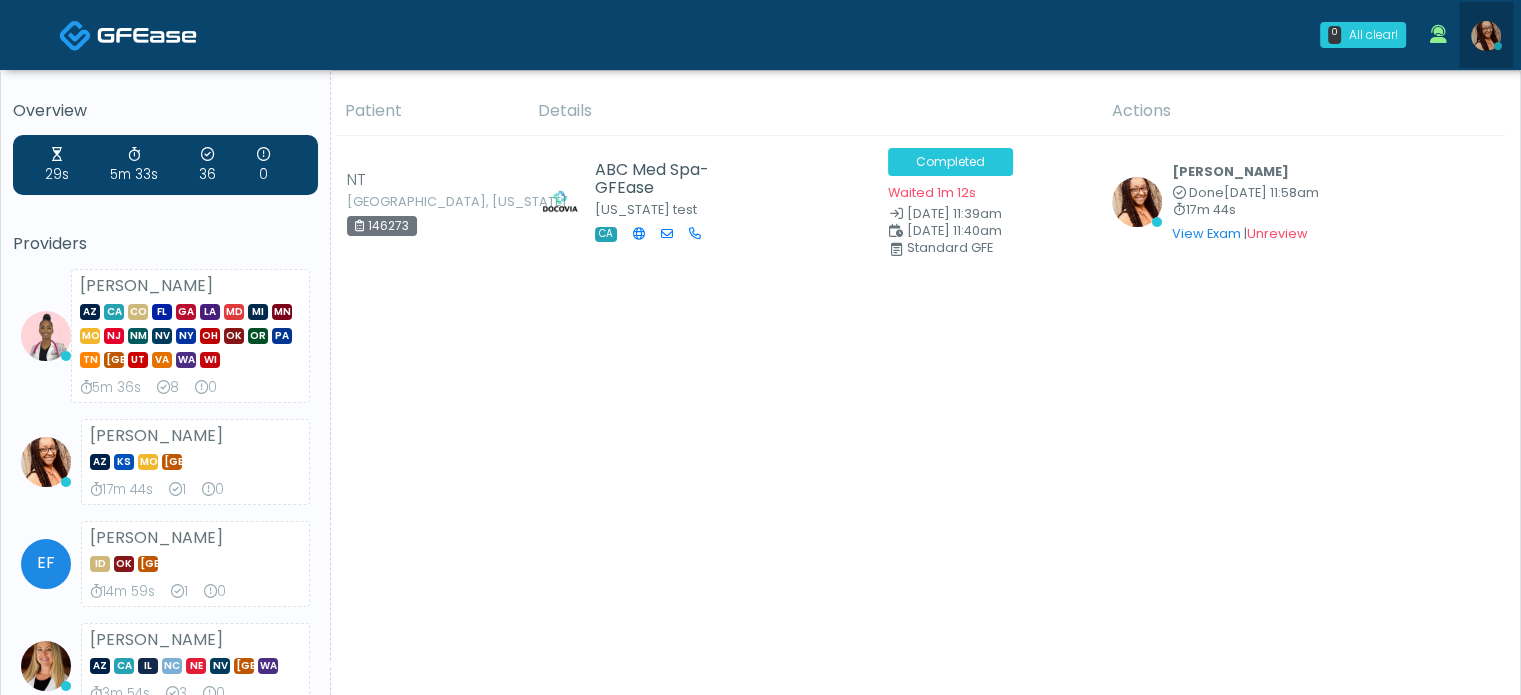 click at bounding box center (1498, 46) 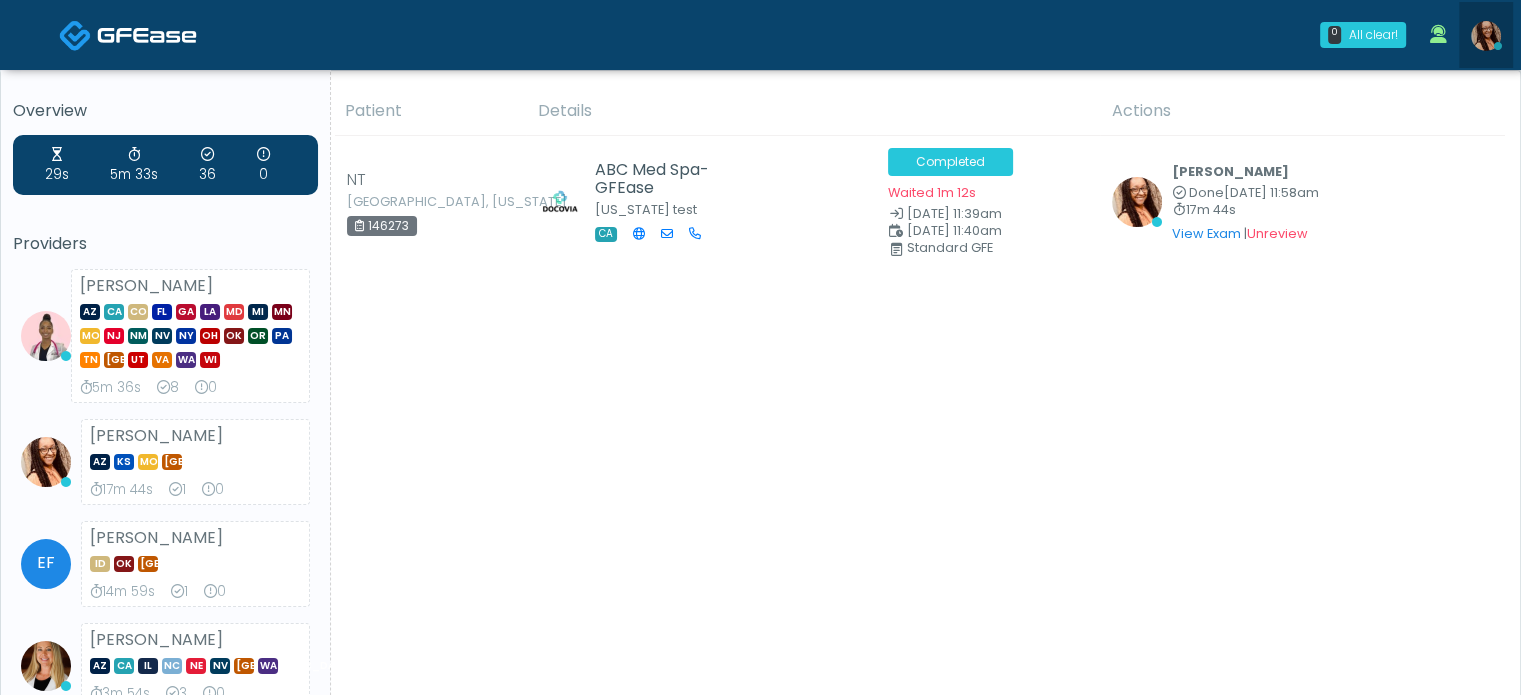 click at bounding box center [1486, 36] 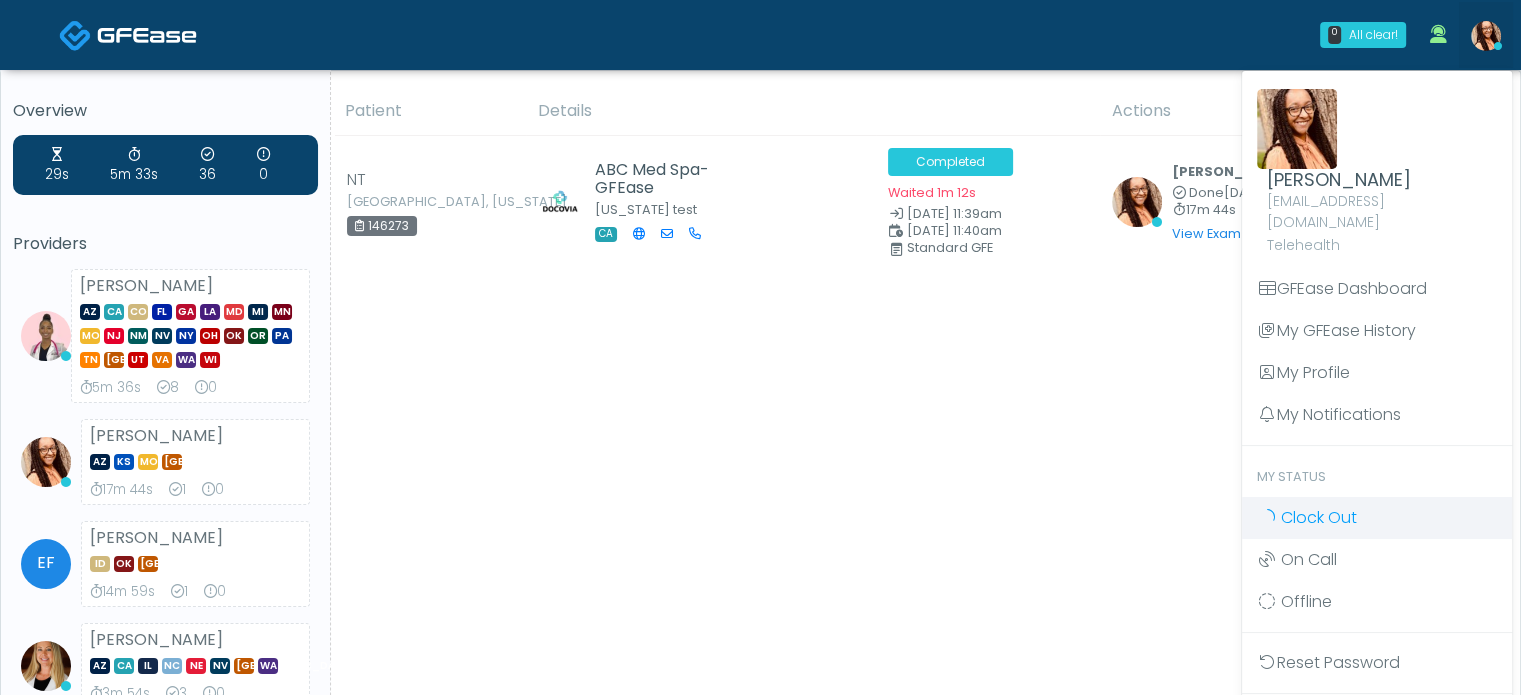 click on "Clock Out" at bounding box center [1377, 518] 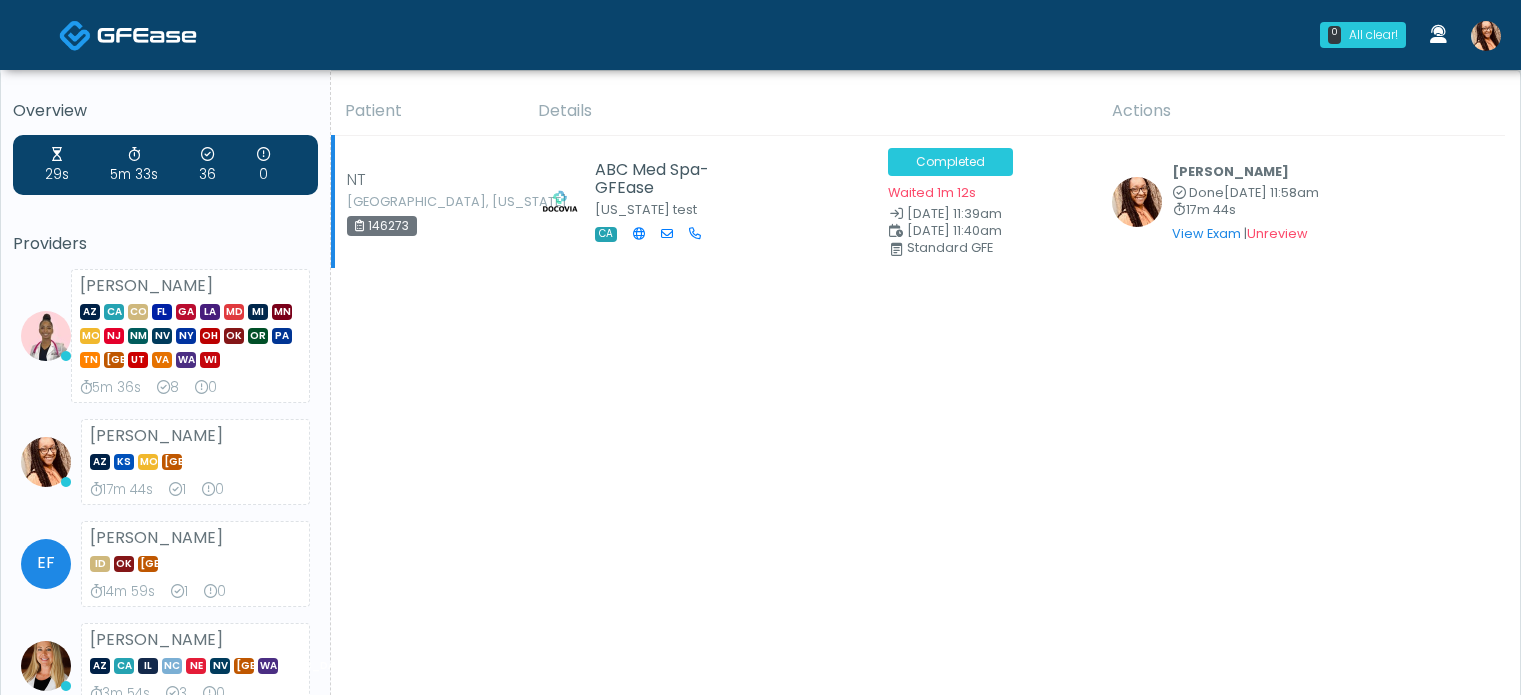 scroll, scrollTop: 0, scrollLeft: 0, axis: both 